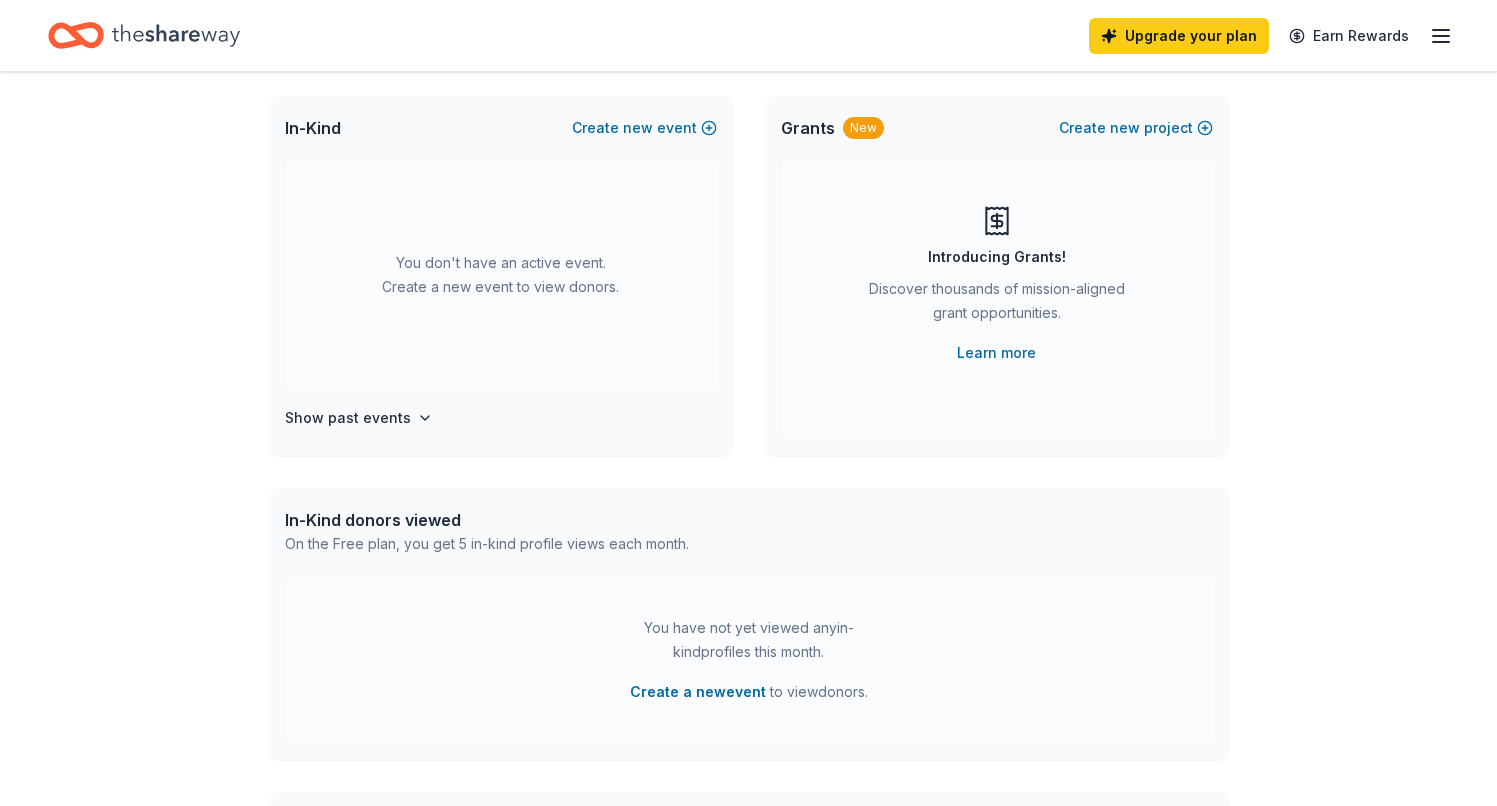 scroll, scrollTop: 0, scrollLeft: 0, axis: both 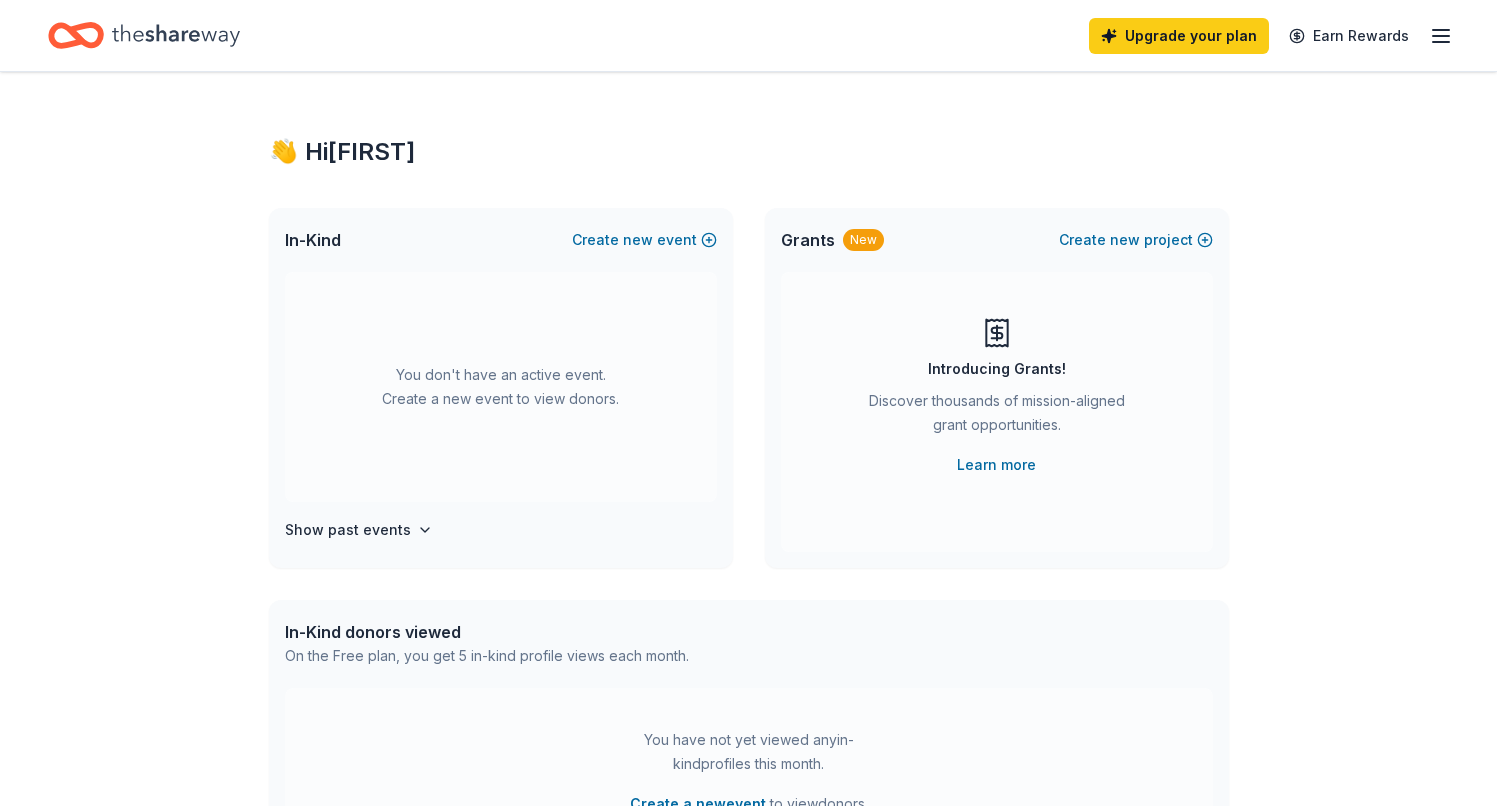click 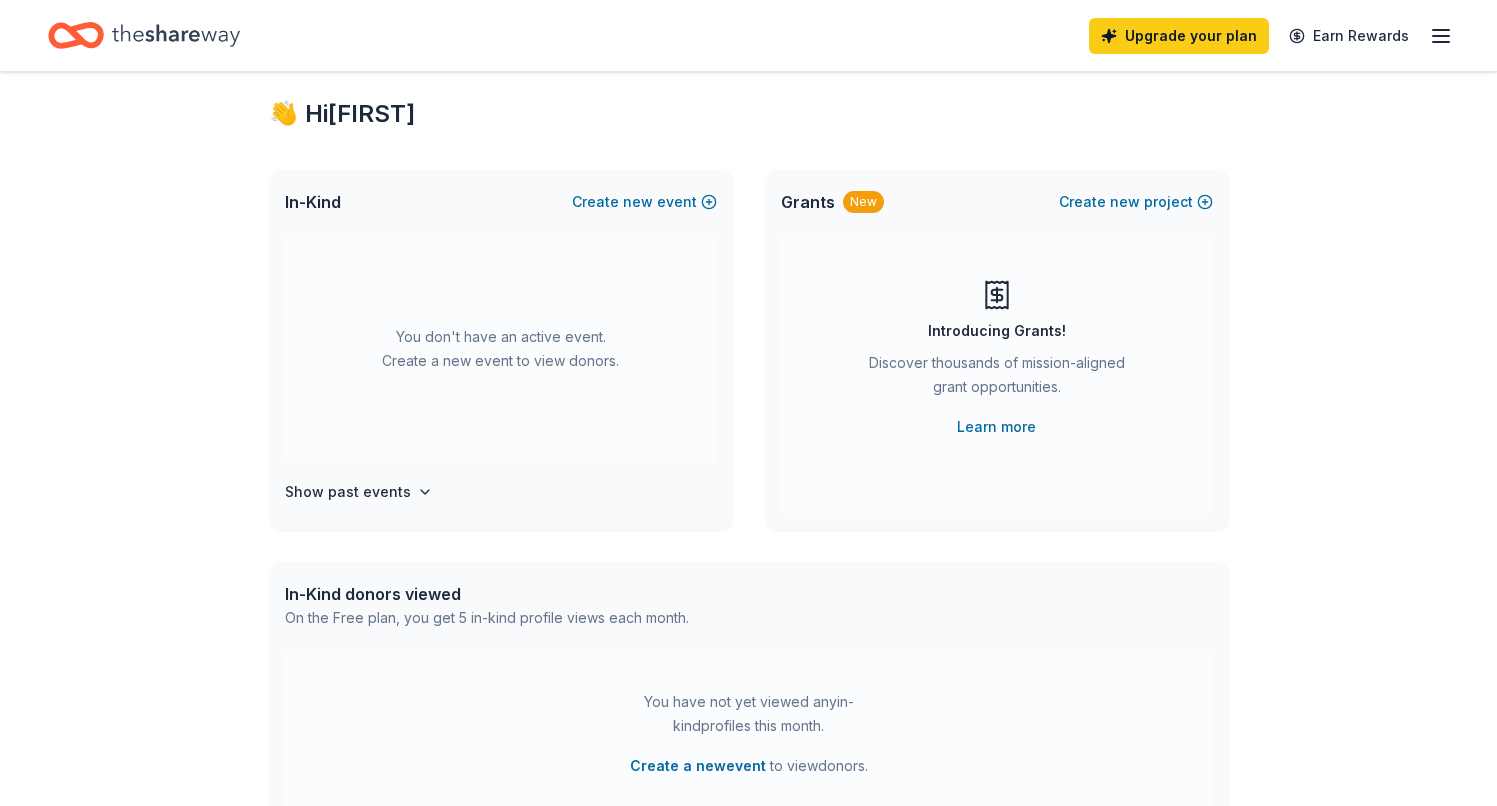 scroll, scrollTop: 0, scrollLeft: 0, axis: both 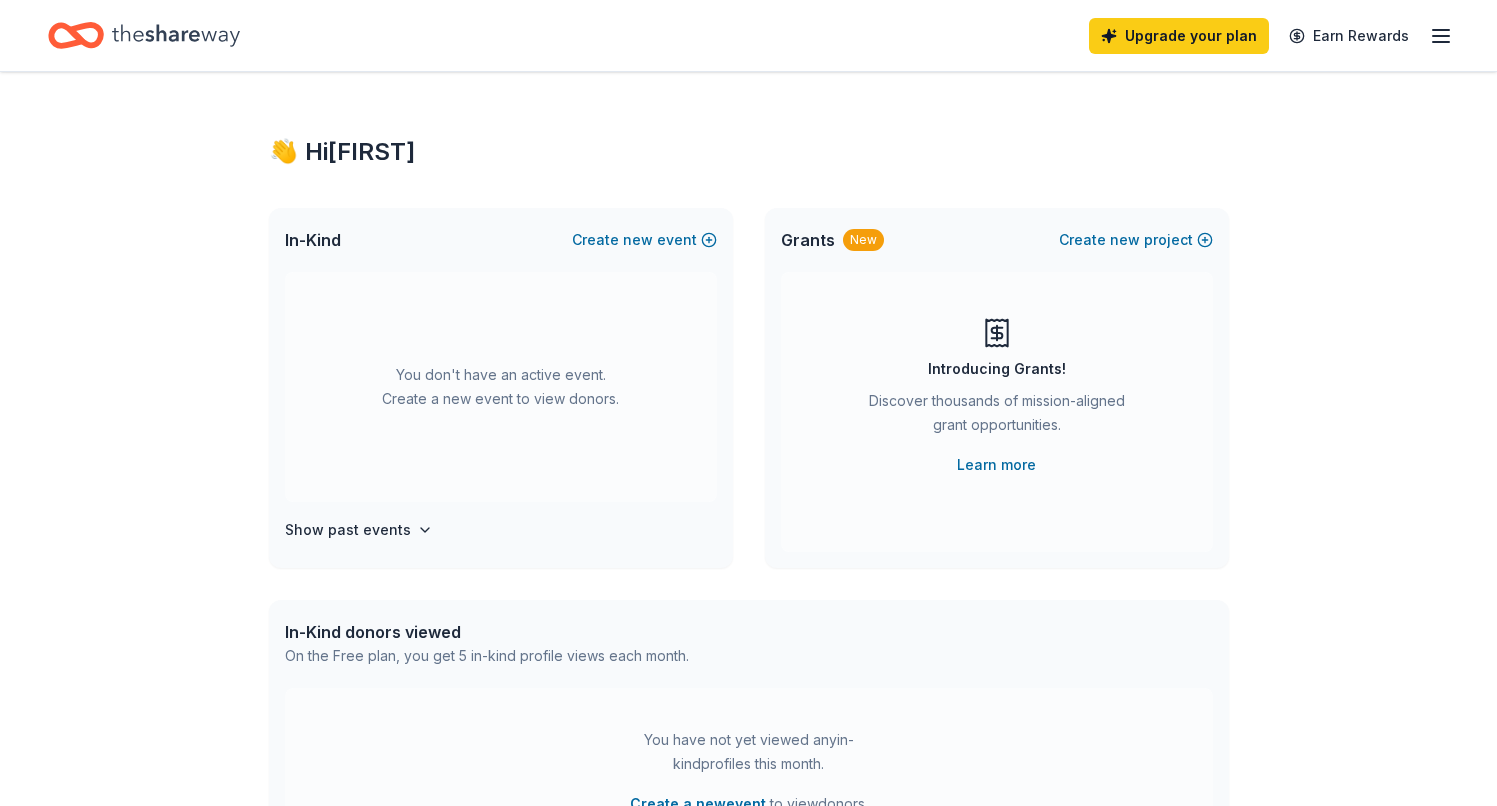 click on "Upgrade your plan Earn Rewards" at bounding box center (748, 35) 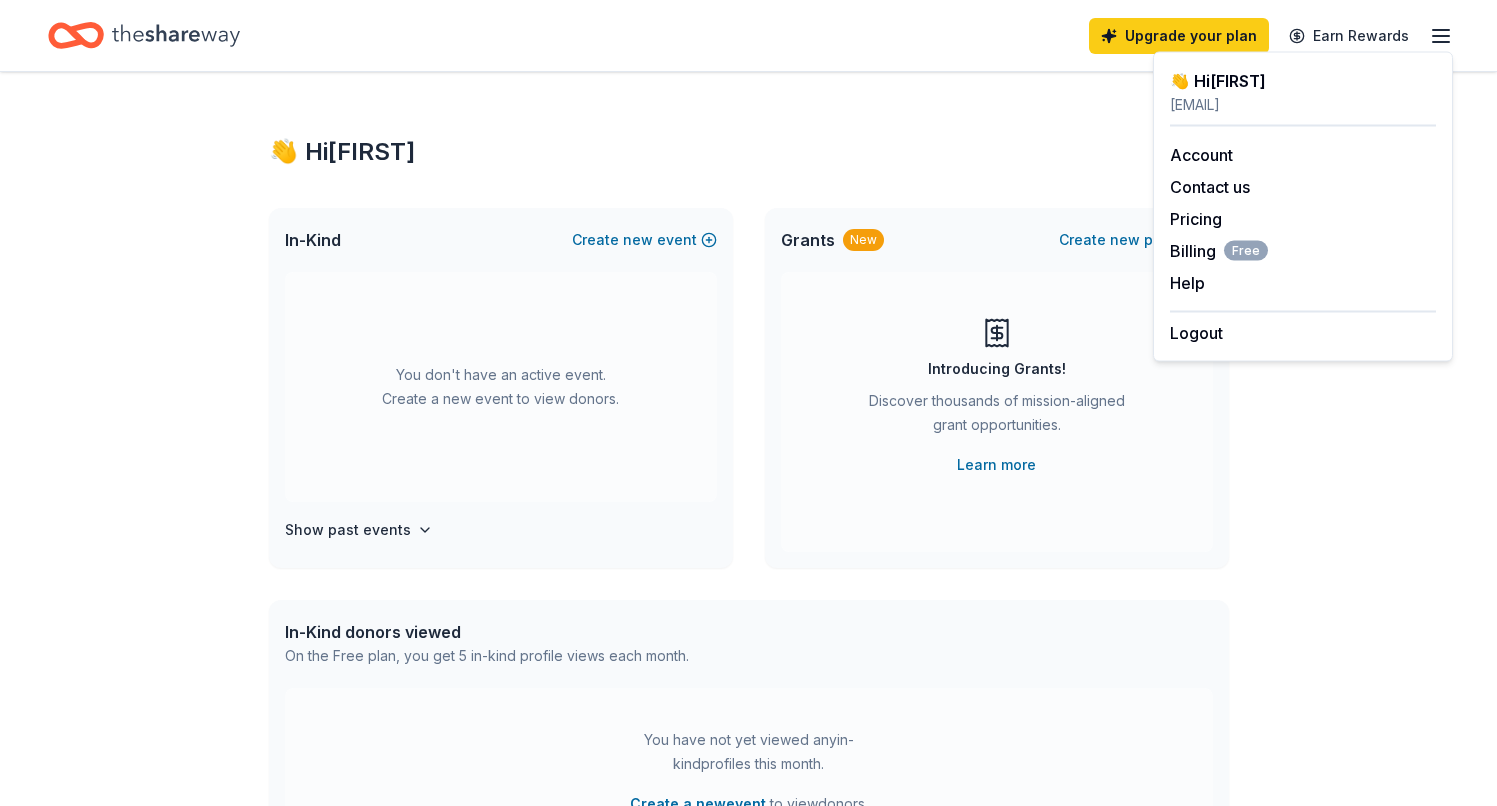 click on "👋 Hi  Holley In-Kind Create  new  event   You don't have an active event. Create a new event to view donors. Show past events Grants New Create  new  project   Introducing Grants! Discover thousands of mission-aligned grant opportunities. Learn more In-Kind donors viewed On the Free plan, you get 5 in-kind profile views each month. You have not yet viewed any  in-kind  profiles this month. Create a new  event   to view  donors . Grants viewed On the Free plan, you get 5 grant profile views each month. You have not yet viewed any  grant  profiles this month. Create a new  project   to view  grants ." at bounding box center (749, 656) 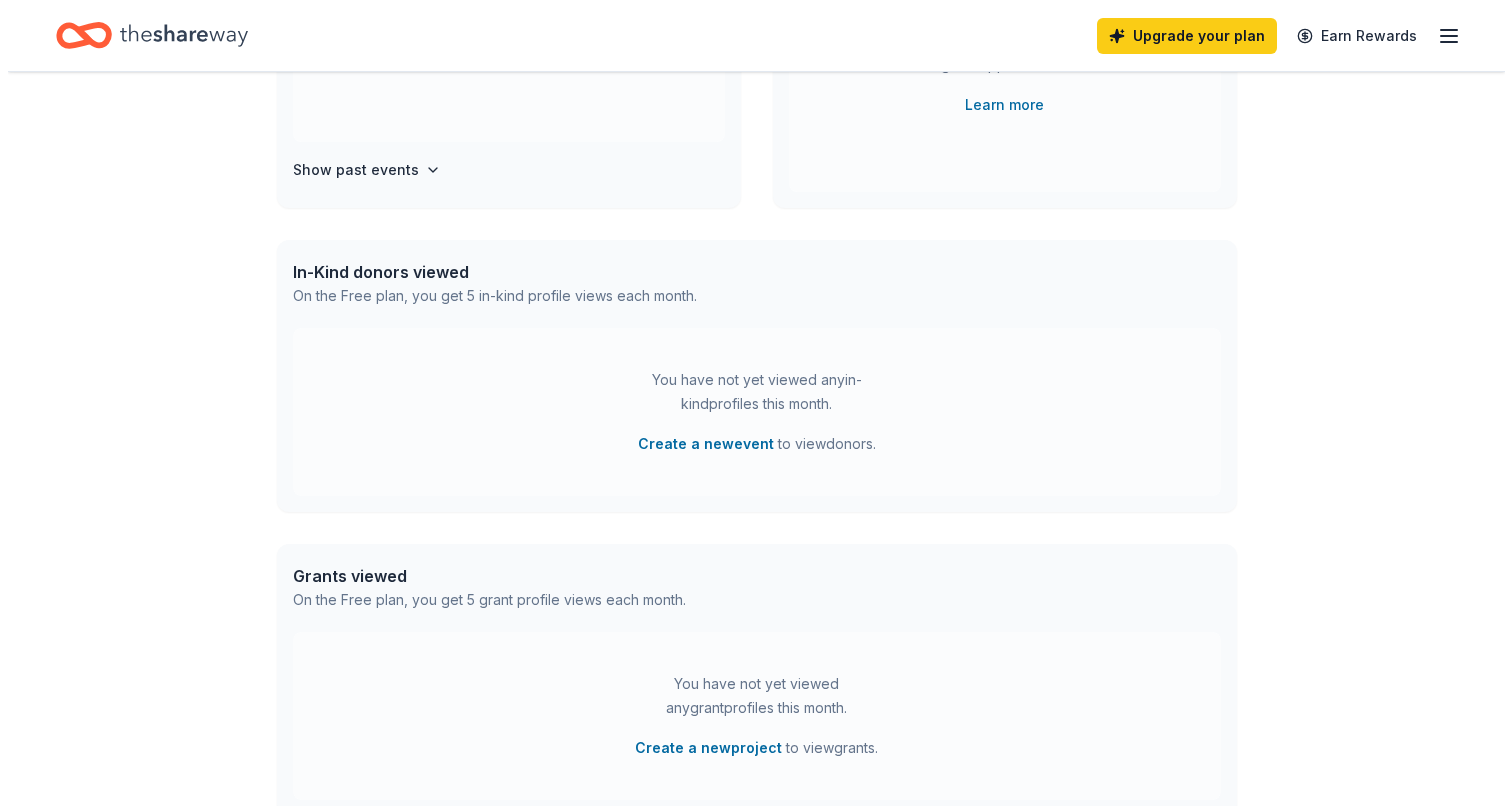 scroll, scrollTop: 363, scrollLeft: 0, axis: vertical 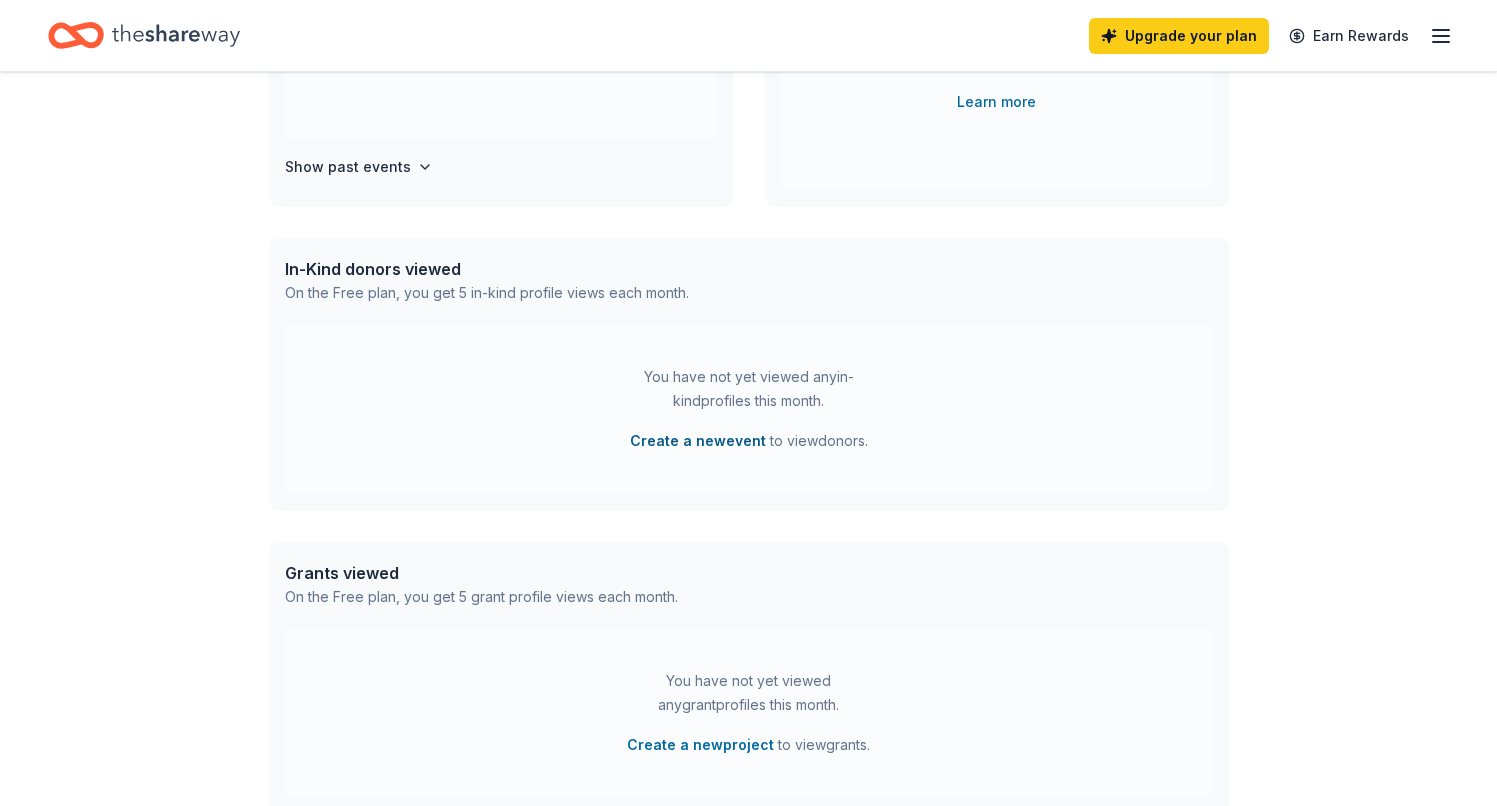 click on "Create a new event" at bounding box center (698, 441) 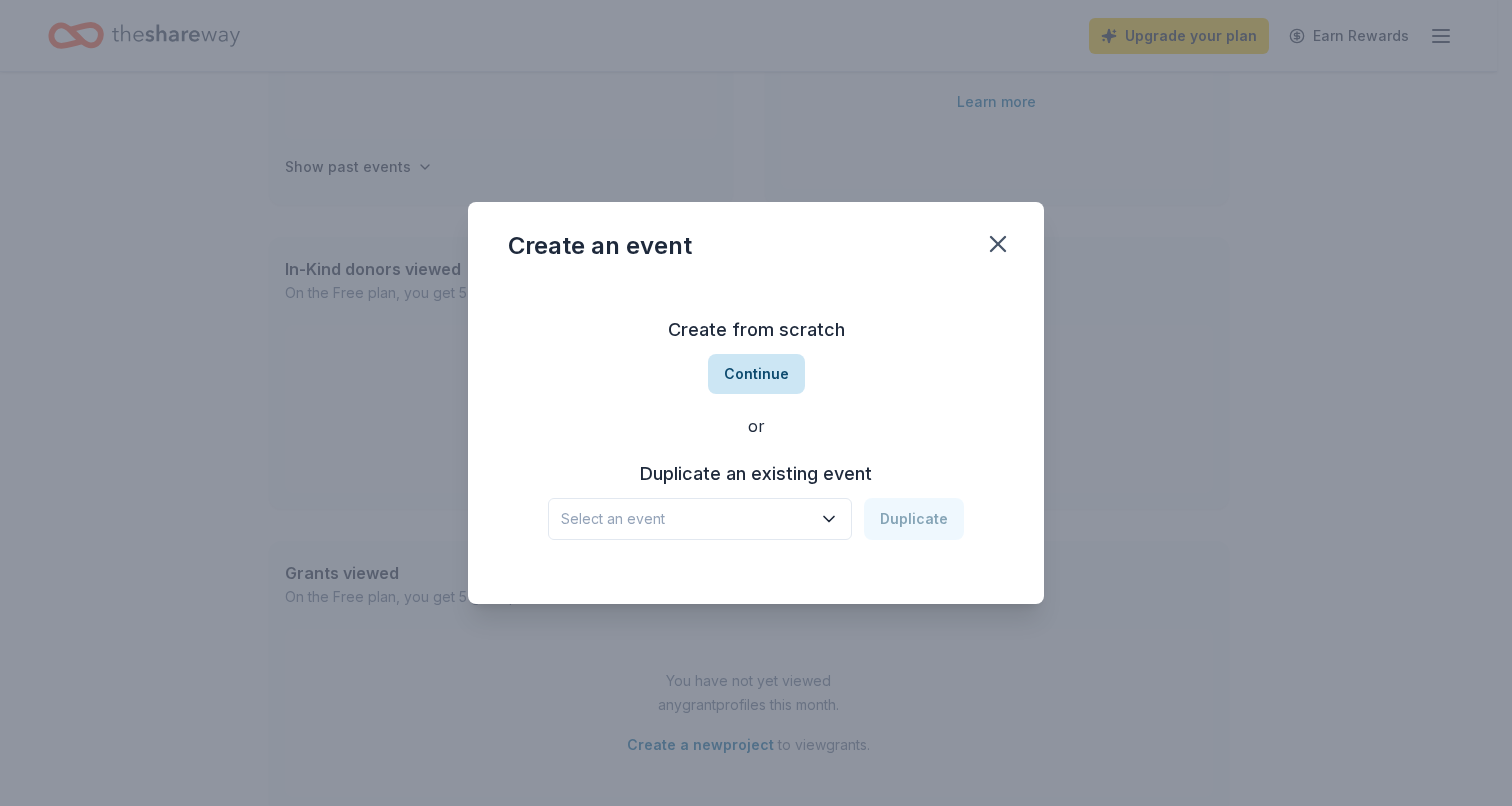 click on "Continue" at bounding box center [756, 374] 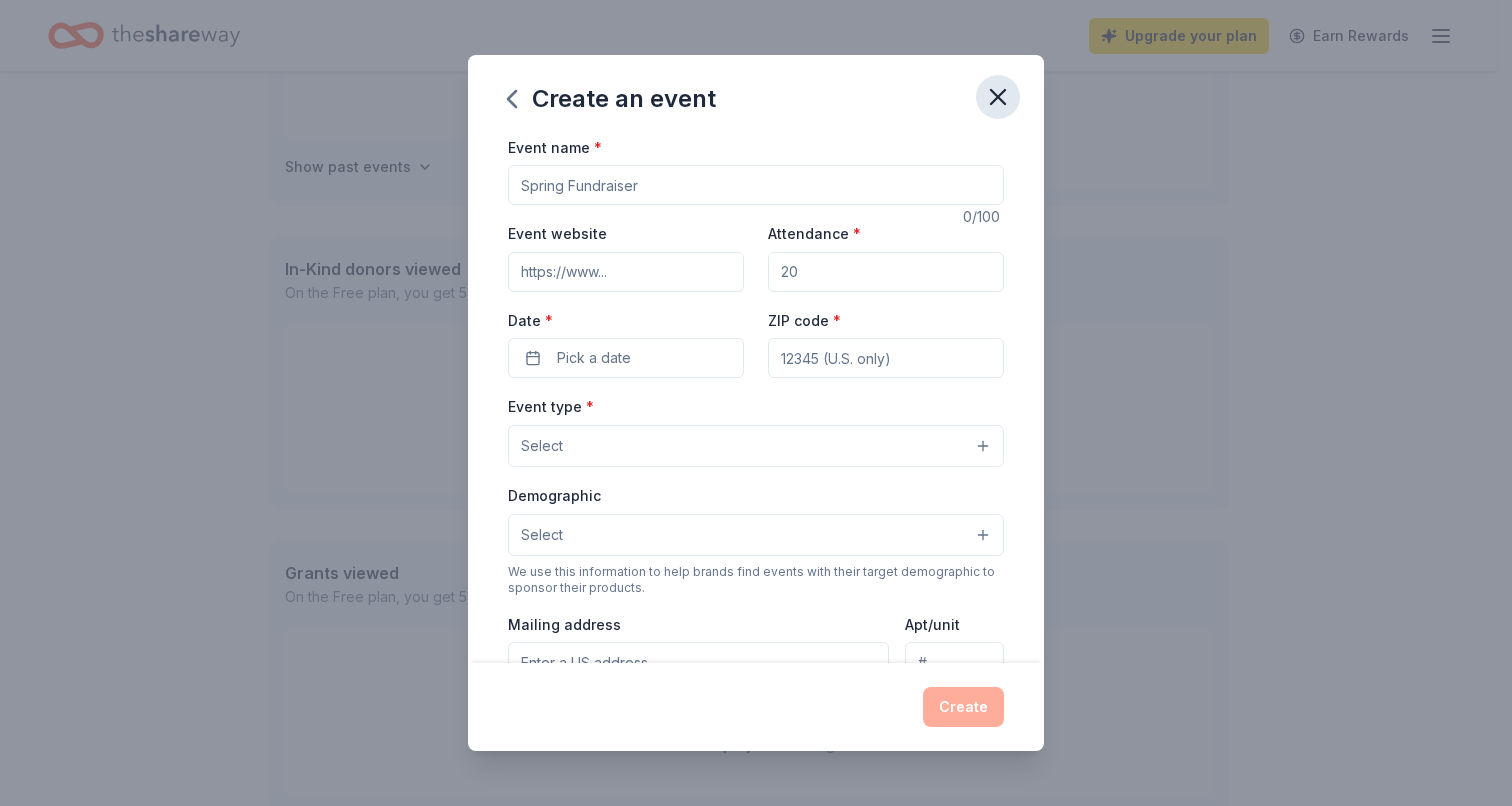 click 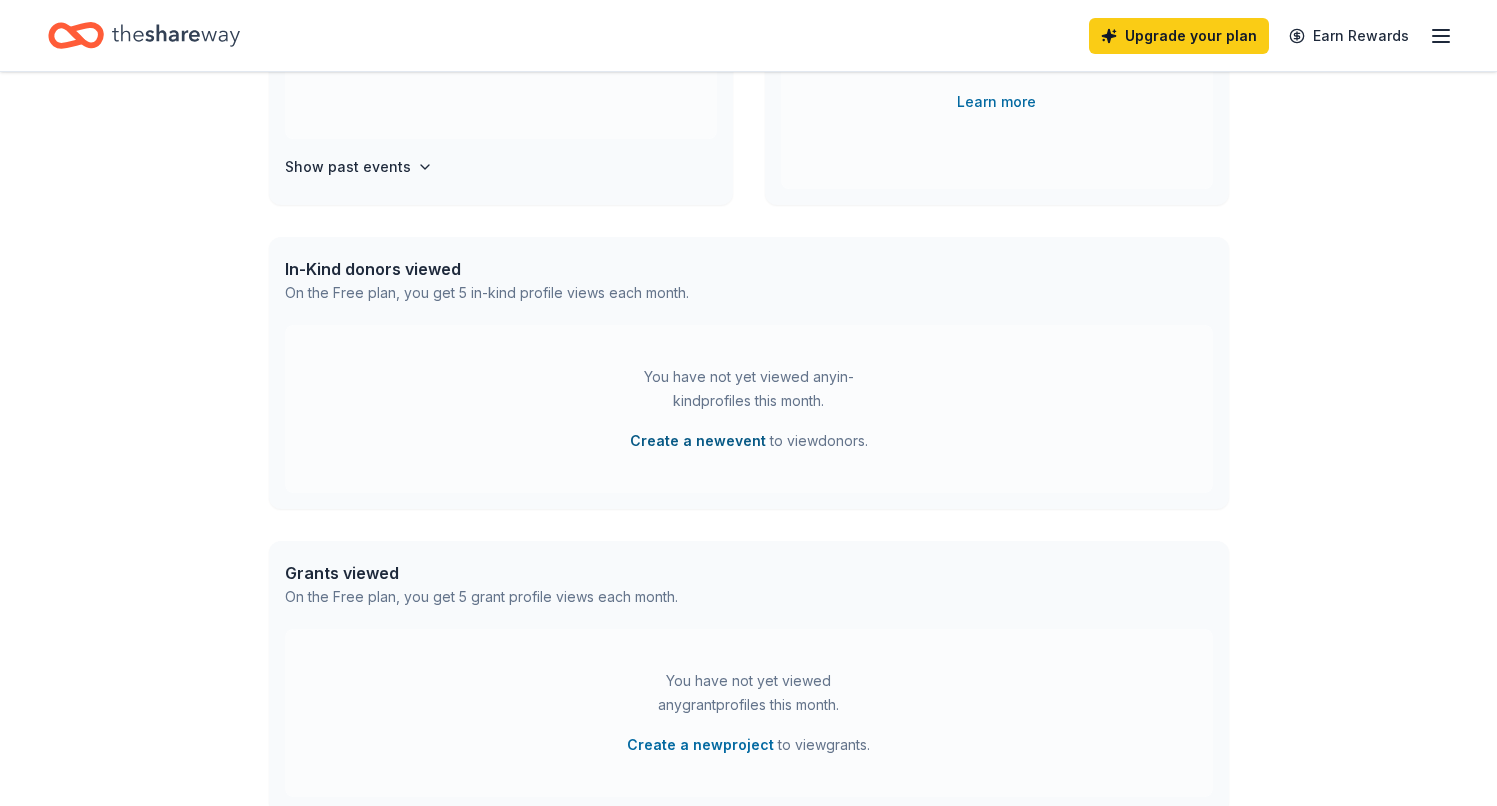 click on "Create a new event" at bounding box center [698, 441] 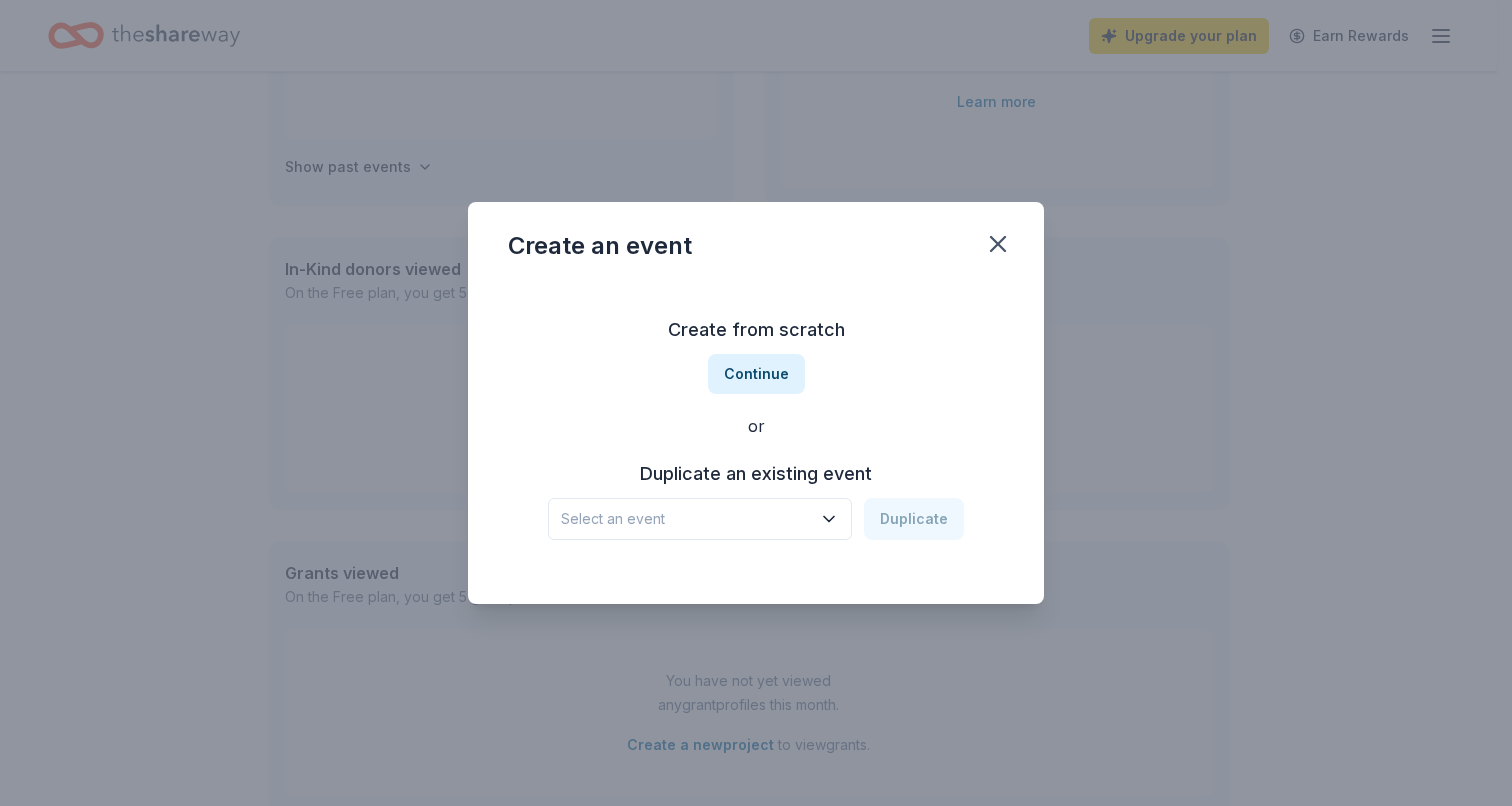 click on "Select an event" at bounding box center [686, 519] 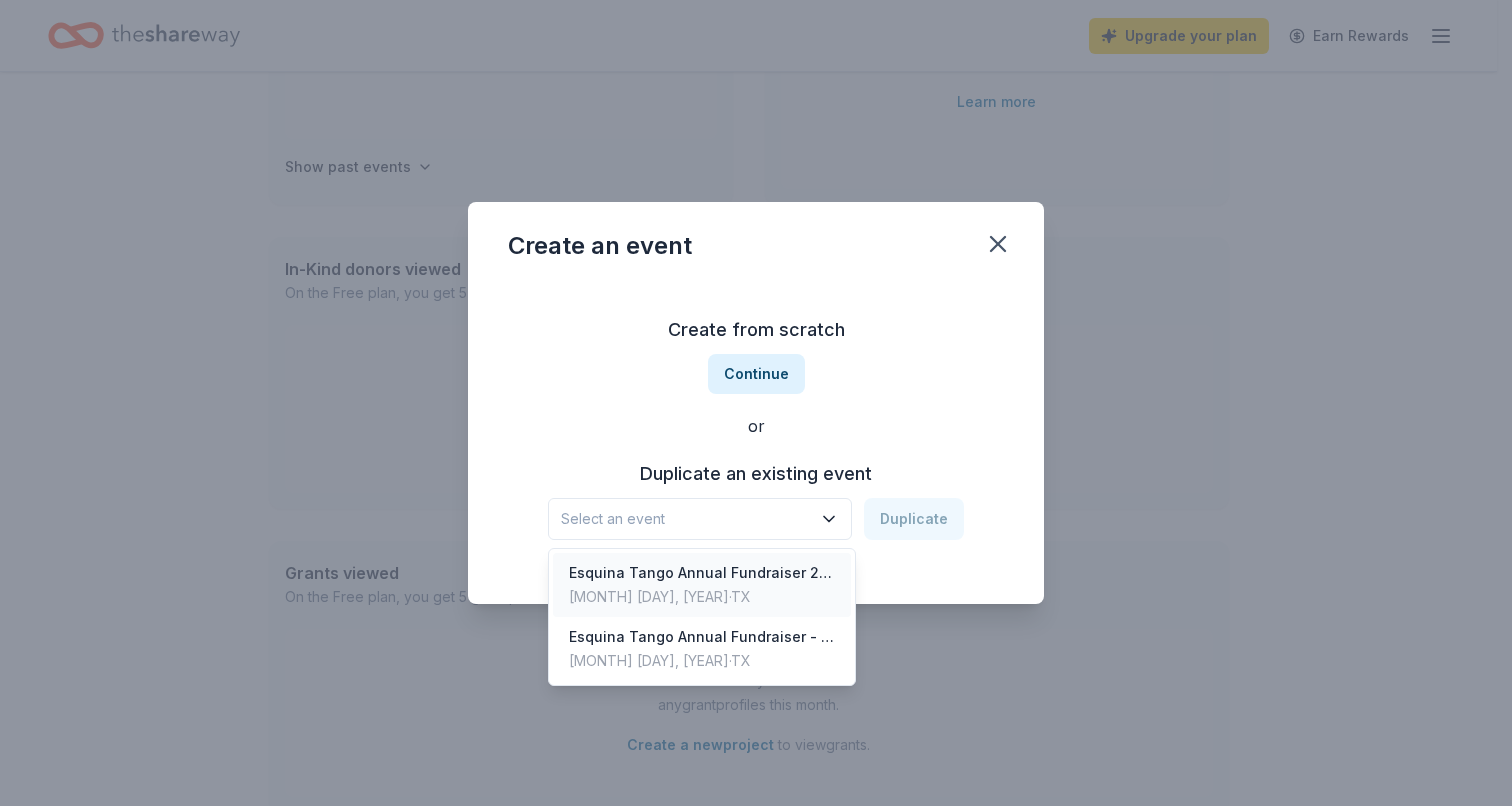 click on "Esquina Tango Annual Fundraiser 2024" at bounding box center (702, 573) 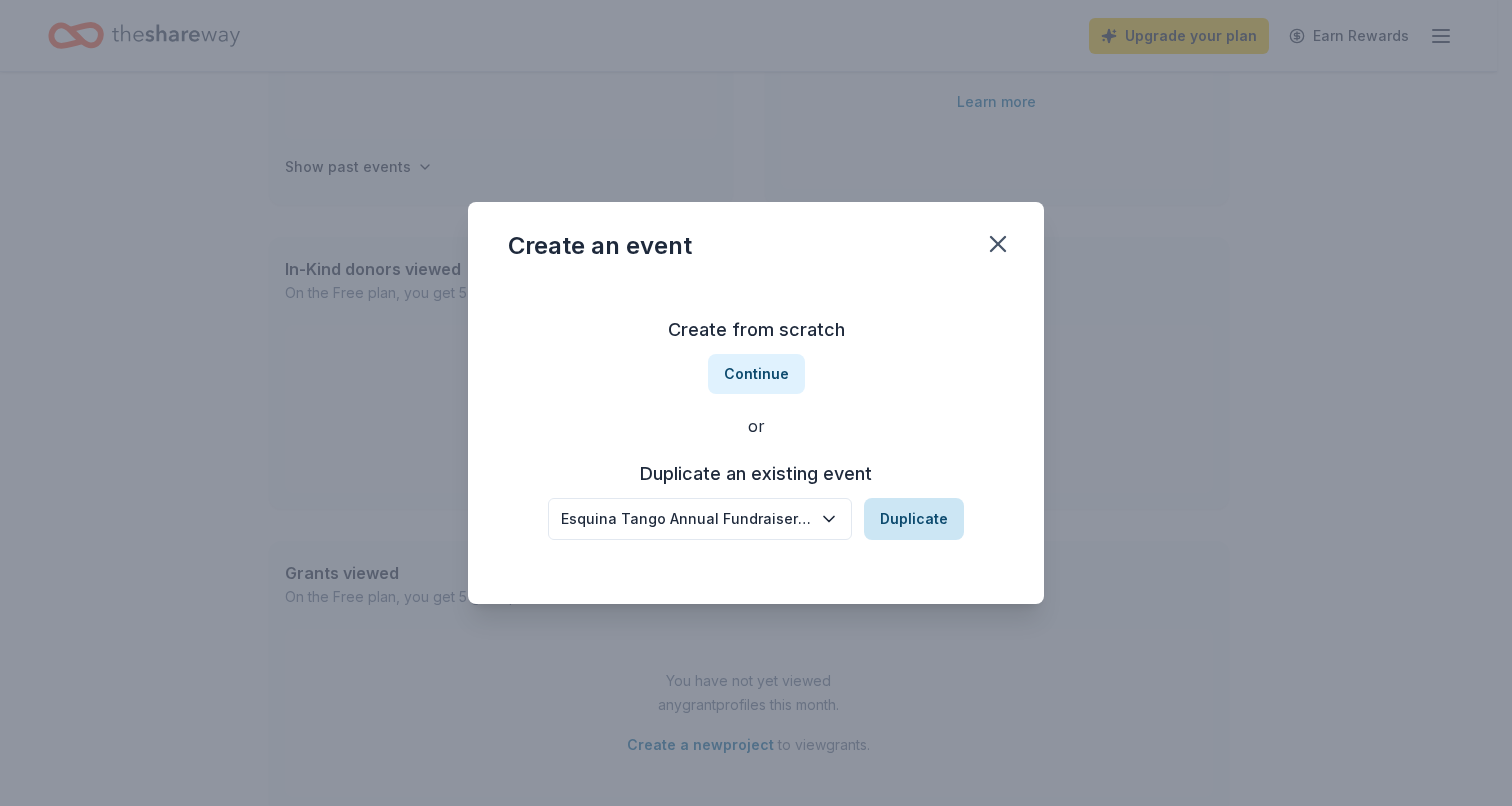 click on "Duplicate" at bounding box center [914, 519] 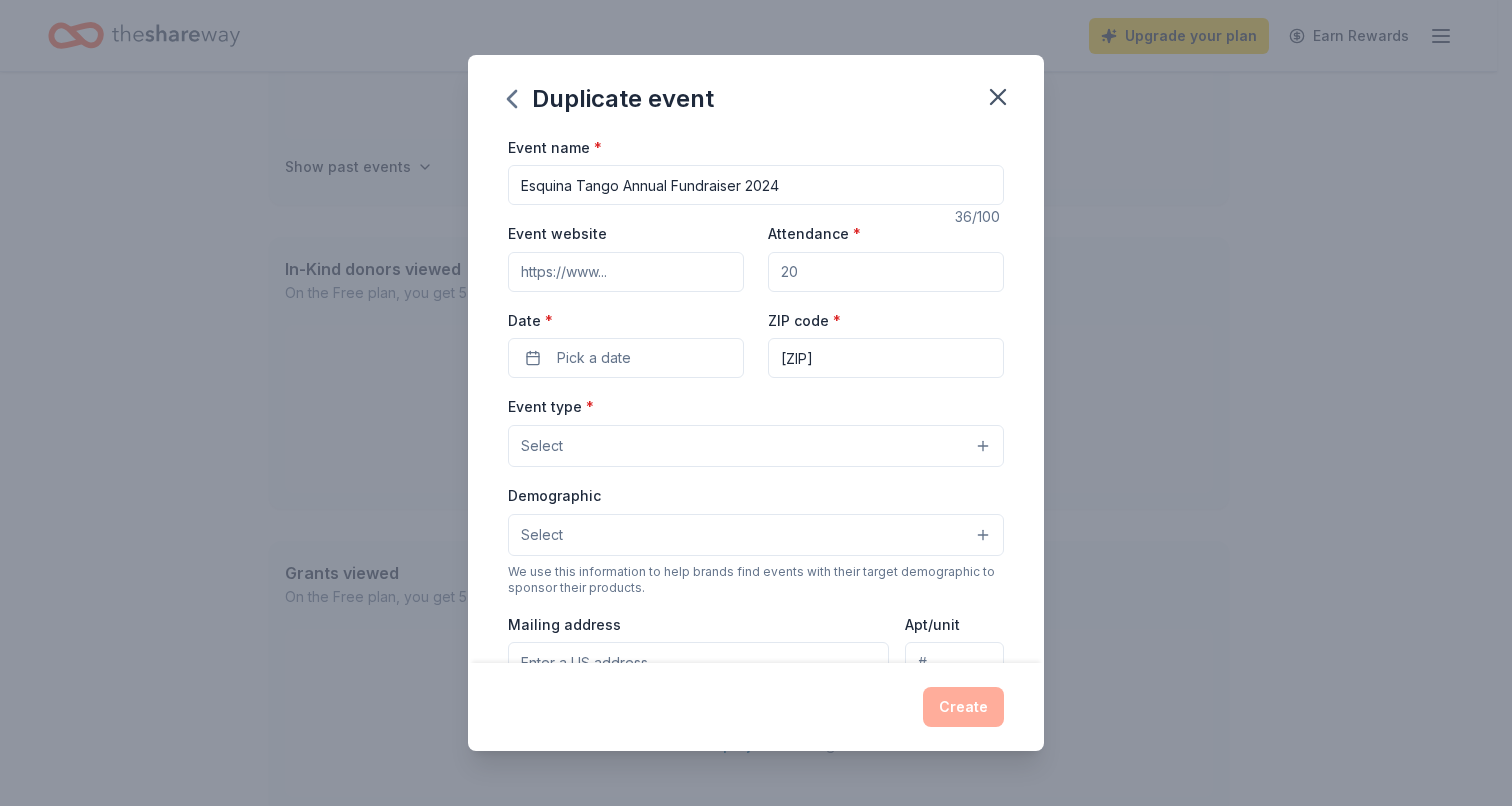 click on "Esquina Tango Annual Fundraiser 2024" at bounding box center [756, 185] 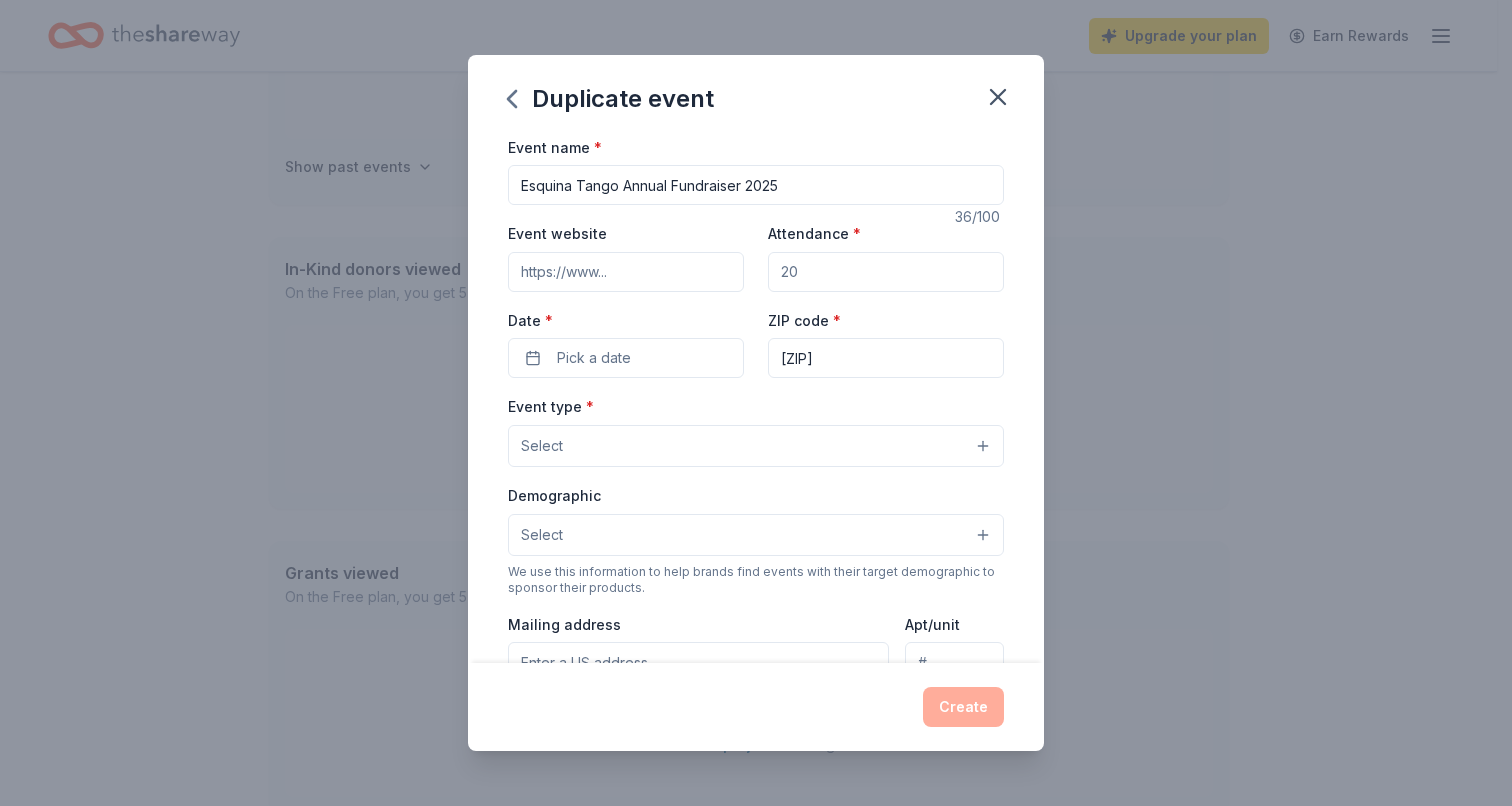 type on "Esquina Tango Annual Fundraiser 2025" 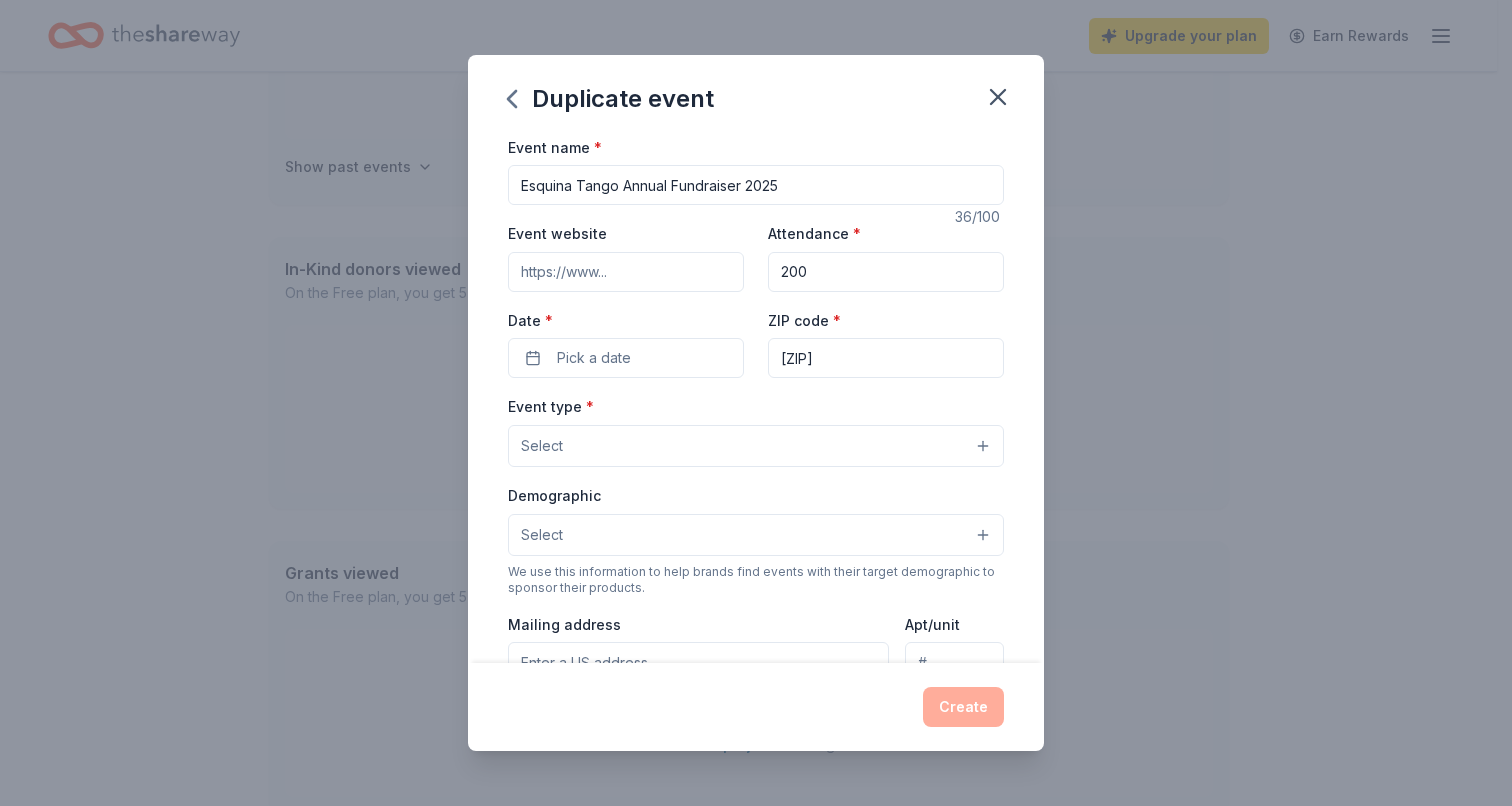 type on "200" 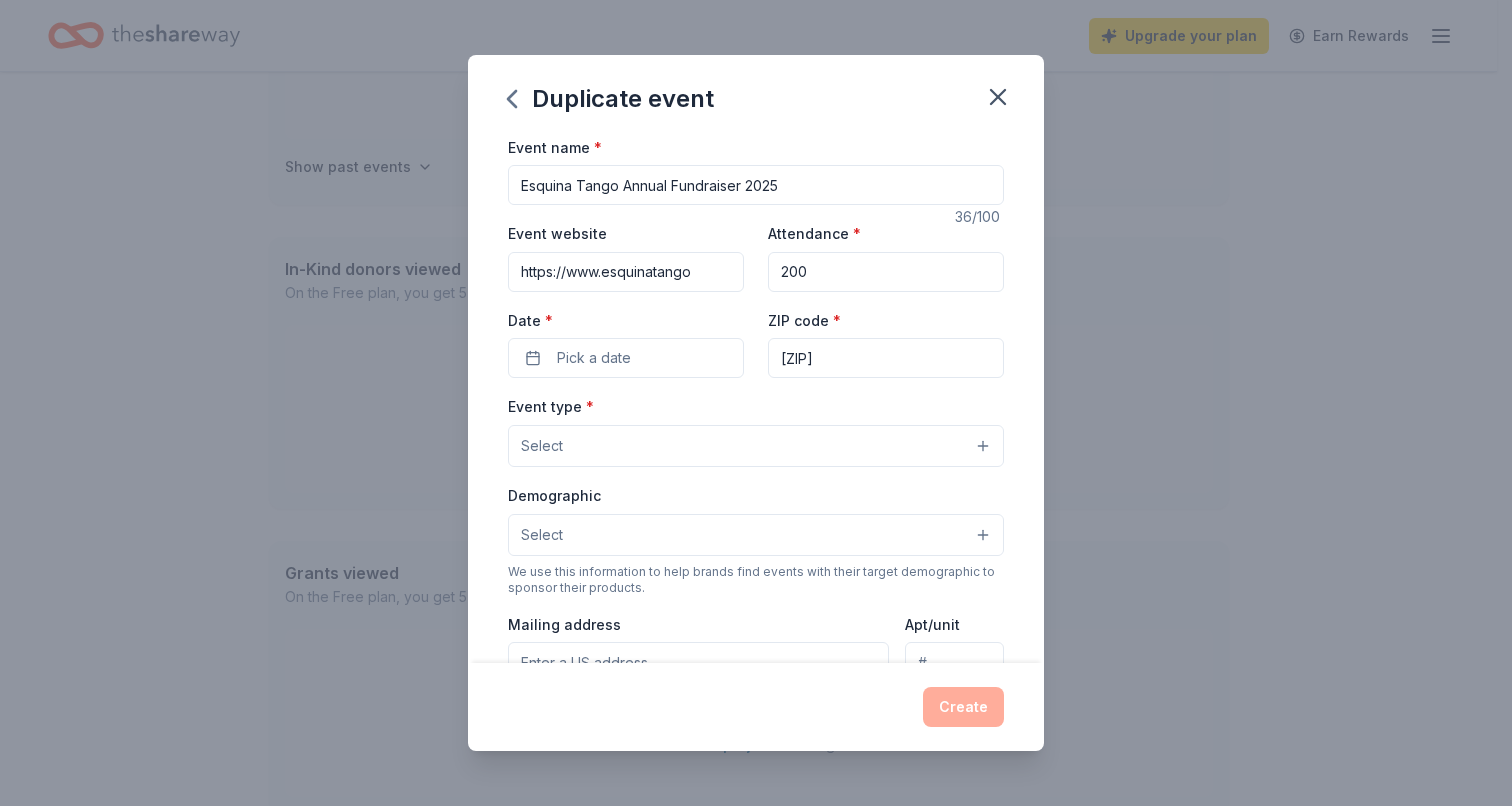 click on "https://www.esquinatango" at bounding box center (626, 272) 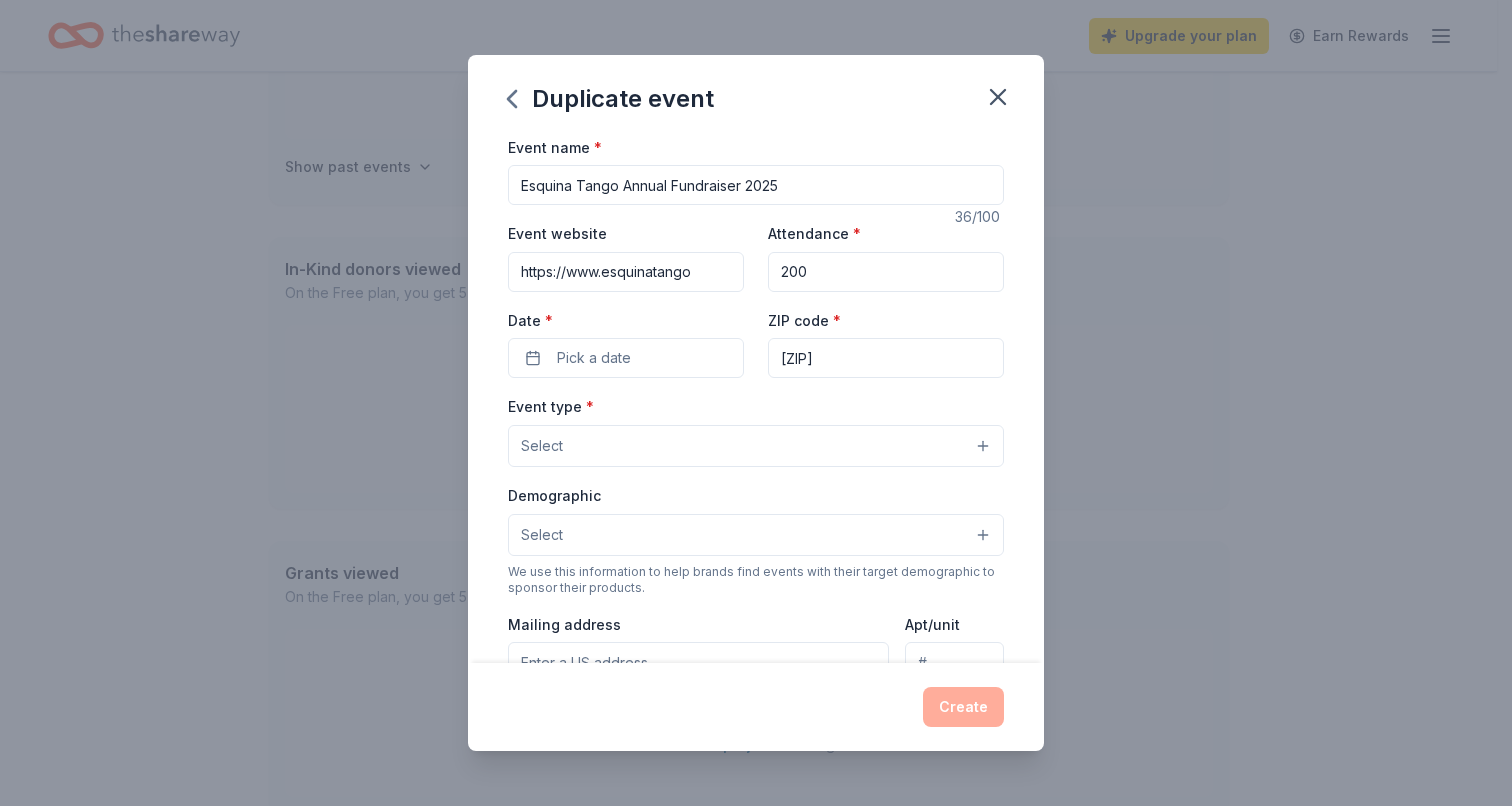 click on "https://www.esquinatango" at bounding box center (626, 272) 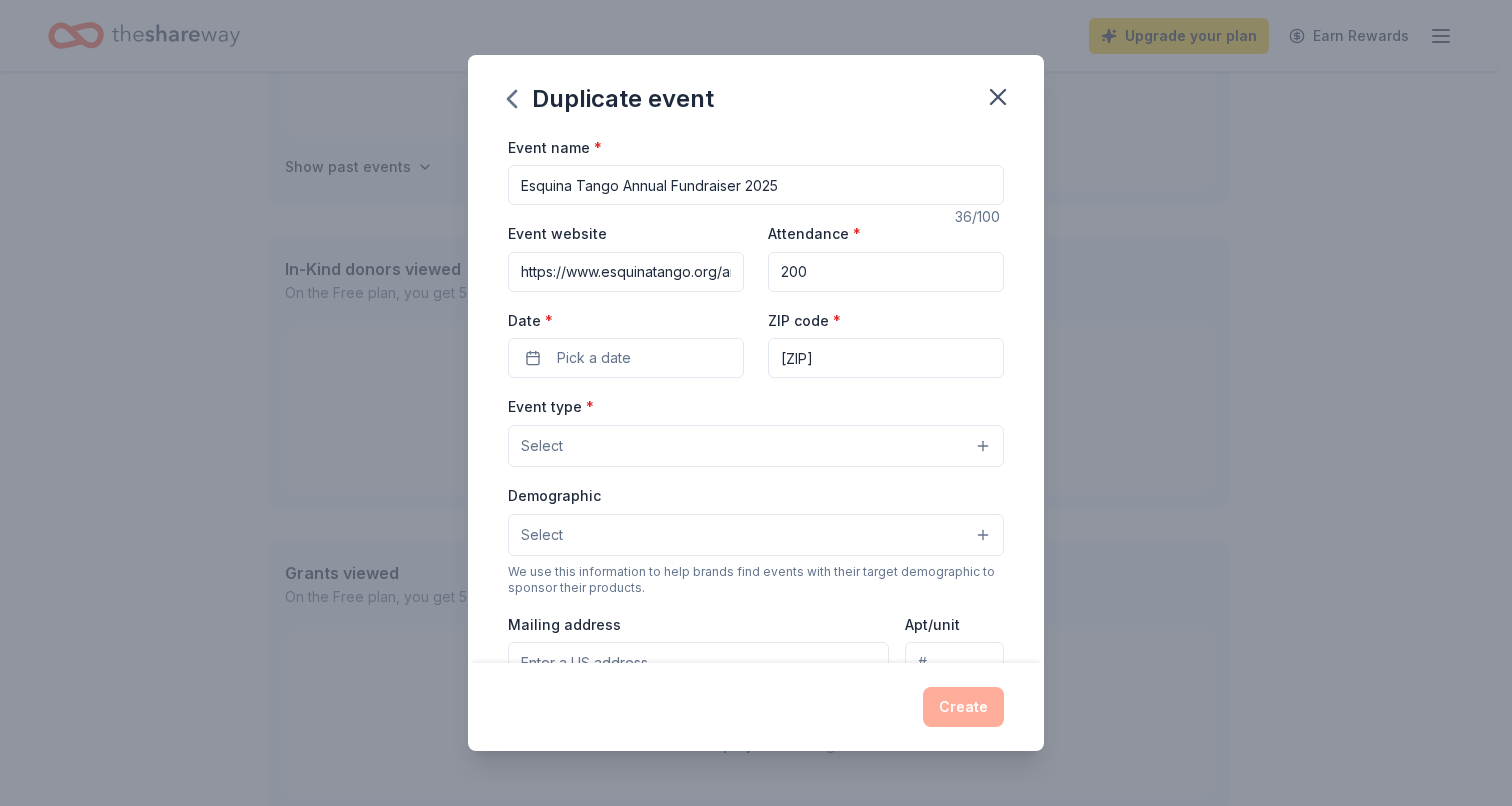 scroll, scrollTop: 0, scrollLeft: 119, axis: horizontal 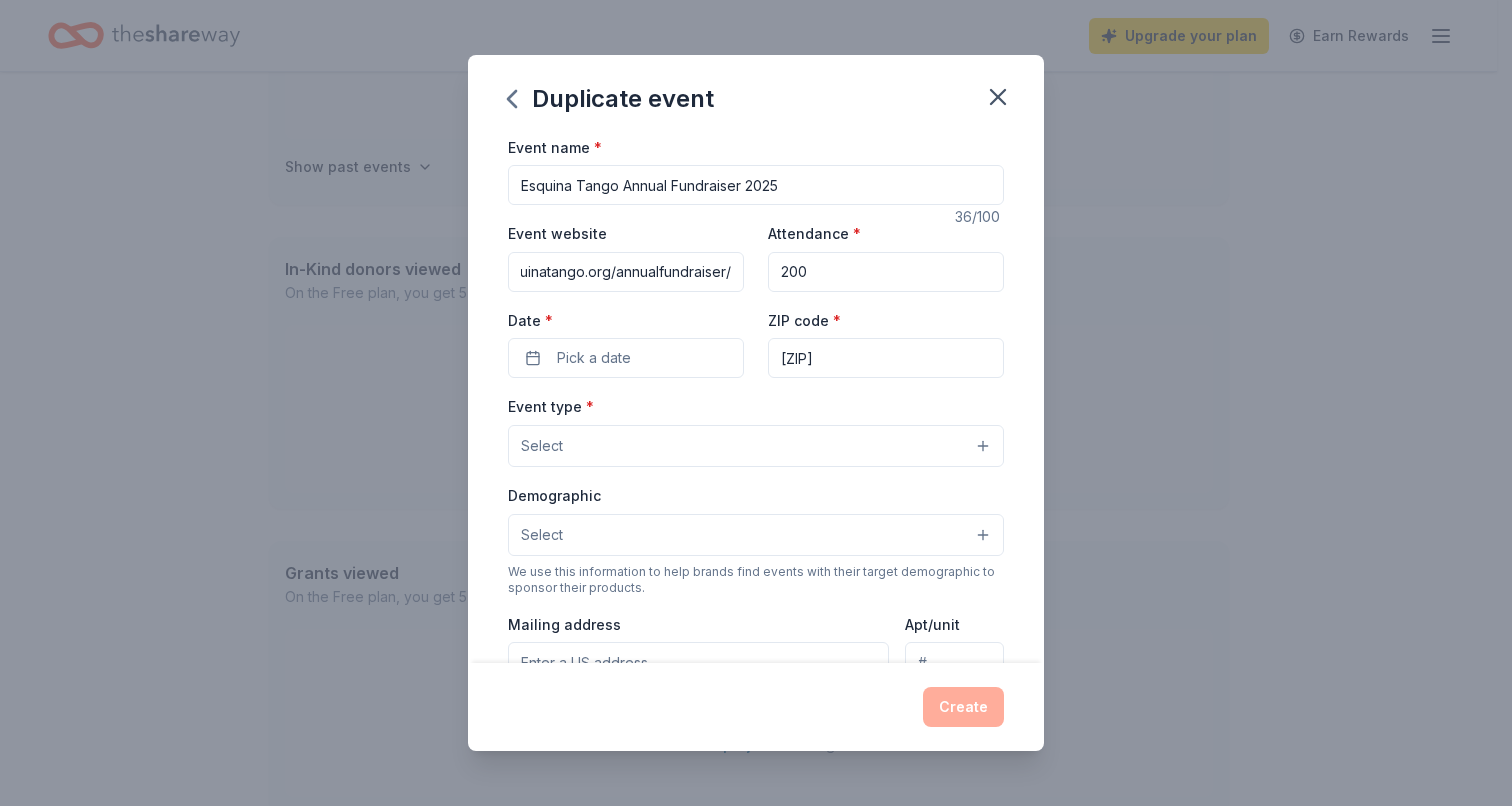 type on "https://www.esquinatango.org/annualfundraiser/" 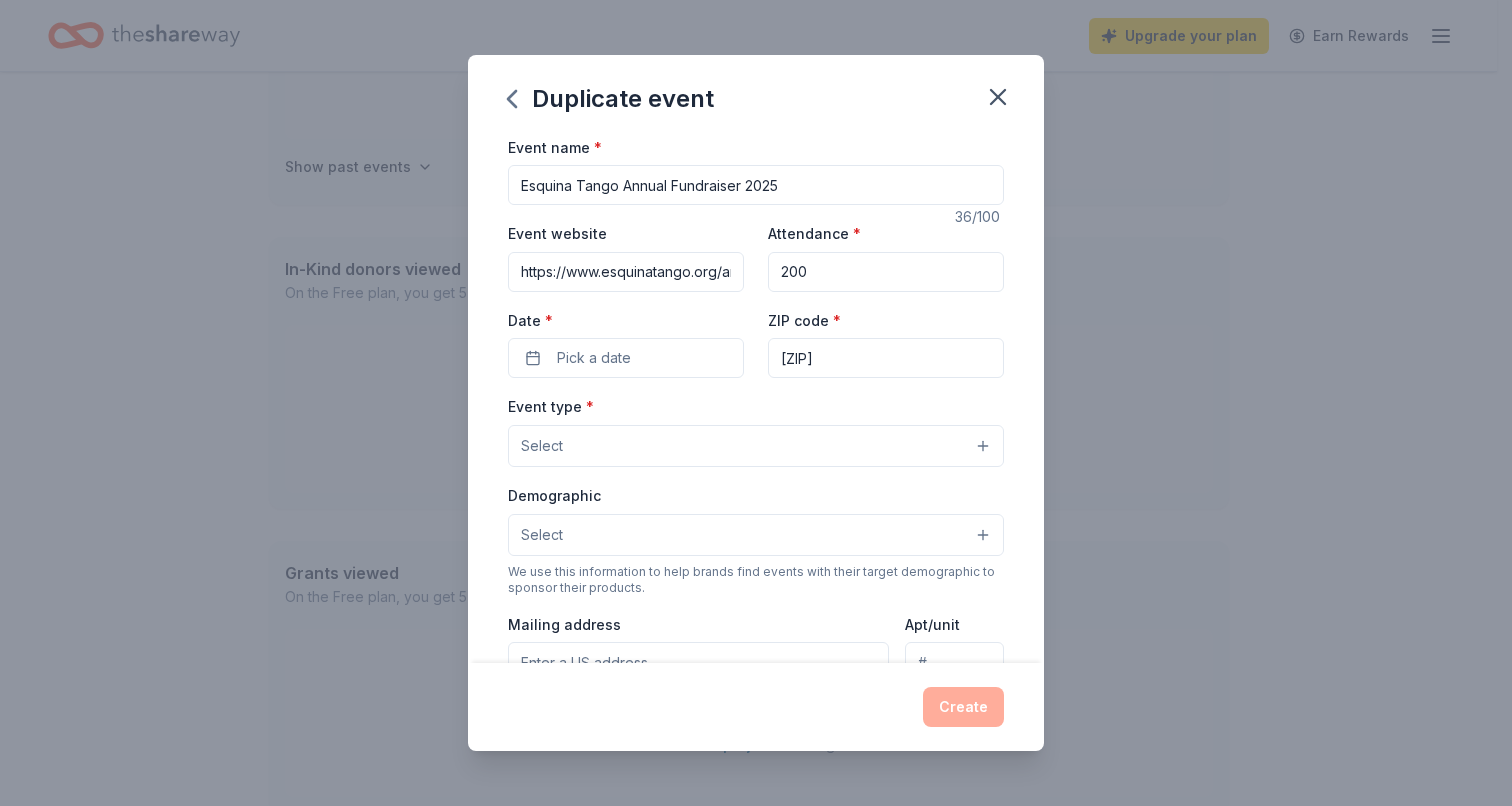 click on "Date *" at bounding box center [626, 321] 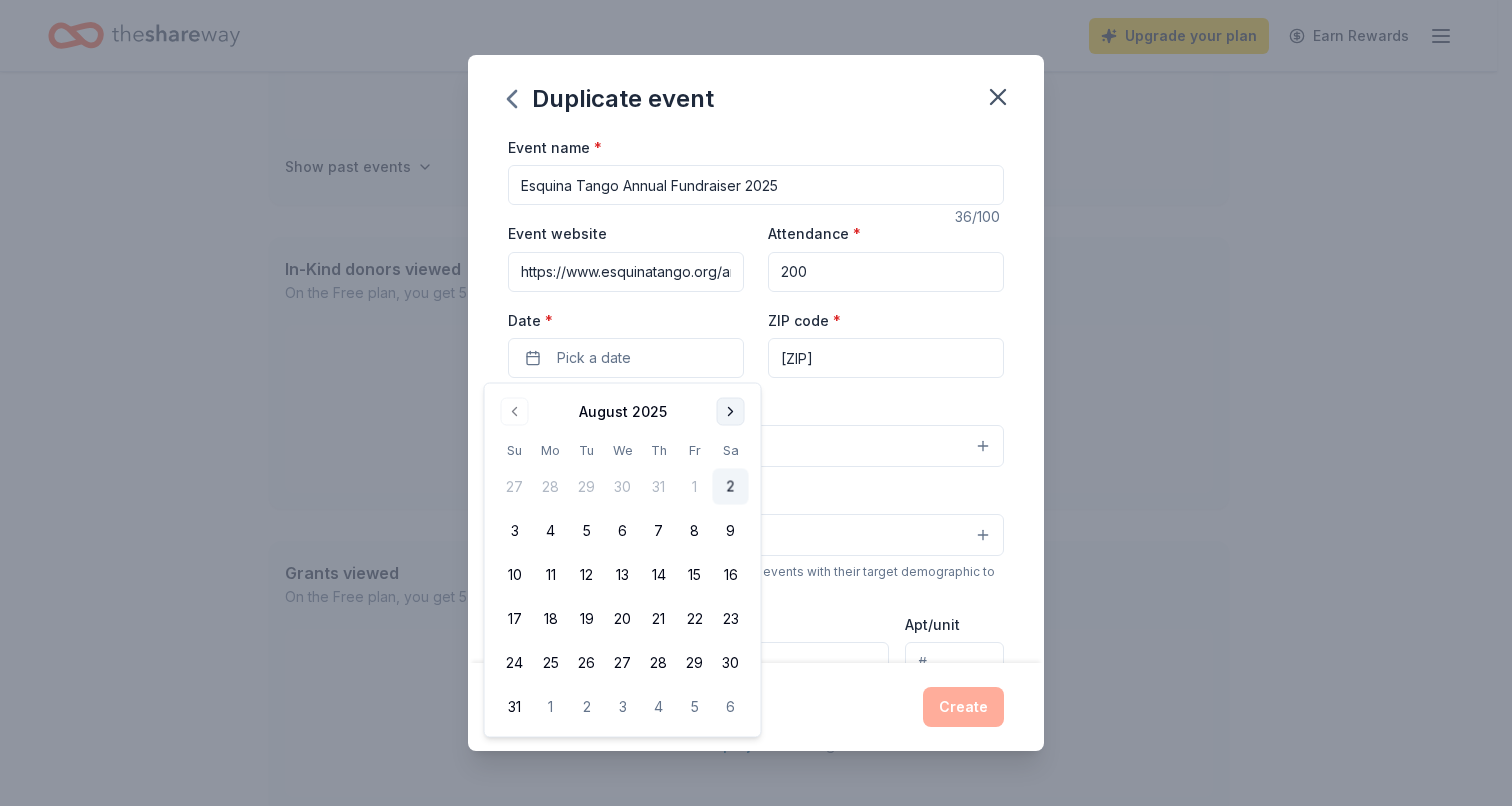 click at bounding box center [731, 412] 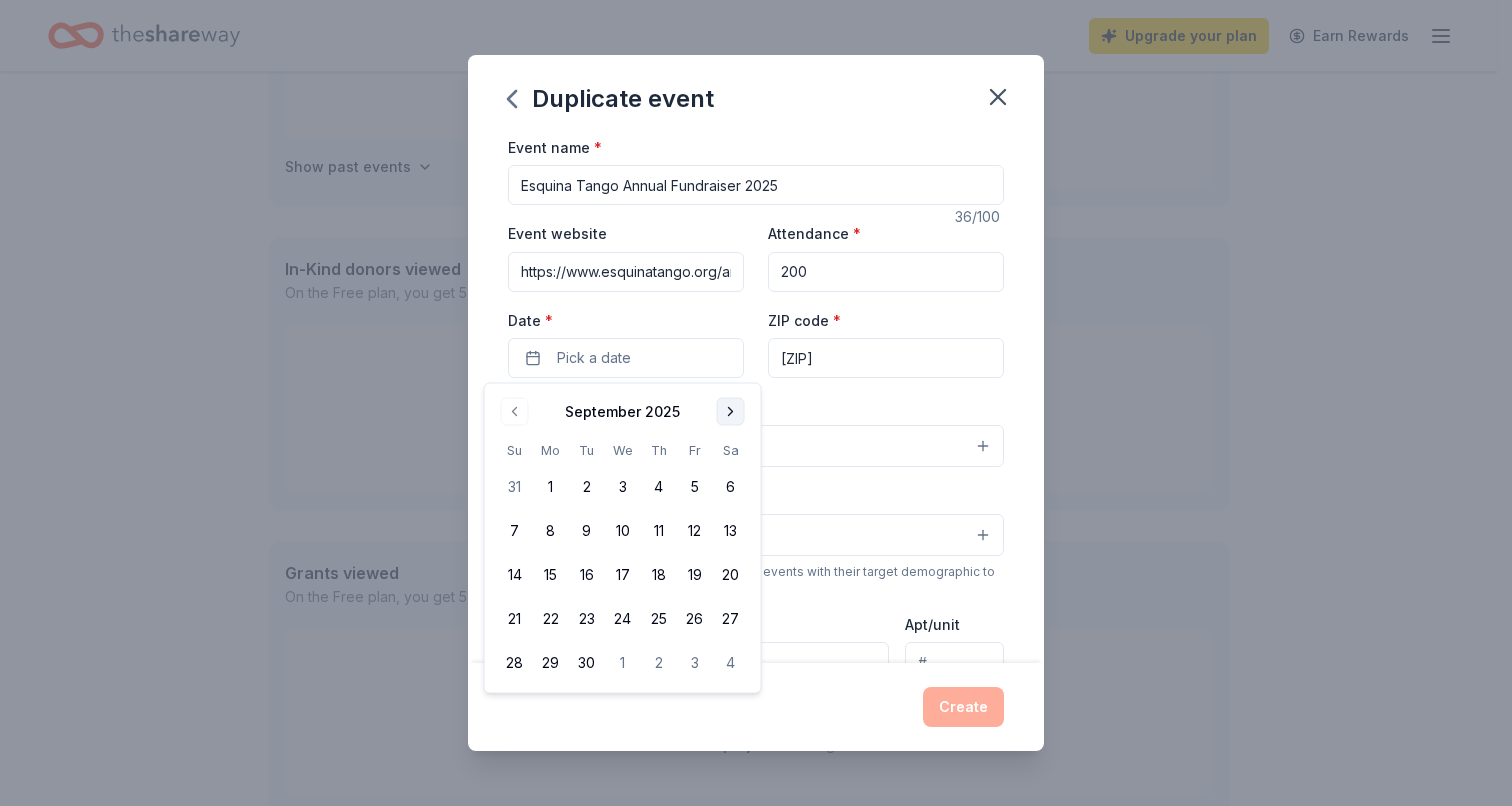 click at bounding box center [731, 412] 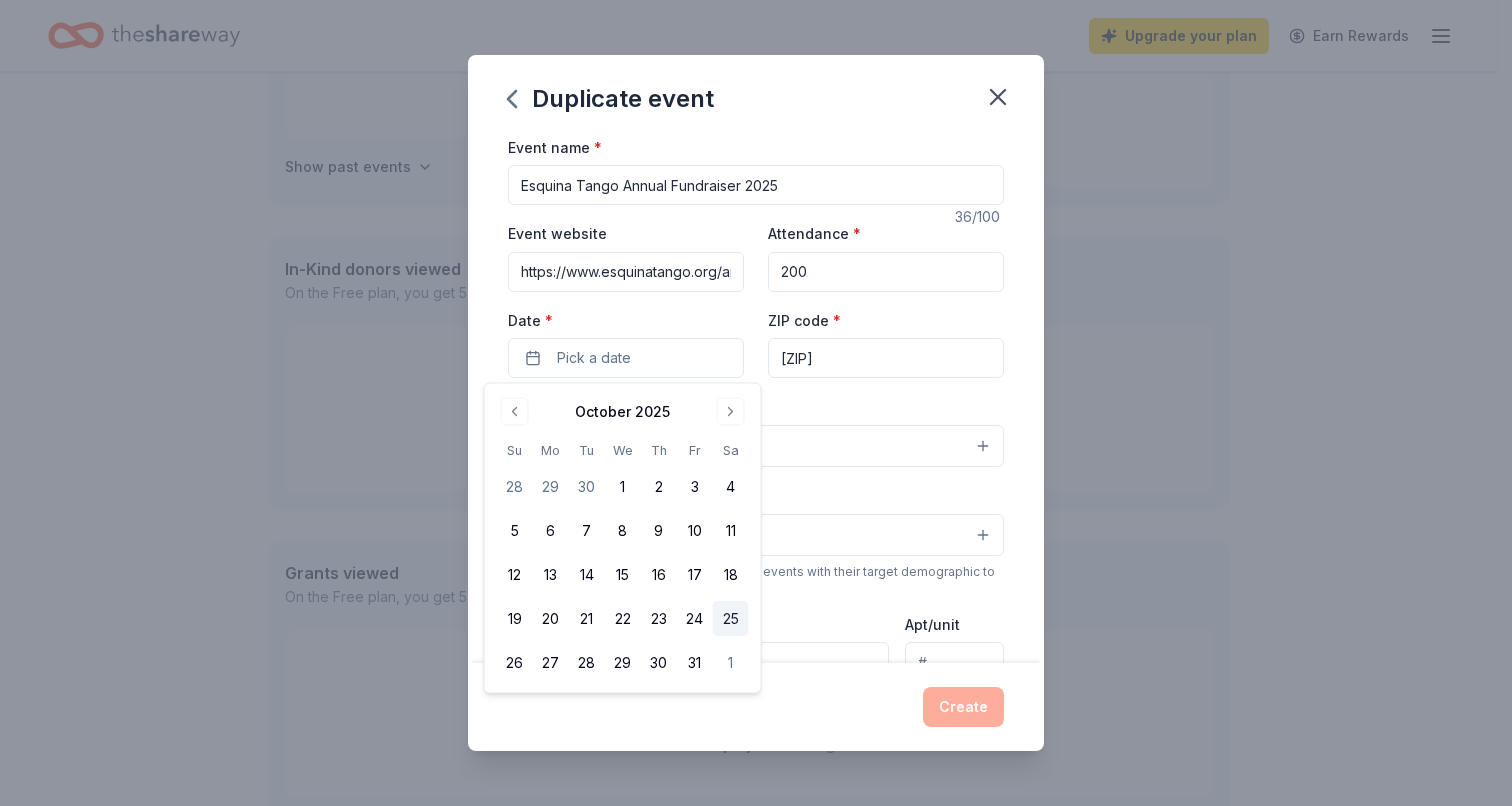 click on "25" at bounding box center (731, 619) 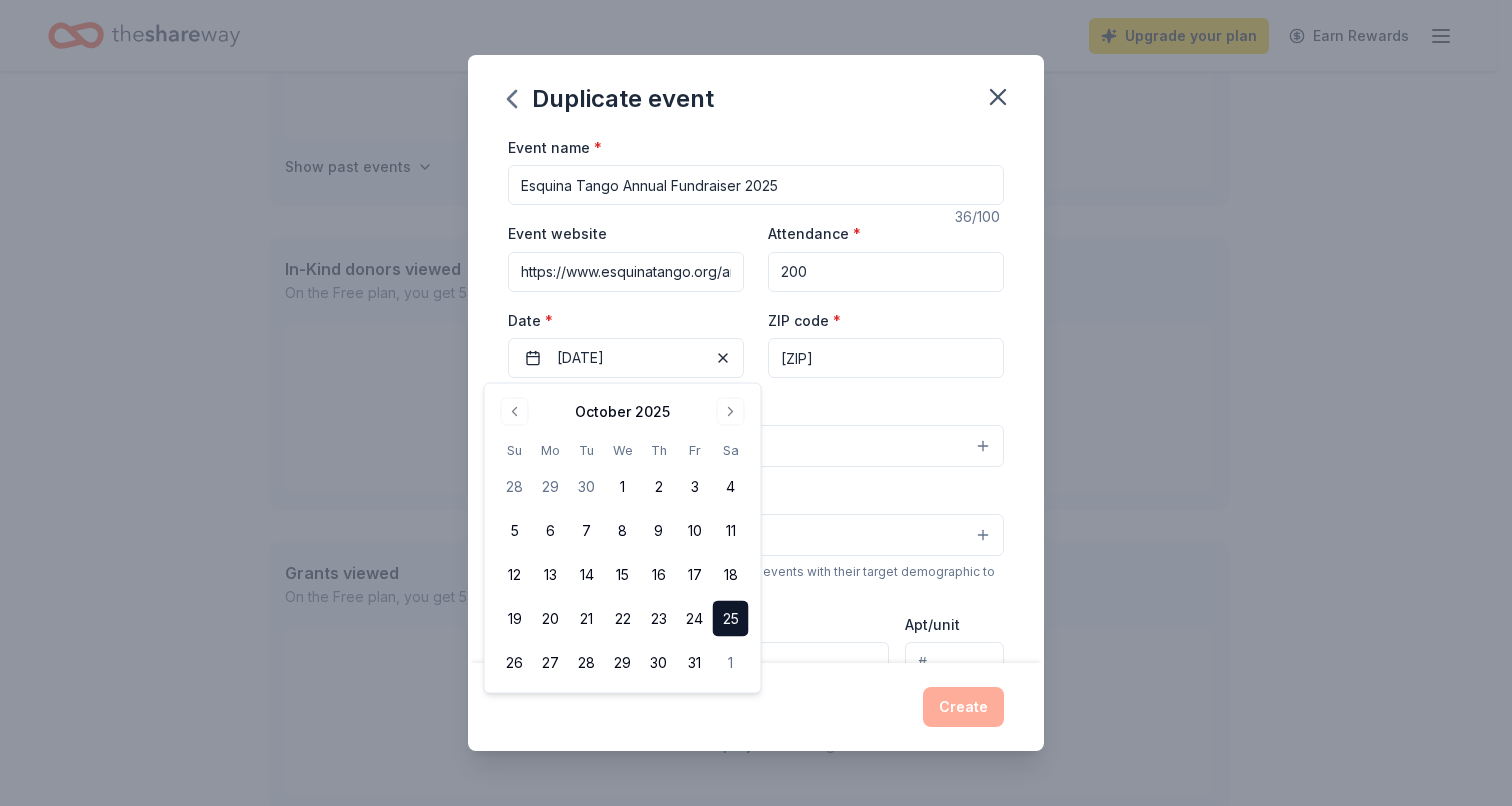 click on "Event type * Select" at bounding box center (756, 430) 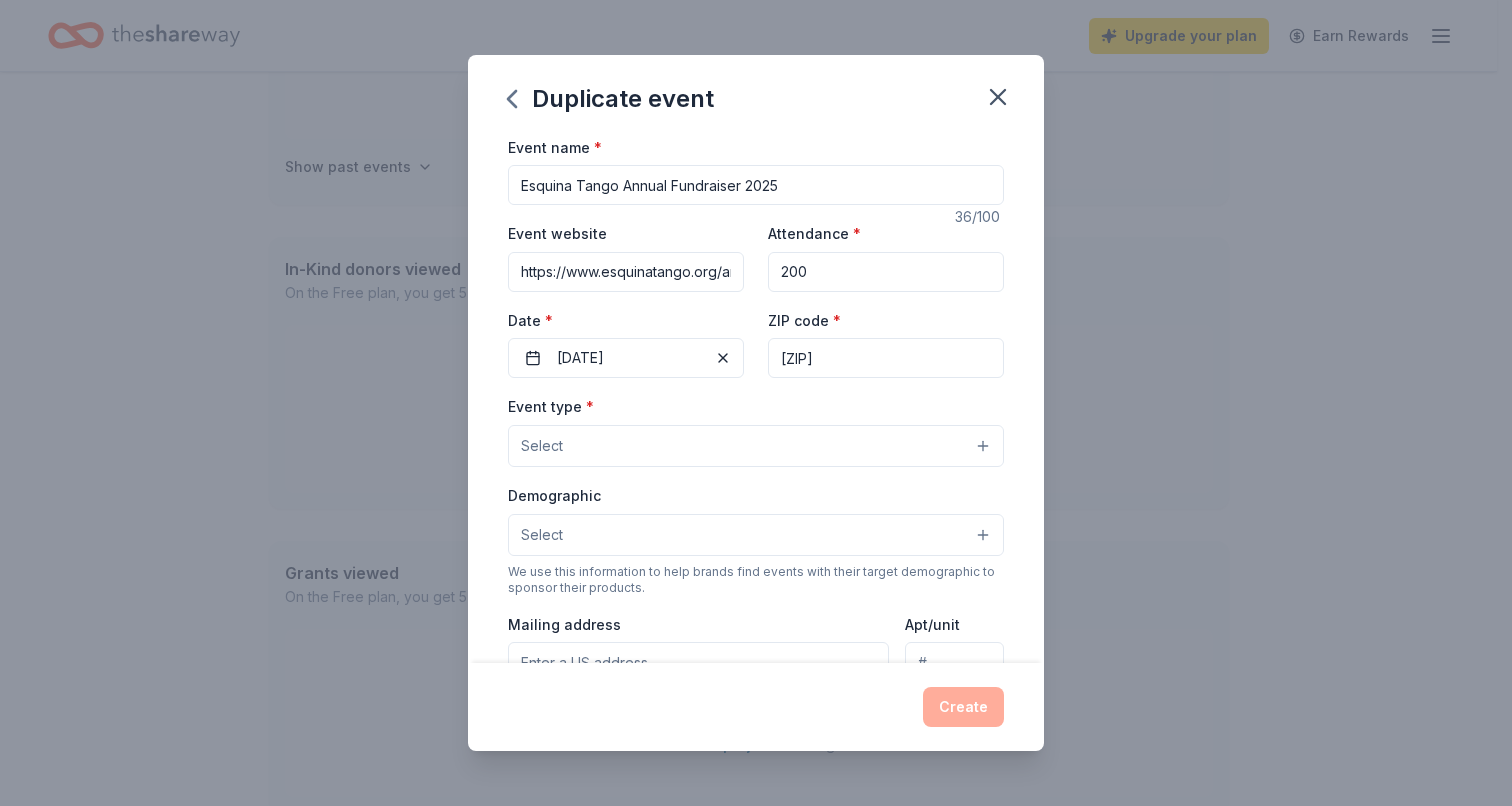 click on "Select" at bounding box center [756, 446] 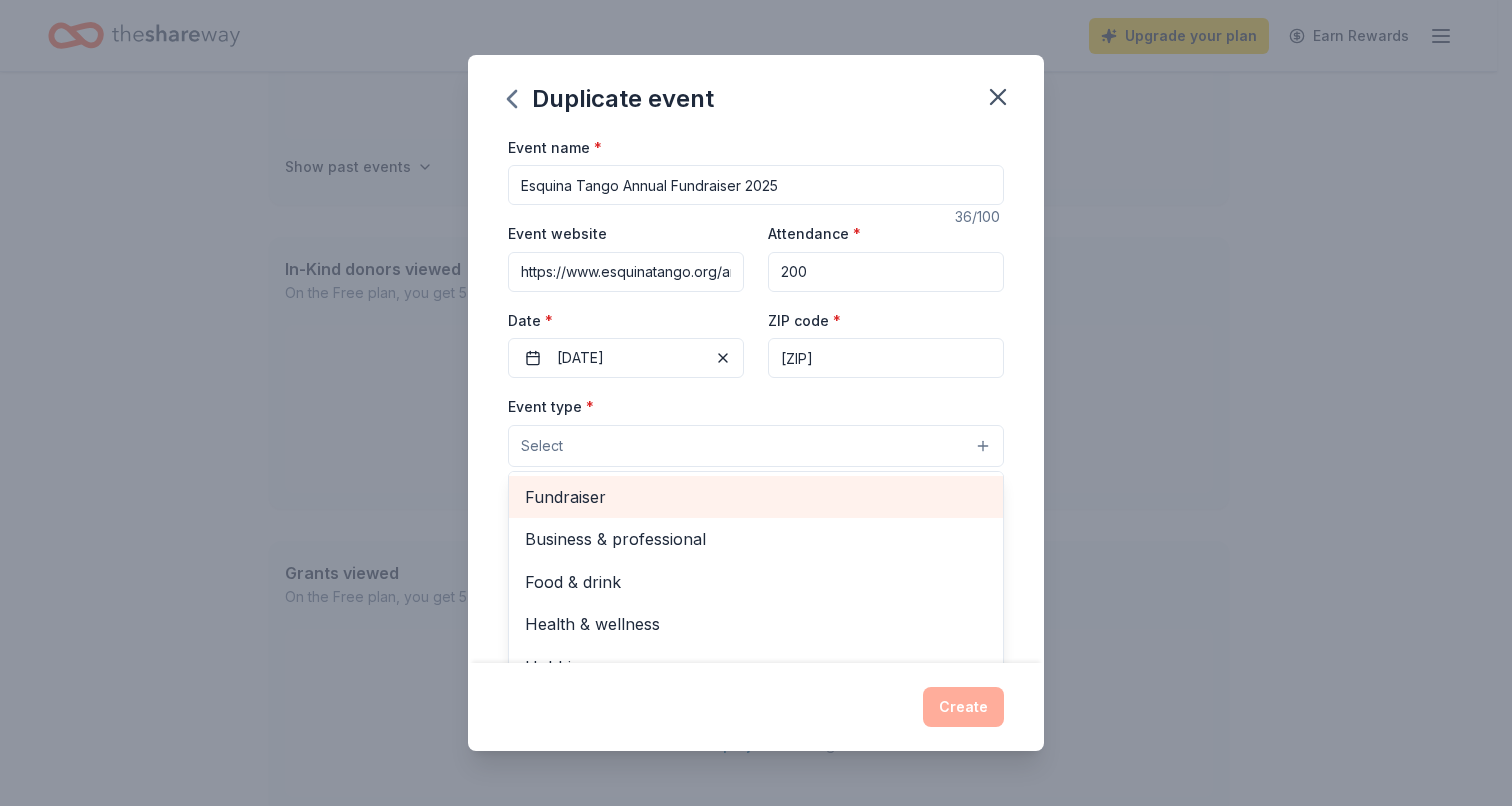 click on "Fundraiser" at bounding box center [756, 497] 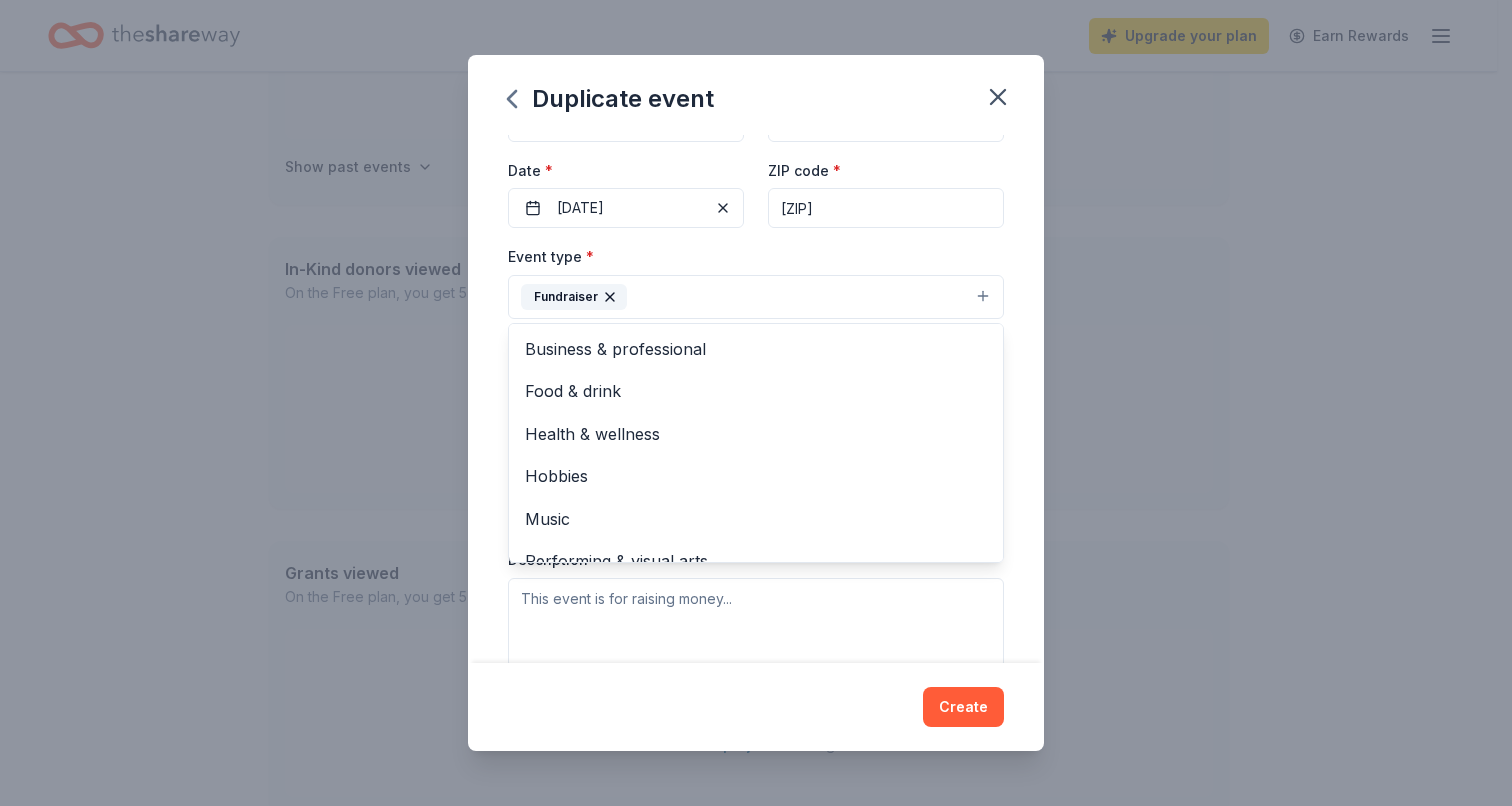 scroll, scrollTop: 153, scrollLeft: 0, axis: vertical 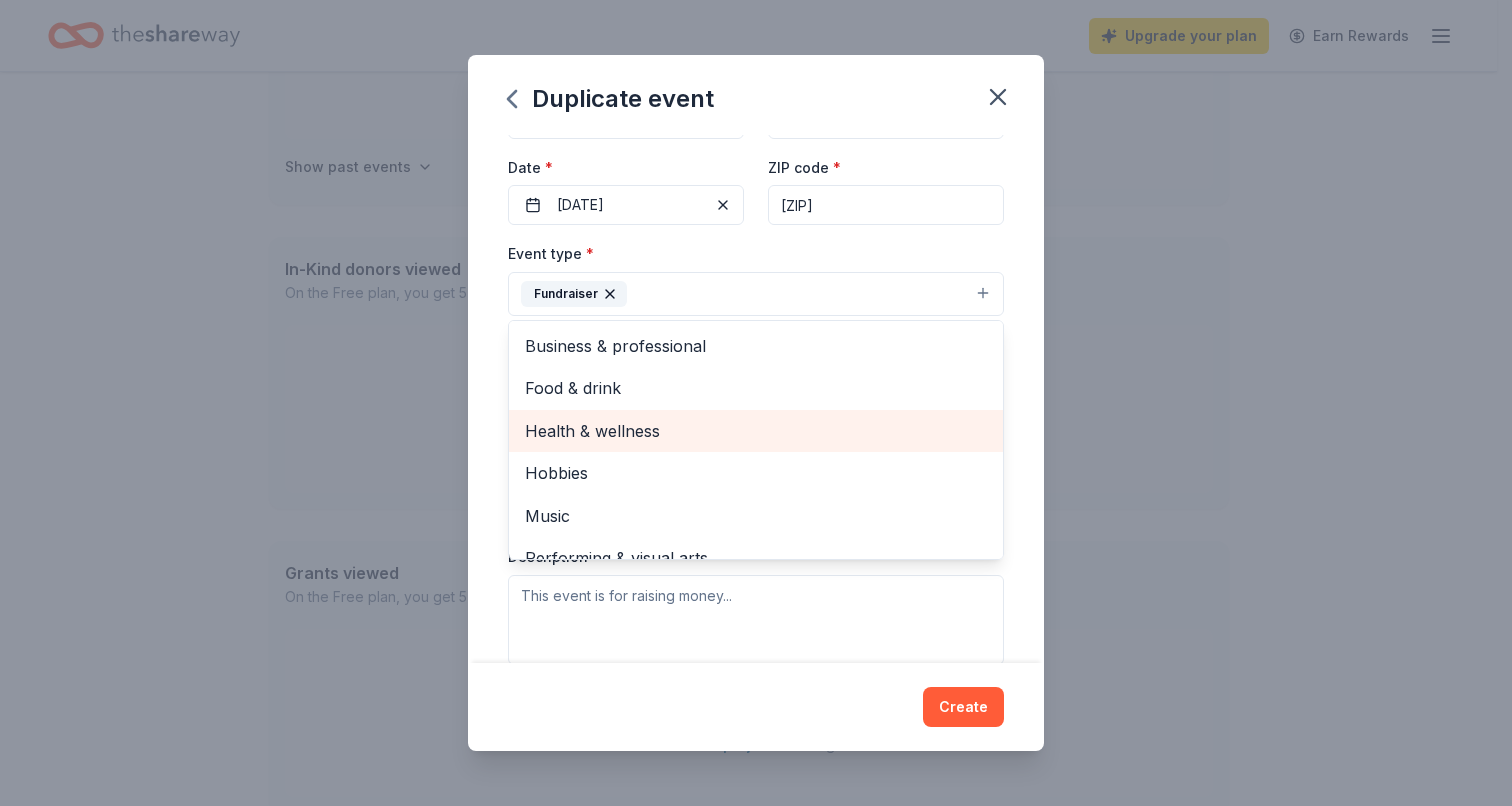 click on "Health & wellness" at bounding box center [756, 431] 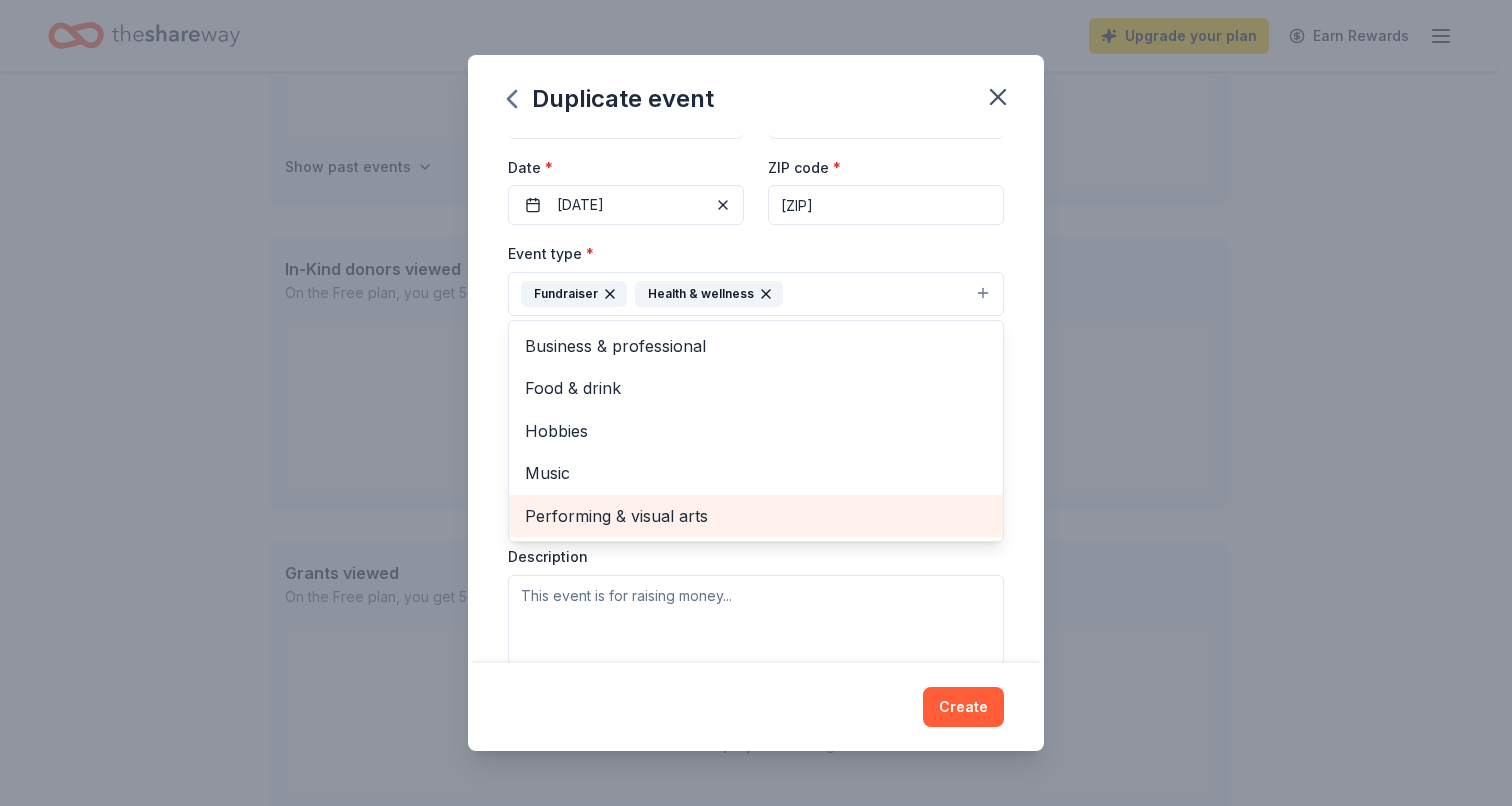 click on "Performing & visual arts" at bounding box center [756, 516] 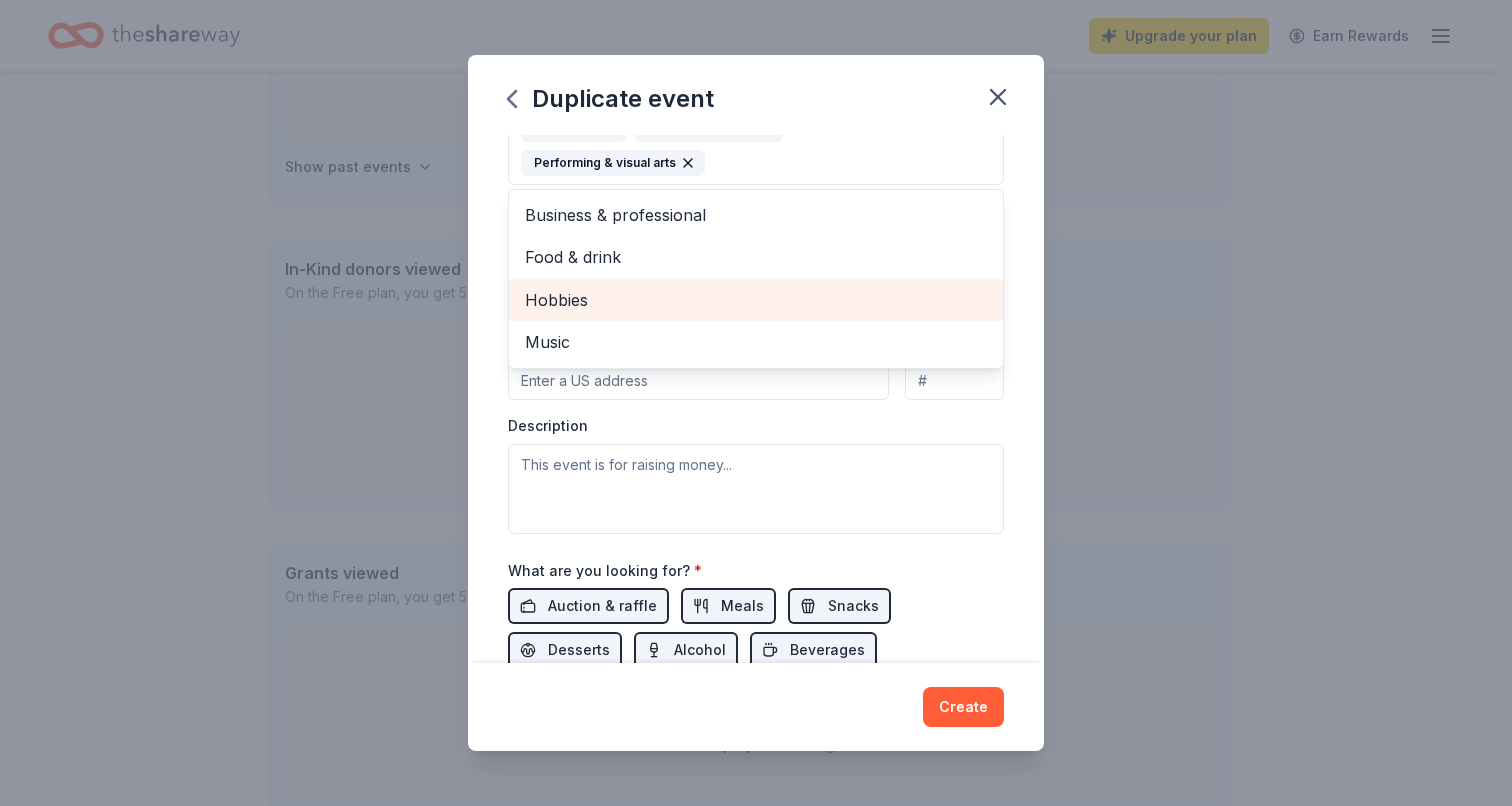 scroll, scrollTop: 280, scrollLeft: 0, axis: vertical 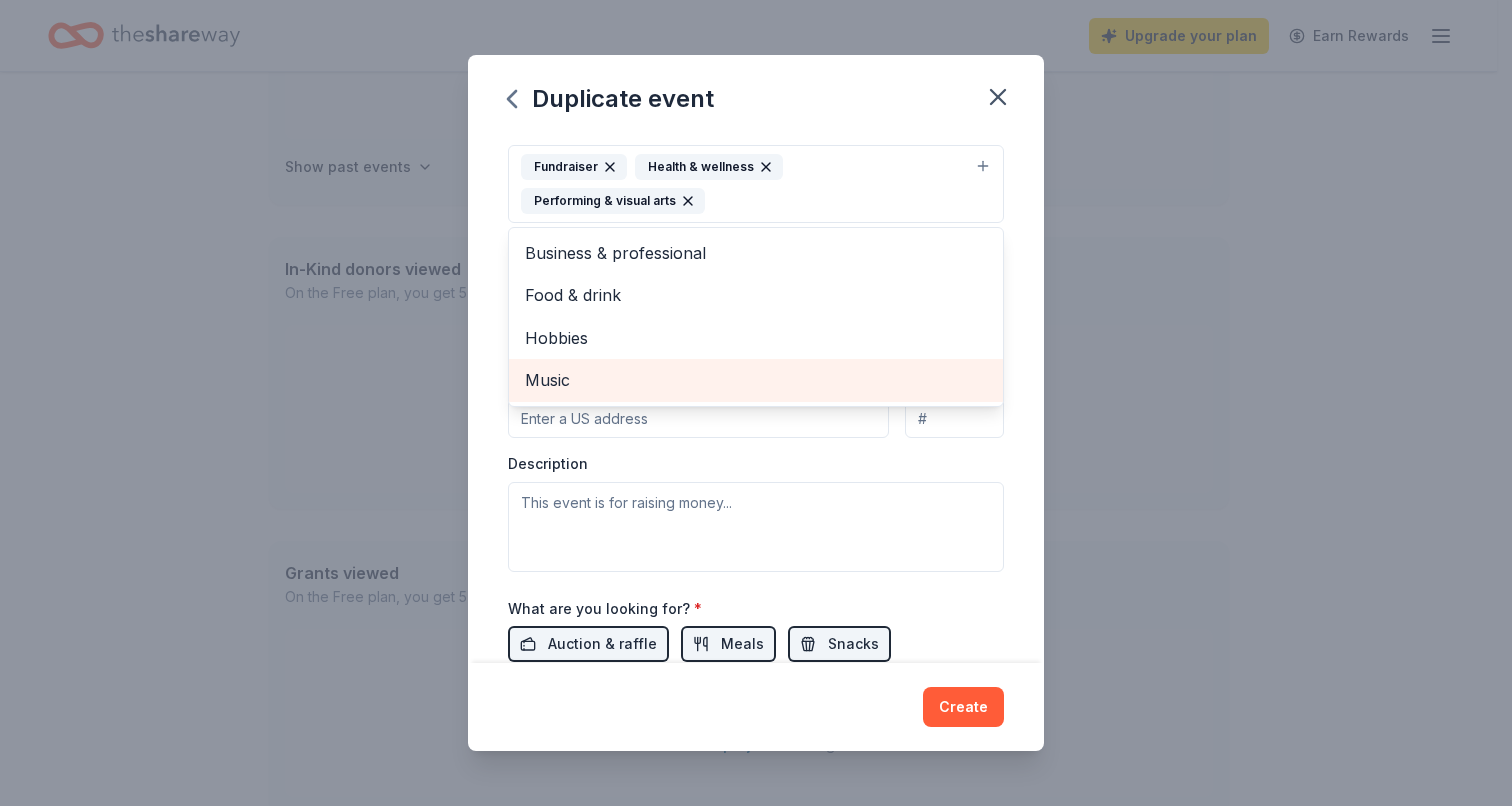 click on "Music" at bounding box center [756, 380] 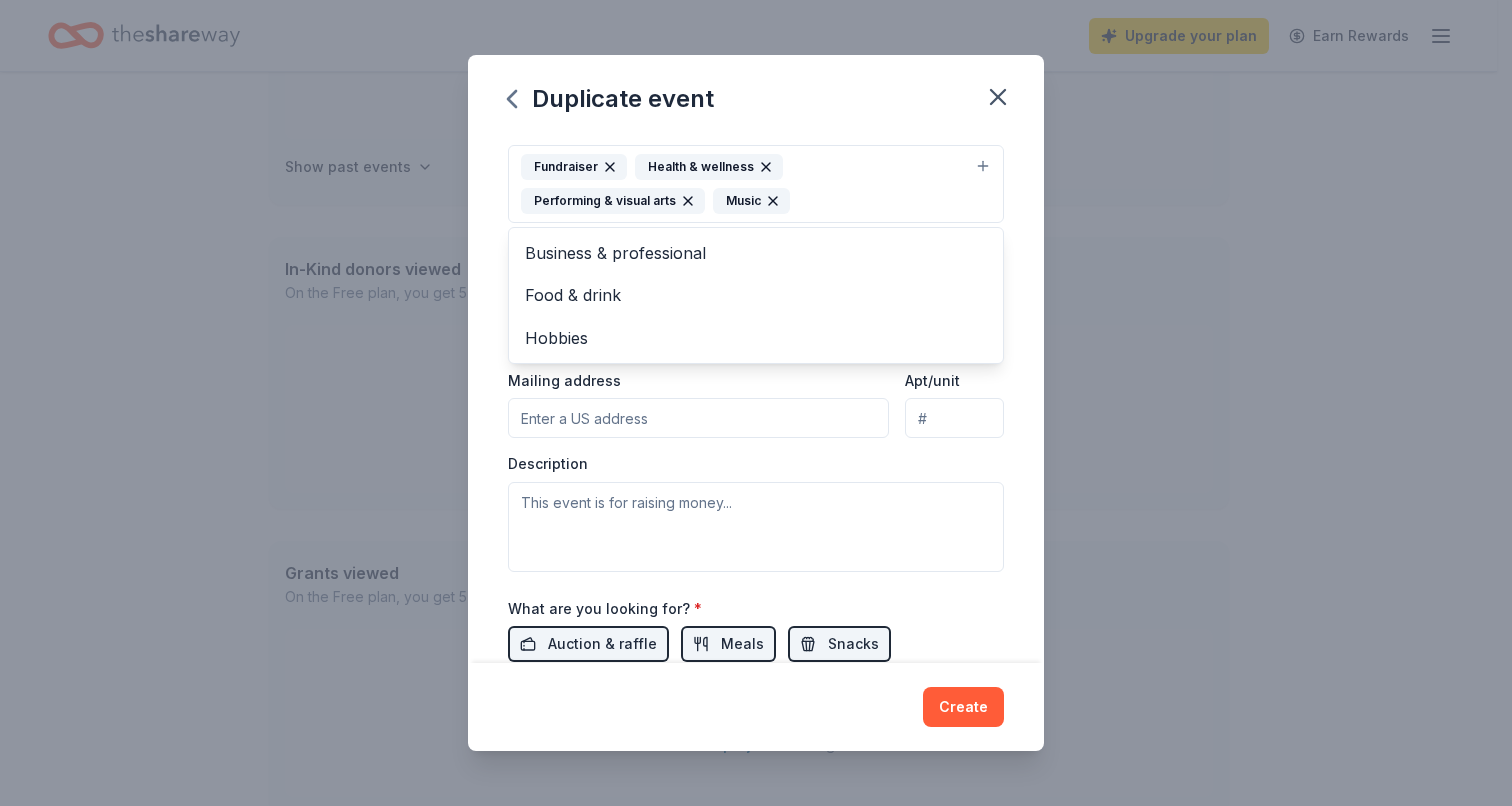 click on "Event name * Esquina Tango Annual Fundraiser 2025 36 /100 Event website https://www.esquinatango.org/annualfundraiser/ Attendance * 200 Date * 10/25/2025 ZIP code * [ZIP] Event type * Fundraiser Health & wellness Performing & visual arts Music Business & professional Food & drink Hobbies Demographic Select We use this information to help brands find events with their target demographic to sponsor their products. Mailing address Apt/unit Description What are you looking for? * Auction & raffle Meals Snacks Desserts Alcohol Beverages Send me reminders Email me reminders of donor application deadlines Recurring event Copy donors Saved Applied Approved Received Declined Not interested All copied donors will be given "saved" status in your new event. Companies that are no longer donating will not be copied." at bounding box center (756, 399) 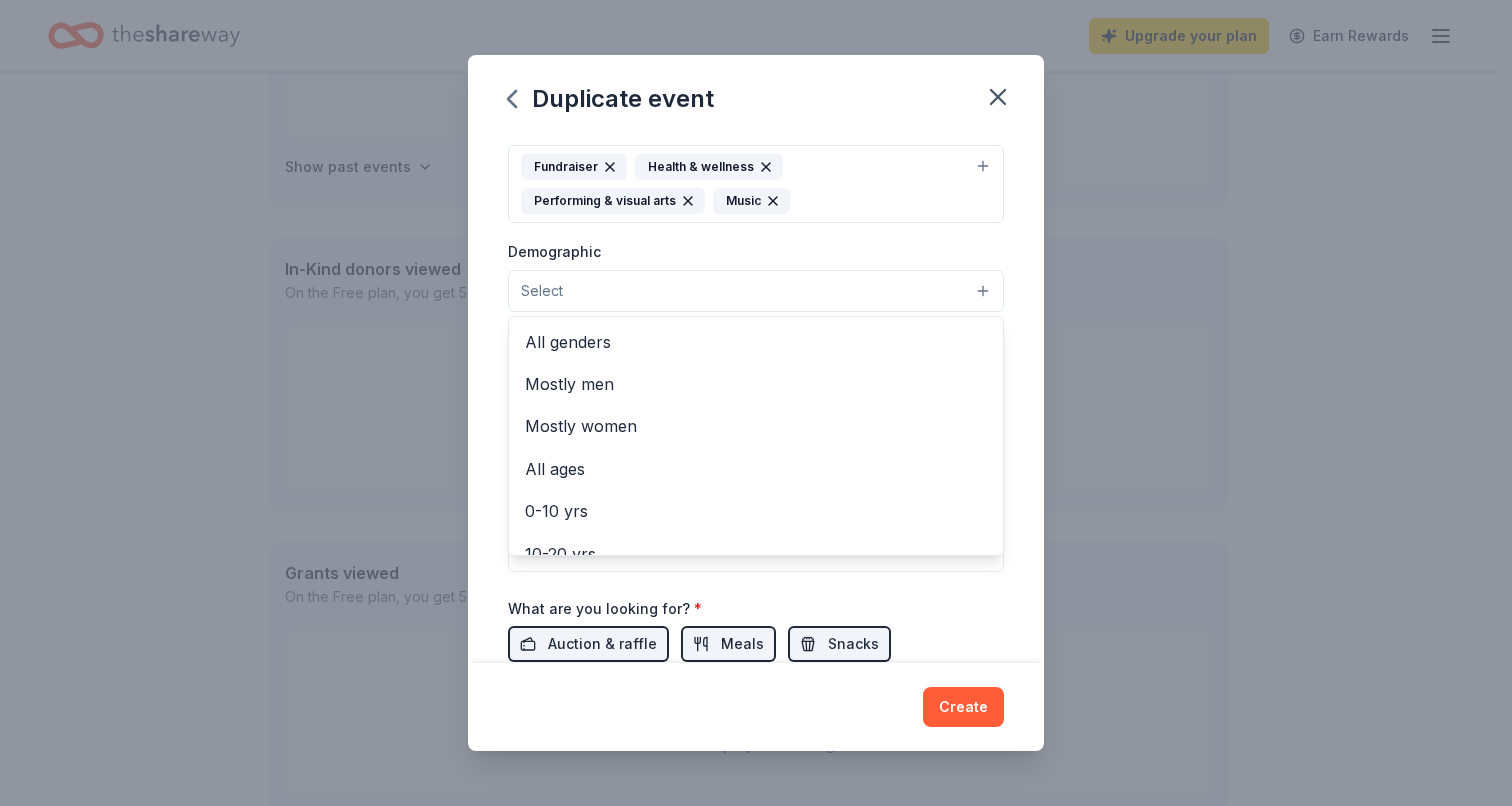 click on "Select" at bounding box center [756, 291] 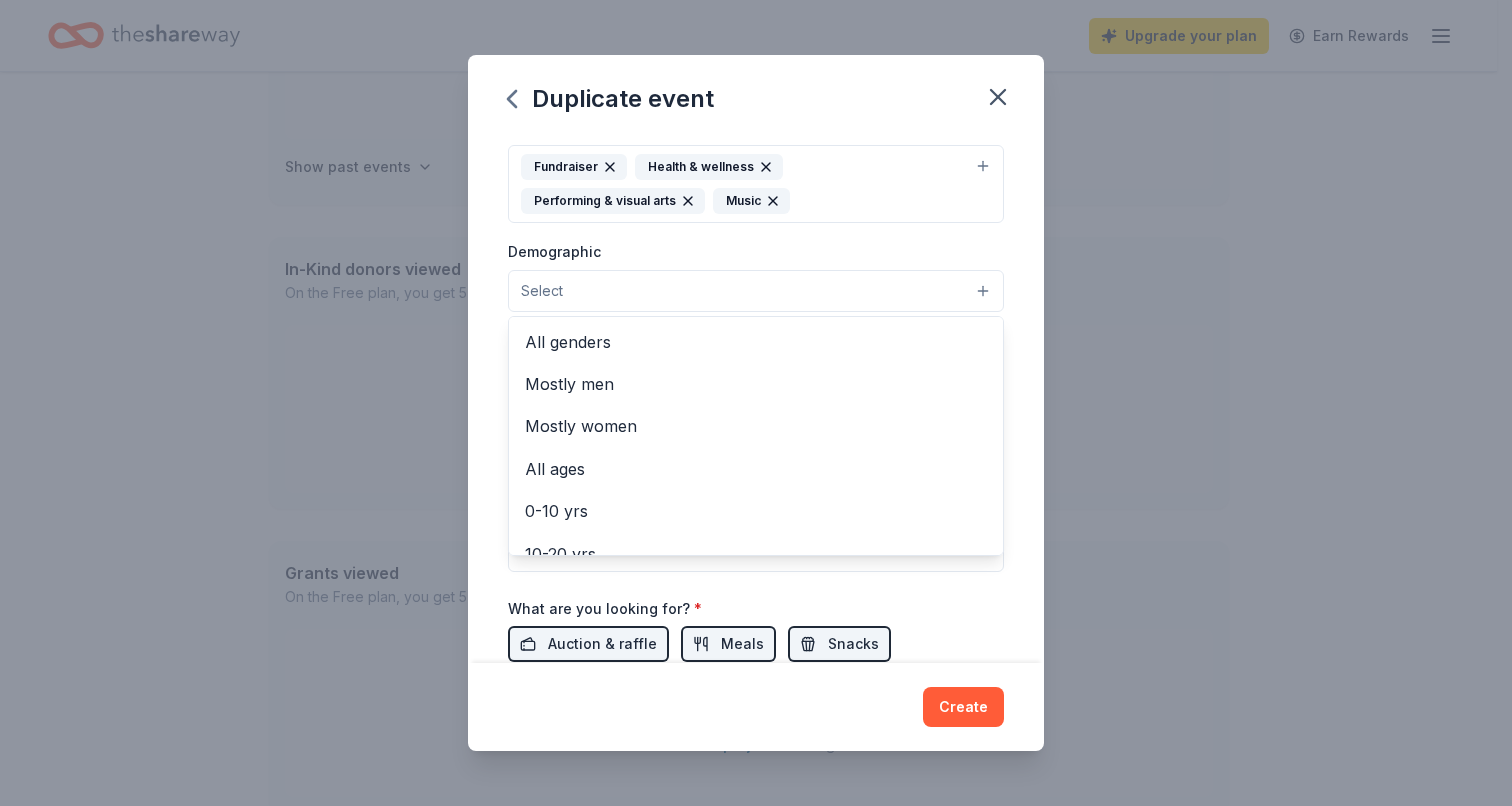 click on "Event type * Fundraiser Health & wellness Performing & visual arts Music Demographic Select All genders Mostly men Mostly women All ages 0-10 yrs 10-20 yrs 20-30 yrs 30-40 yrs 40-50 yrs 50-60 yrs 60-70 yrs 70-80 yrs 80+ yrs We use this information to help brands find events with their target demographic to sponsor their products. Mailing address Apt/unit Description" at bounding box center (756, 342) 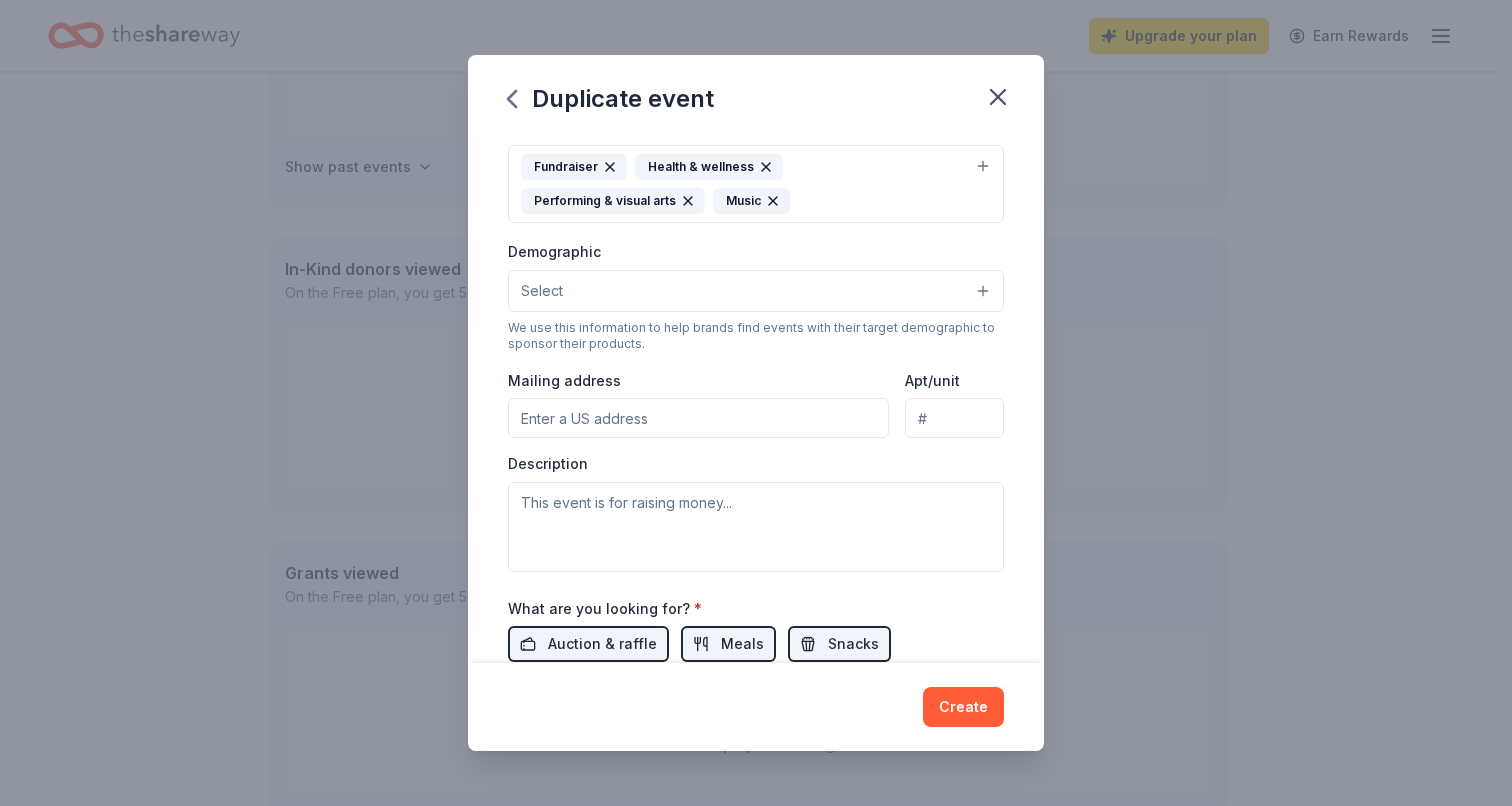 click on "Fundraiser Health & wellness Performing & visual arts Music" at bounding box center [744, 184] 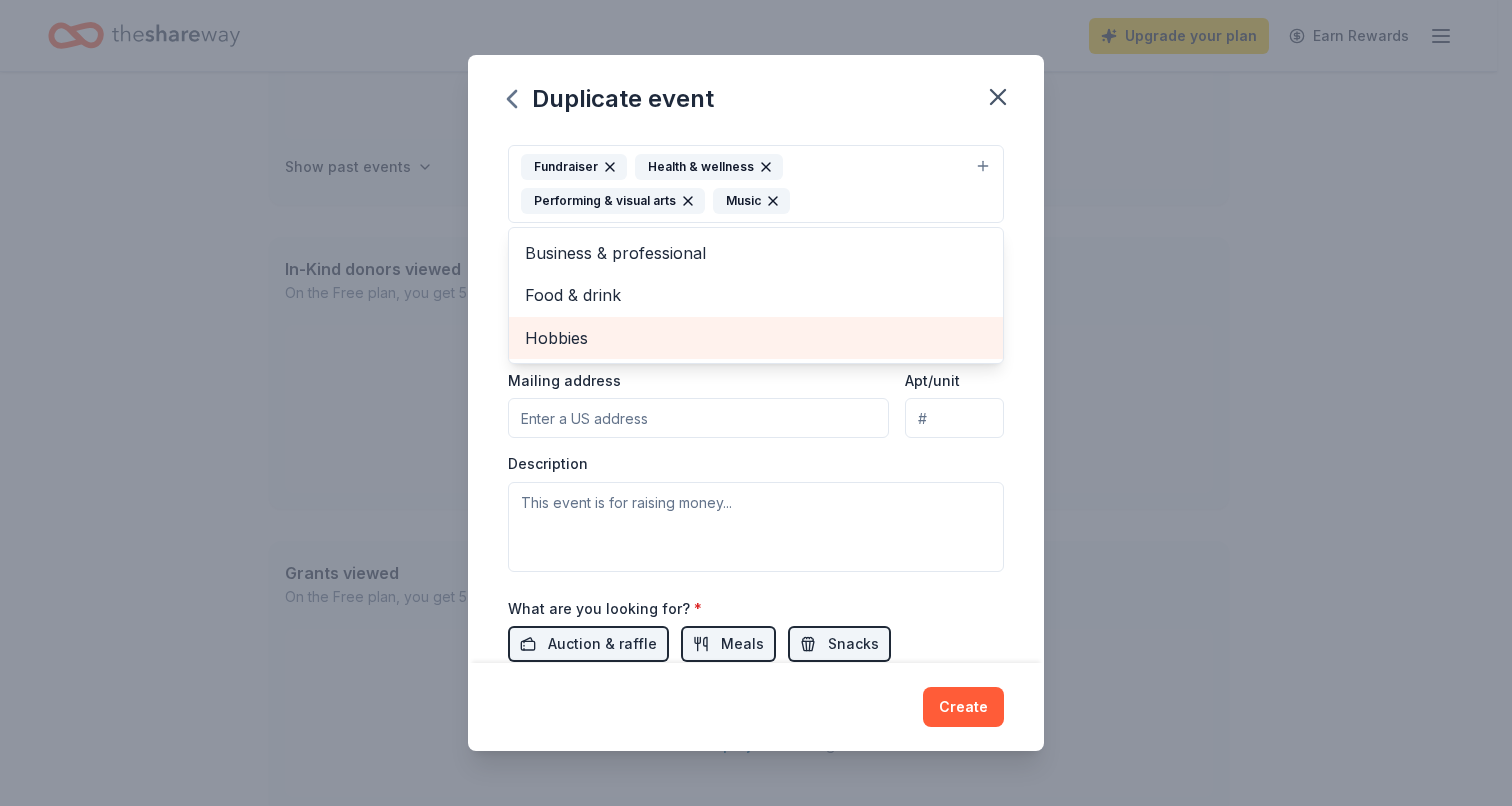 click on "Hobbies" at bounding box center [756, 338] 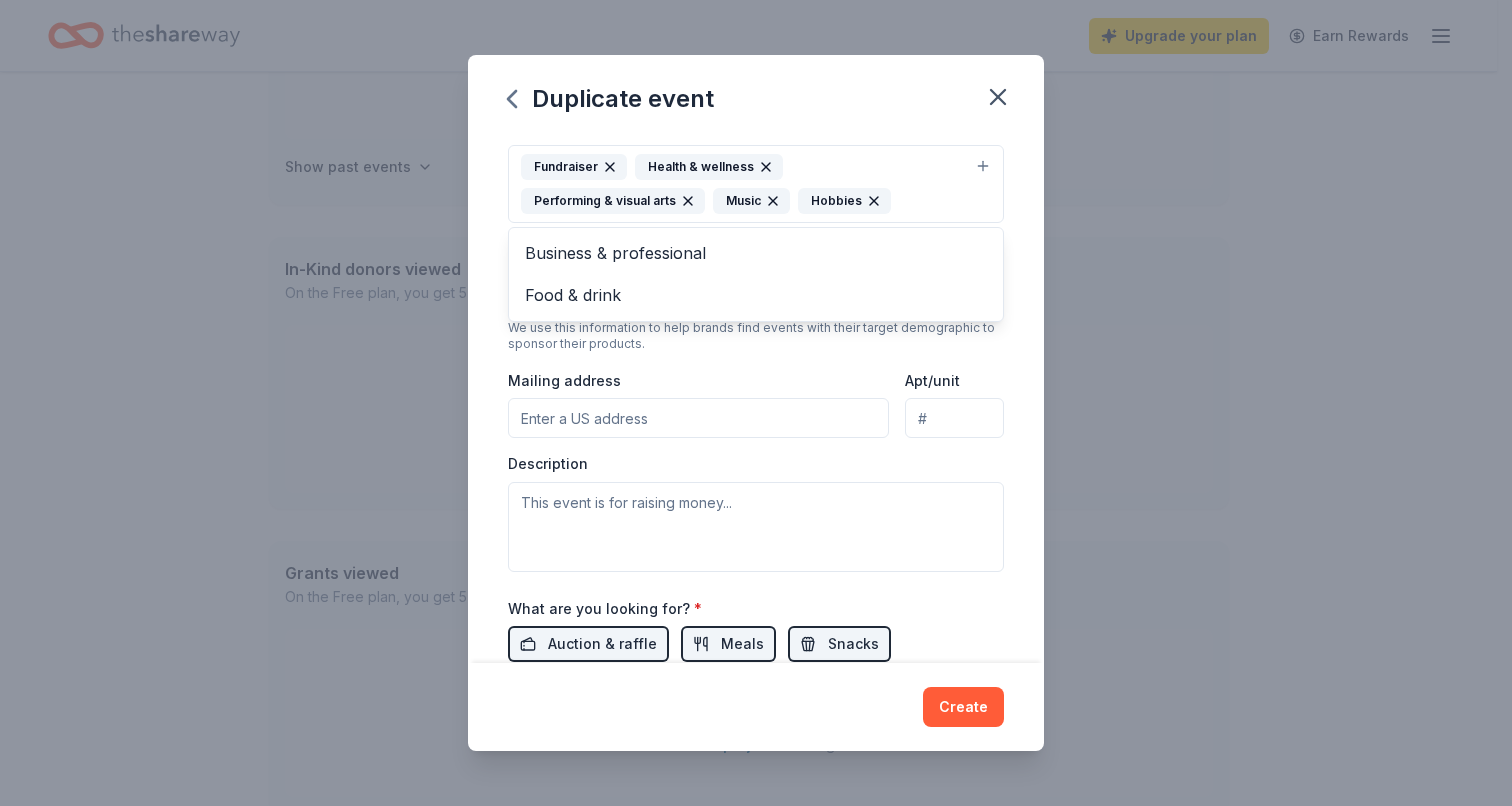 click on "Event name * Esquina Tango Annual Fundraiser 2025 36 /100 Event website https://www.esquinatango.org/annualfundraiser/ Attendance * 200 Date * 10/25/2025 ZIP code * [ZIP] Event type * Fundraiser Health & wellness Performing & visual arts Music Hobbies Business & professional Food & drink Demographic Select We use this information to help brands find events with their target demographic to sponsor their products. Mailing address Apt/unit Description What are you looking for? * Auction & raffle Meals Snacks Desserts Alcohol Beverages Send me reminders Email me reminders of donor application deadlines Recurring event Copy donors Saved Applied Approved Received Declined Not interested All copied donors will be given "saved" status in your new event. Companies that are no longer donating will not be copied." at bounding box center (756, 399) 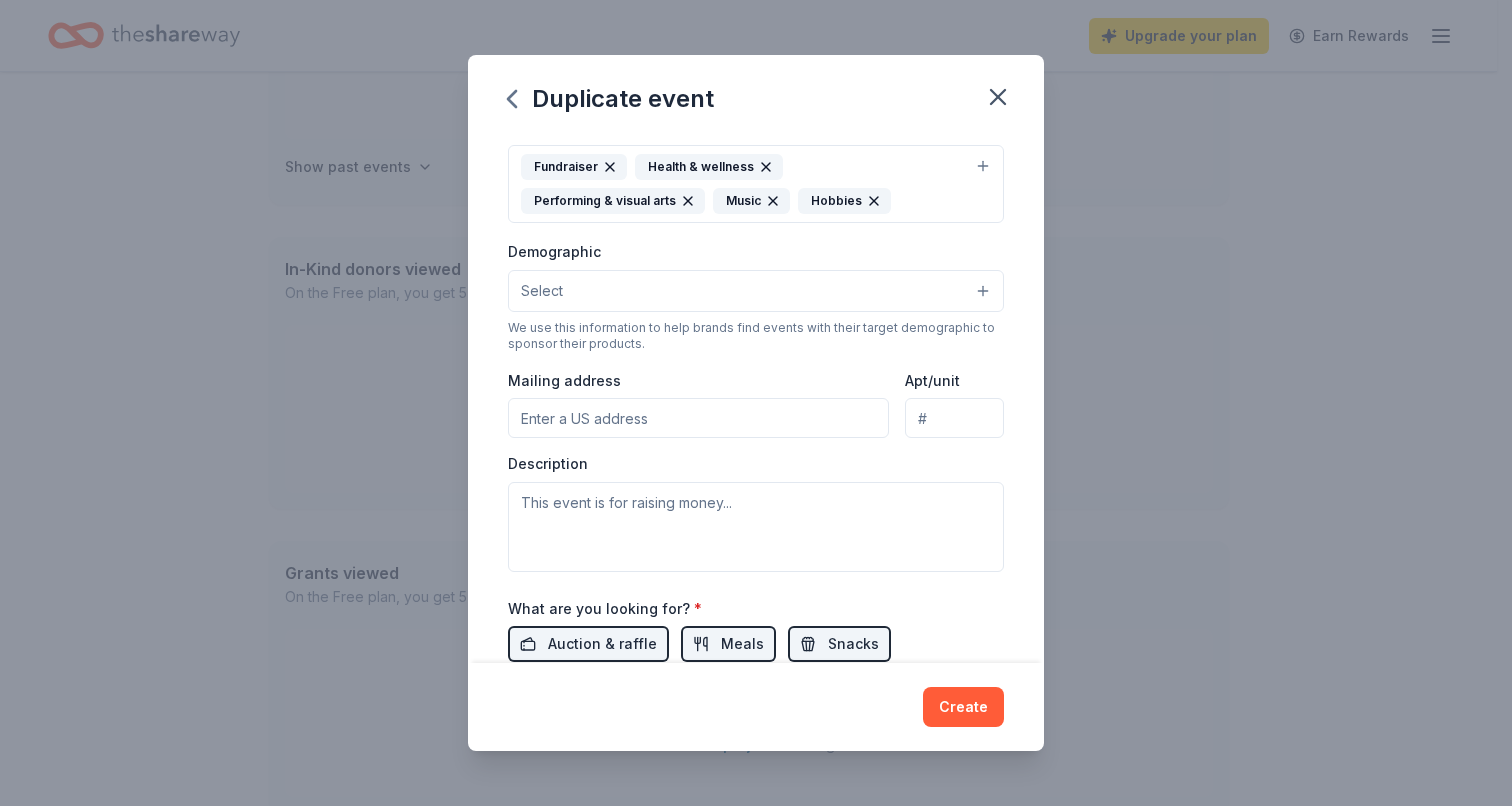 click on "Select" at bounding box center [756, 291] 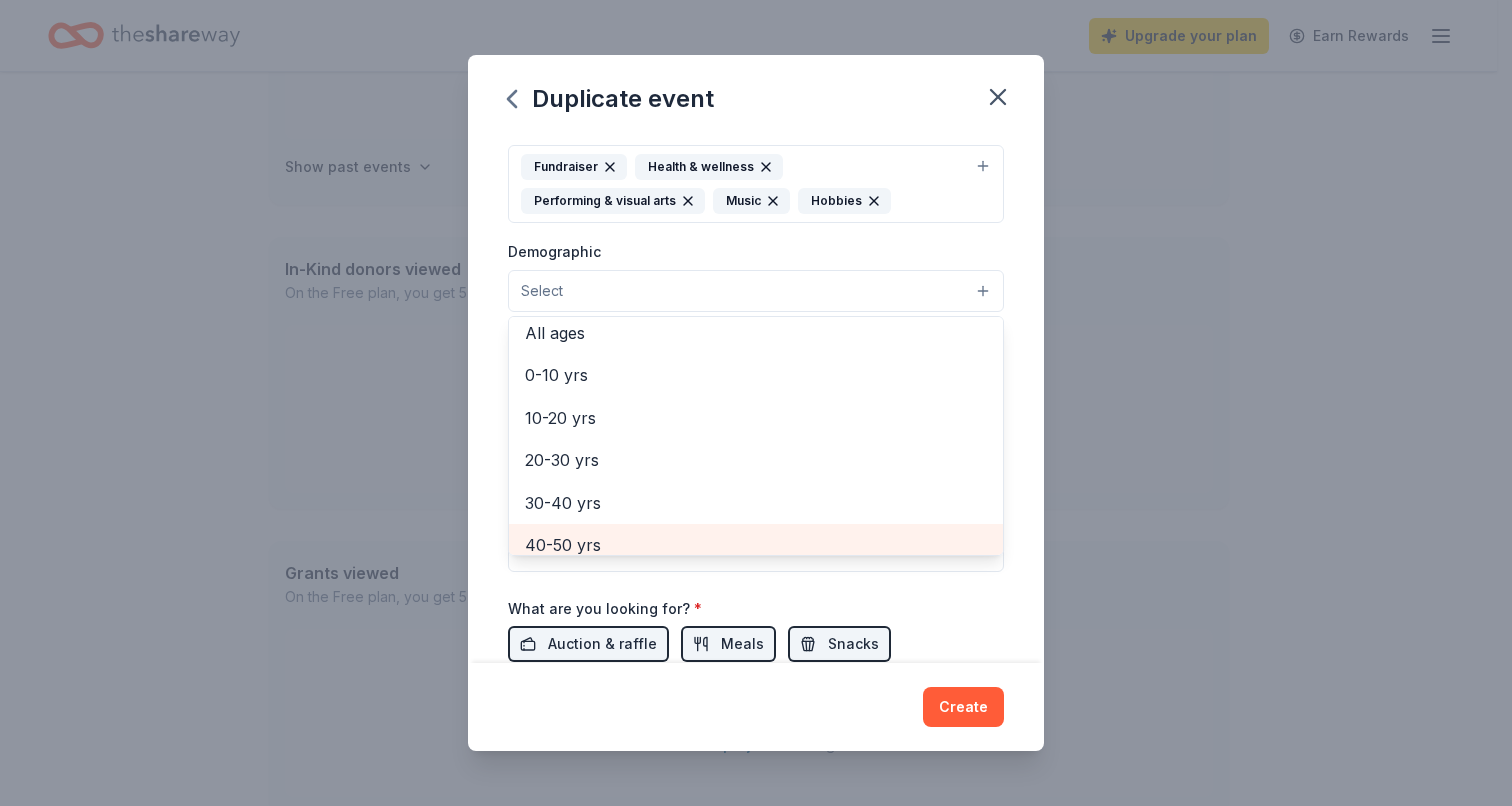scroll, scrollTop: 0, scrollLeft: 0, axis: both 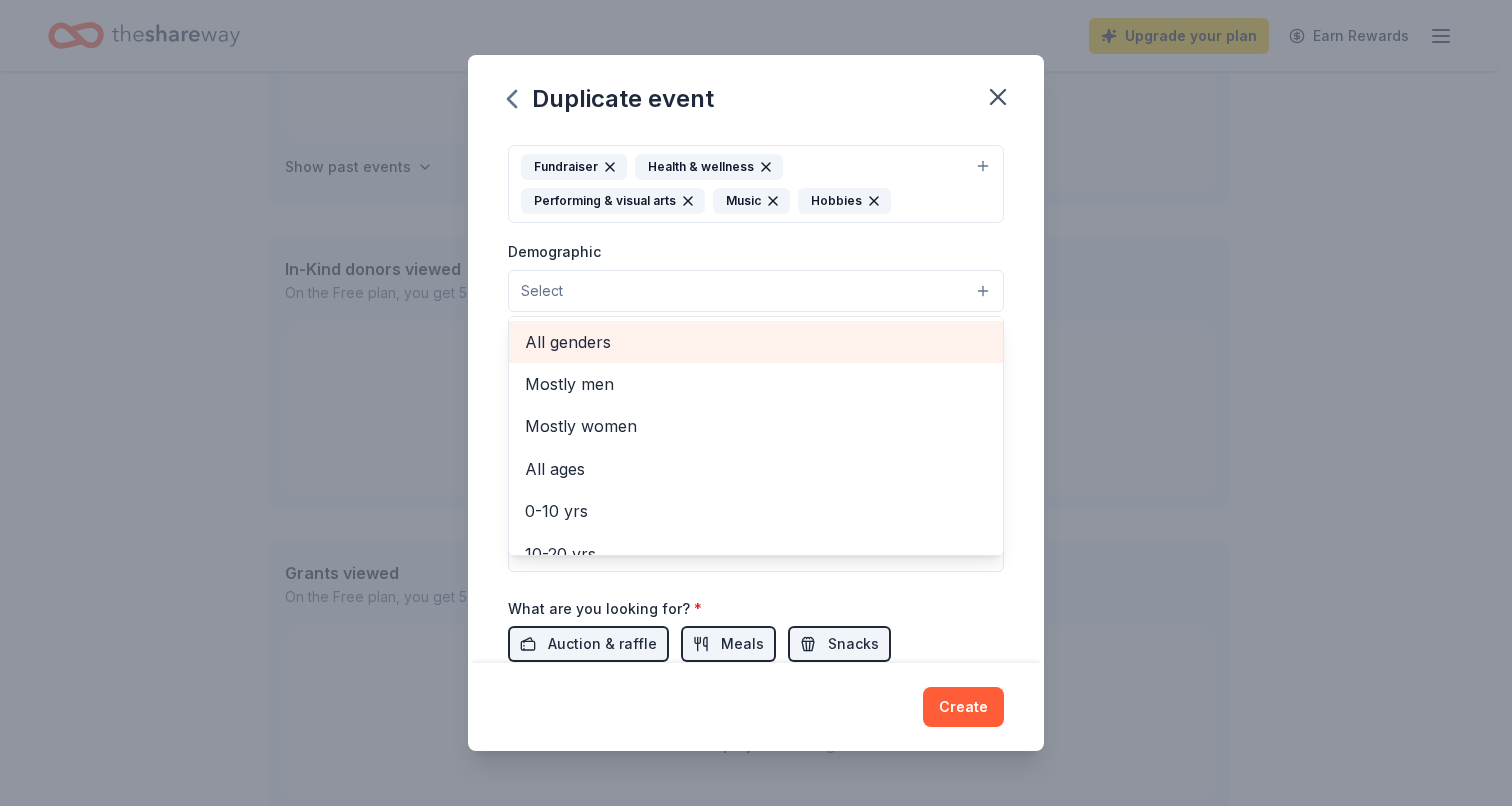 click on "All genders" at bounding box center [756, 342] 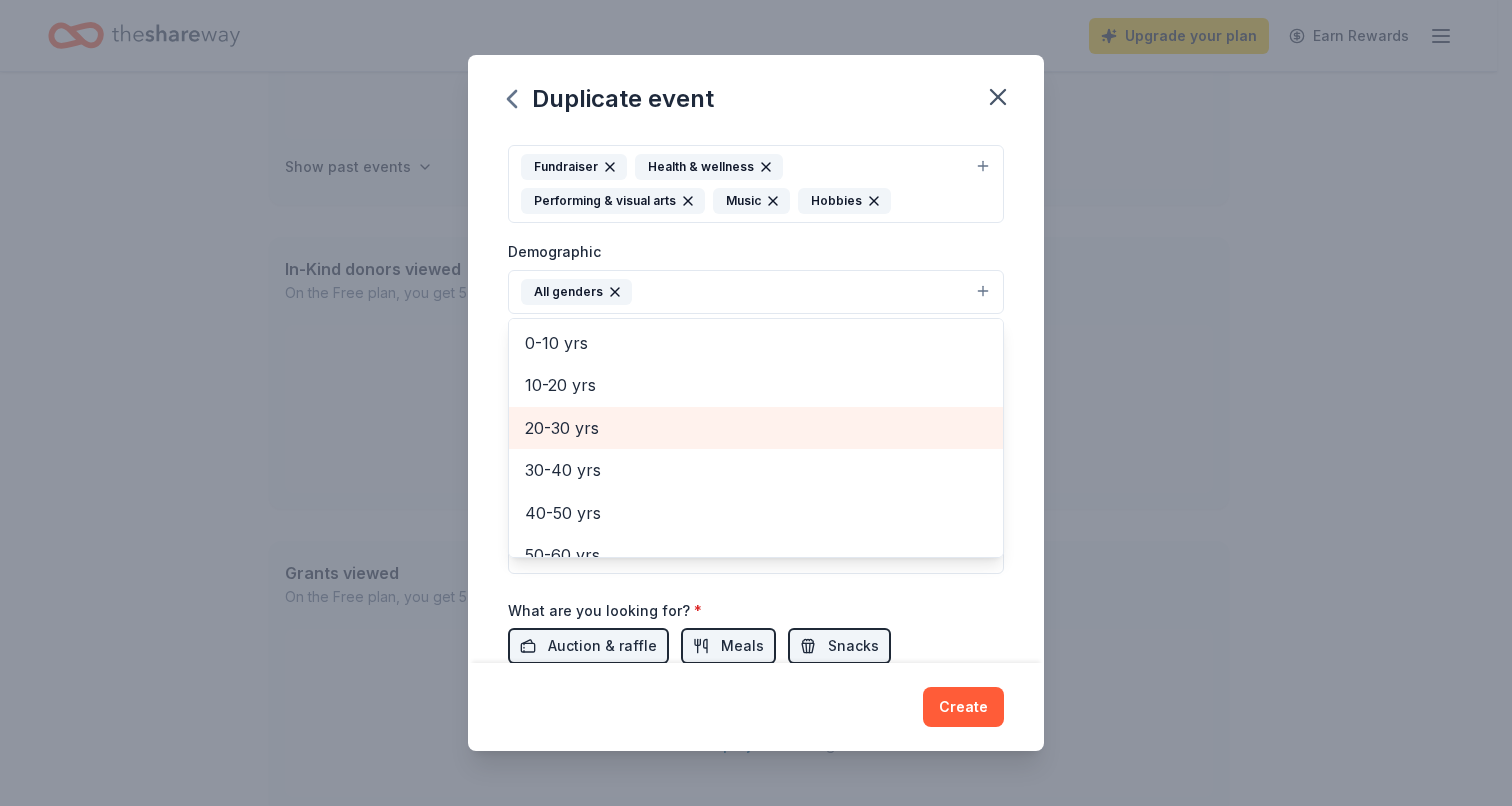scroll, scrollTop: 132, scrollLeft: 0, axis: vertical 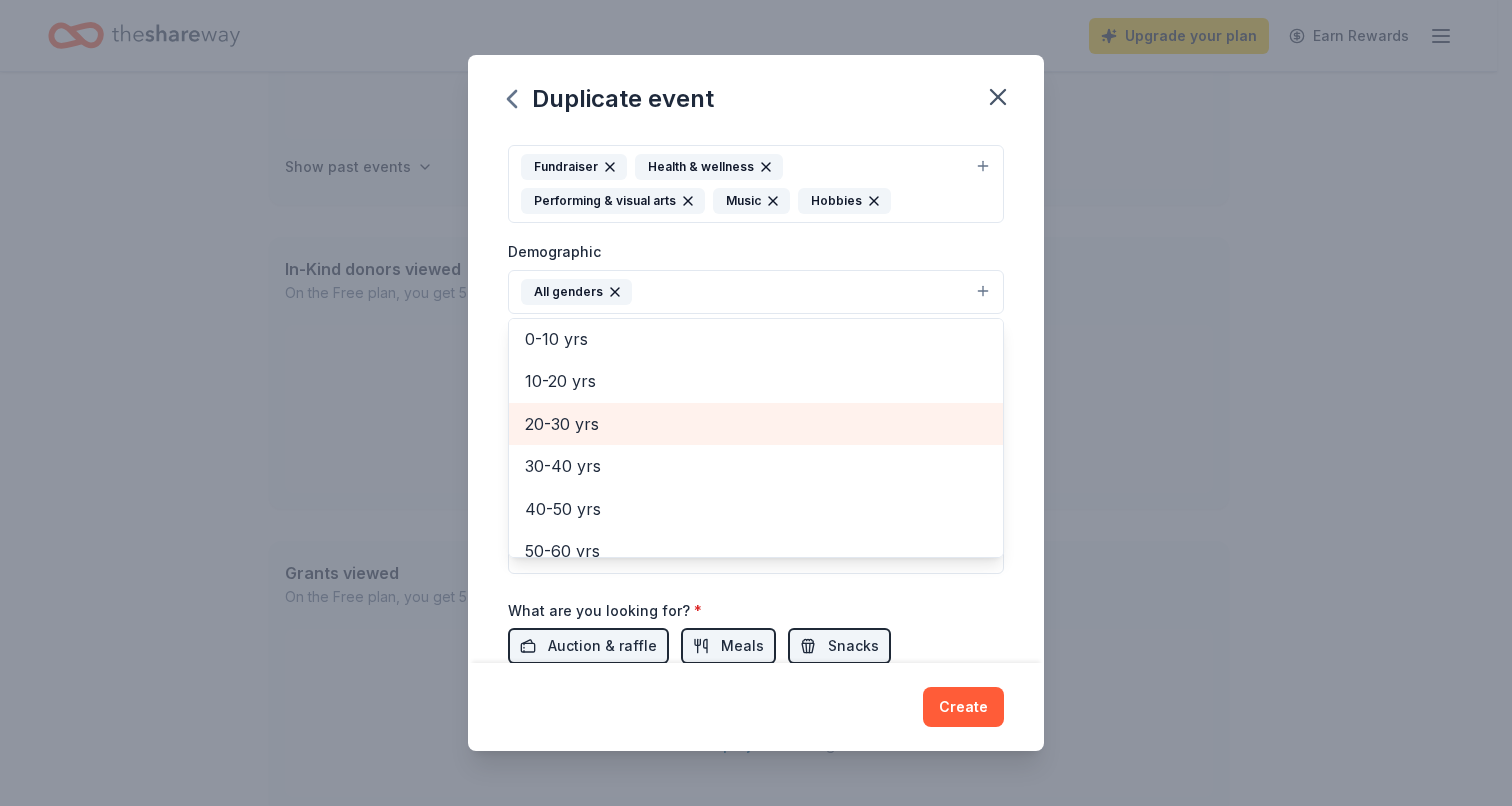 click on "20-30 yrs" at bounding box center [756, 424] 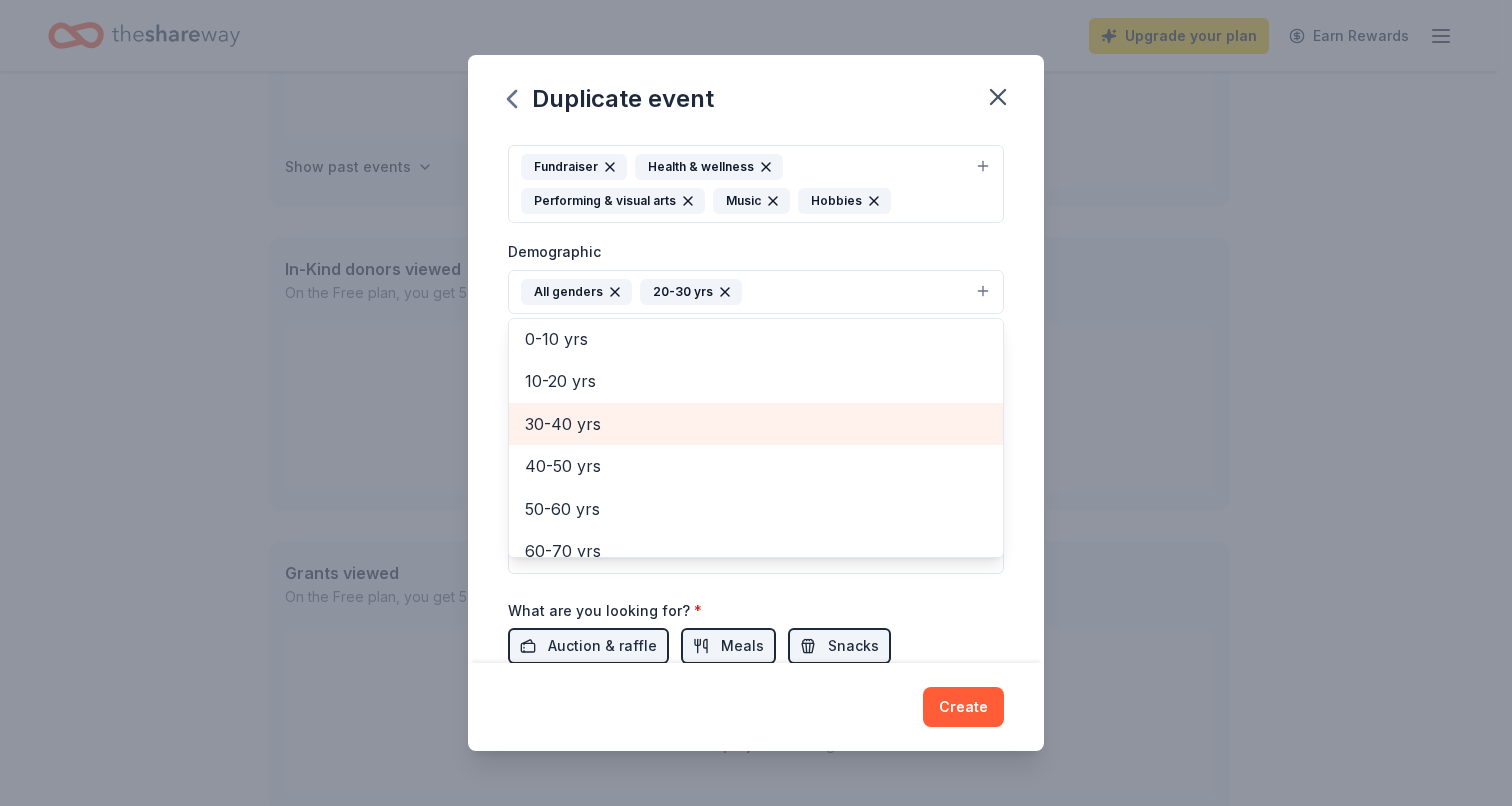 click on "30-40 yrs" at bounding box center (756, 424) 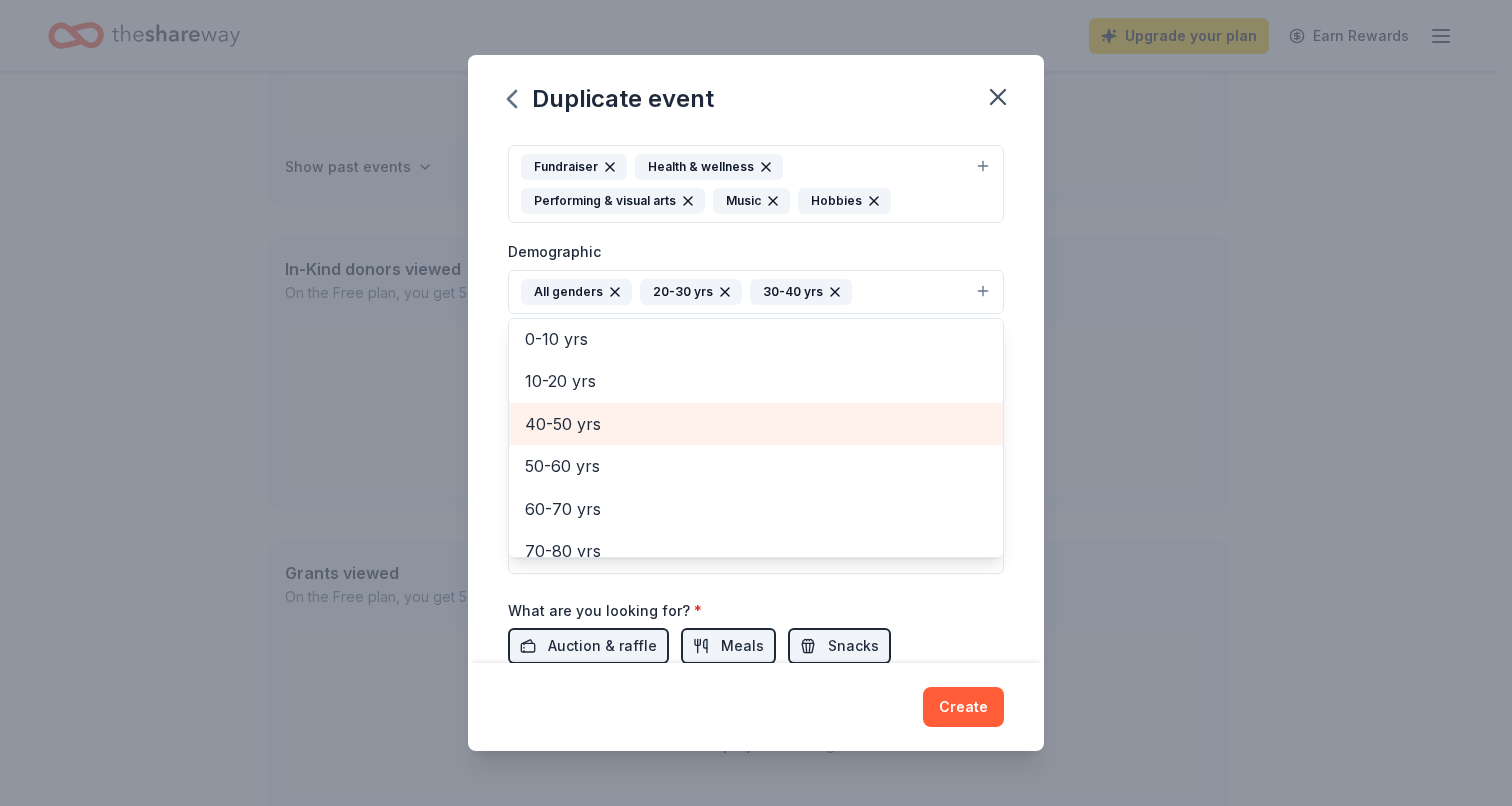 click on "40-50 yrs" at bounding box center [756, 424] 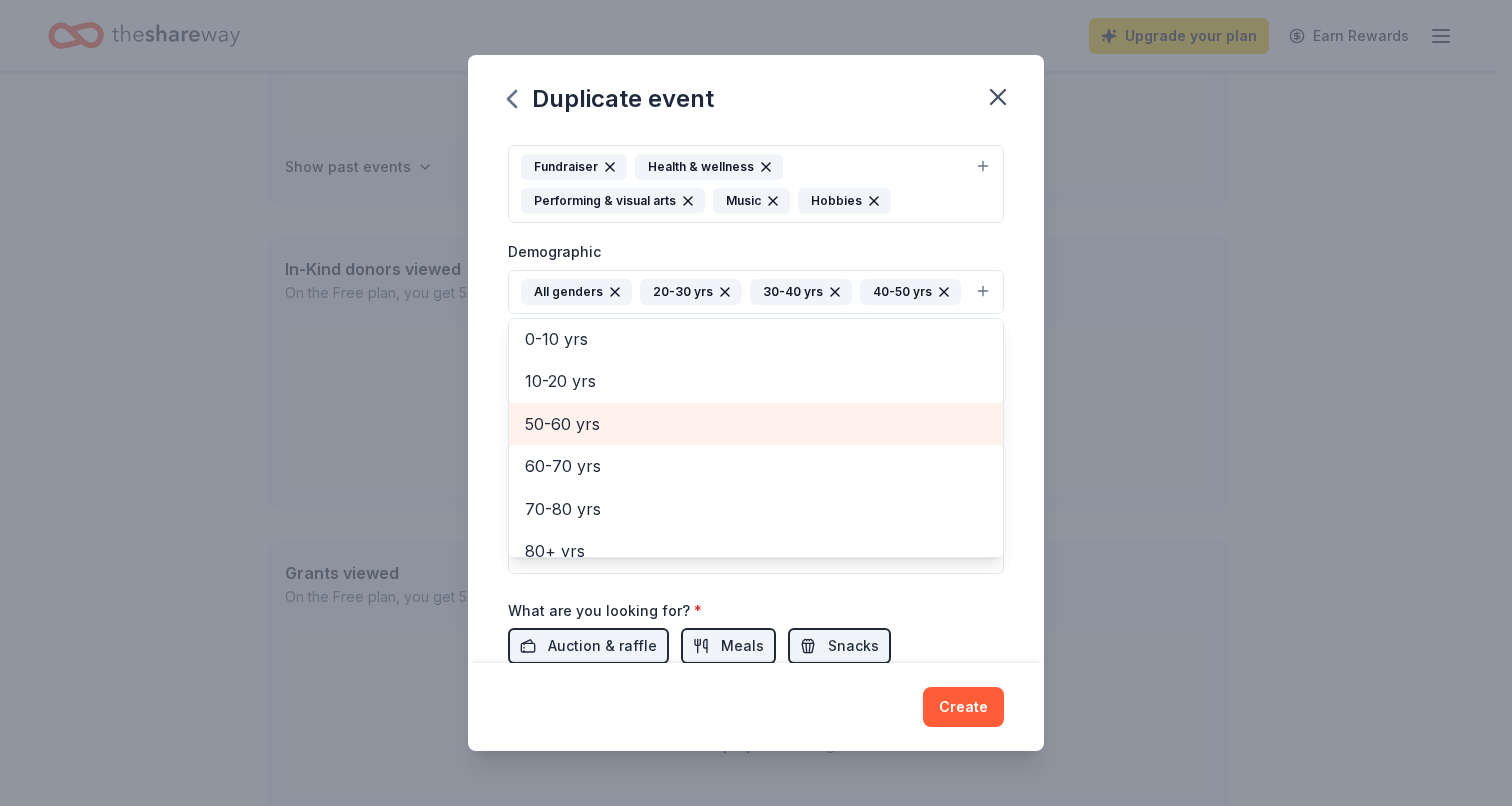 click on "50-60 yrs" at bounding box center (756, 424) 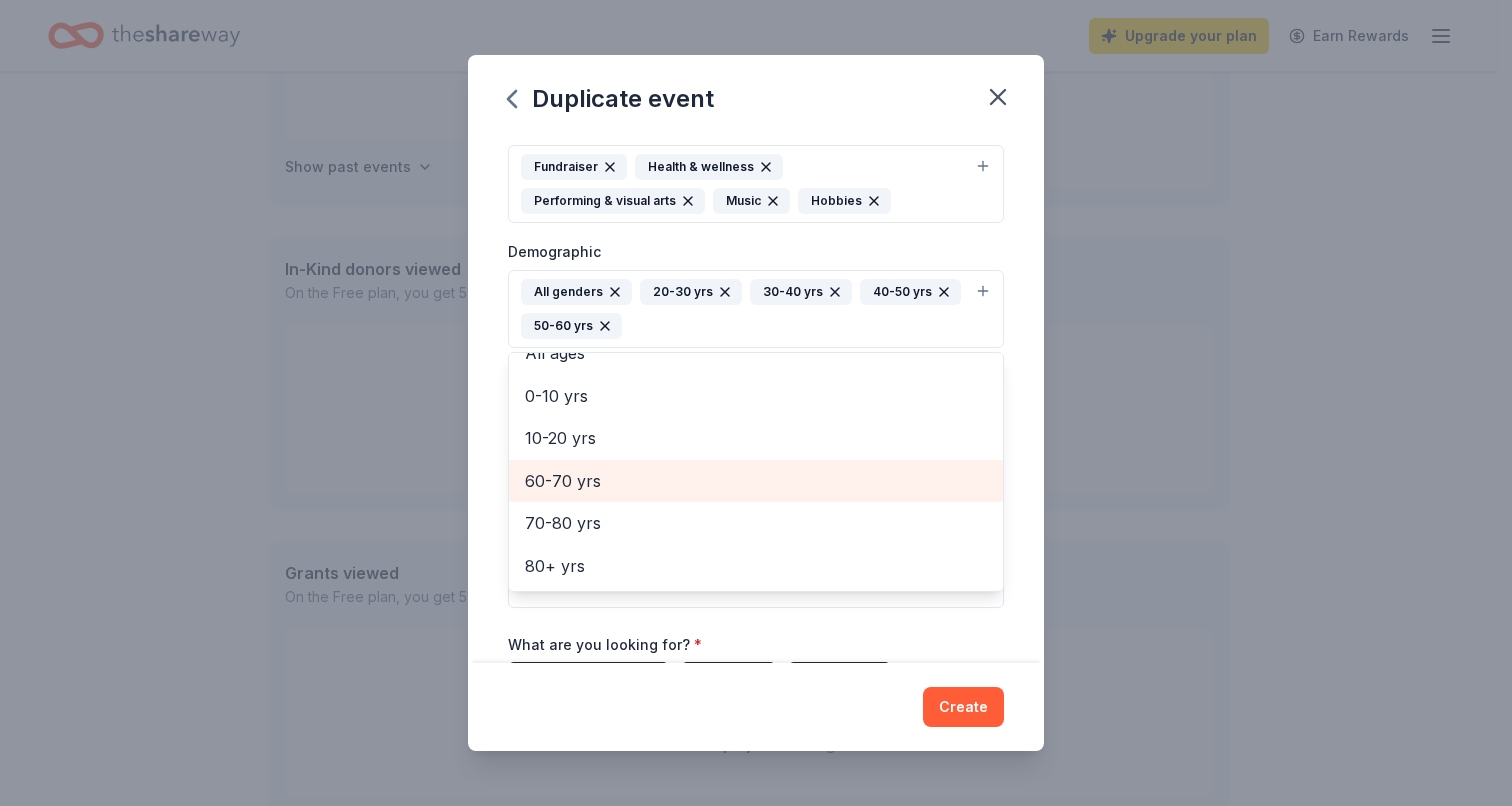 click on "60-70 yrs" at bounding box center [756, 481] 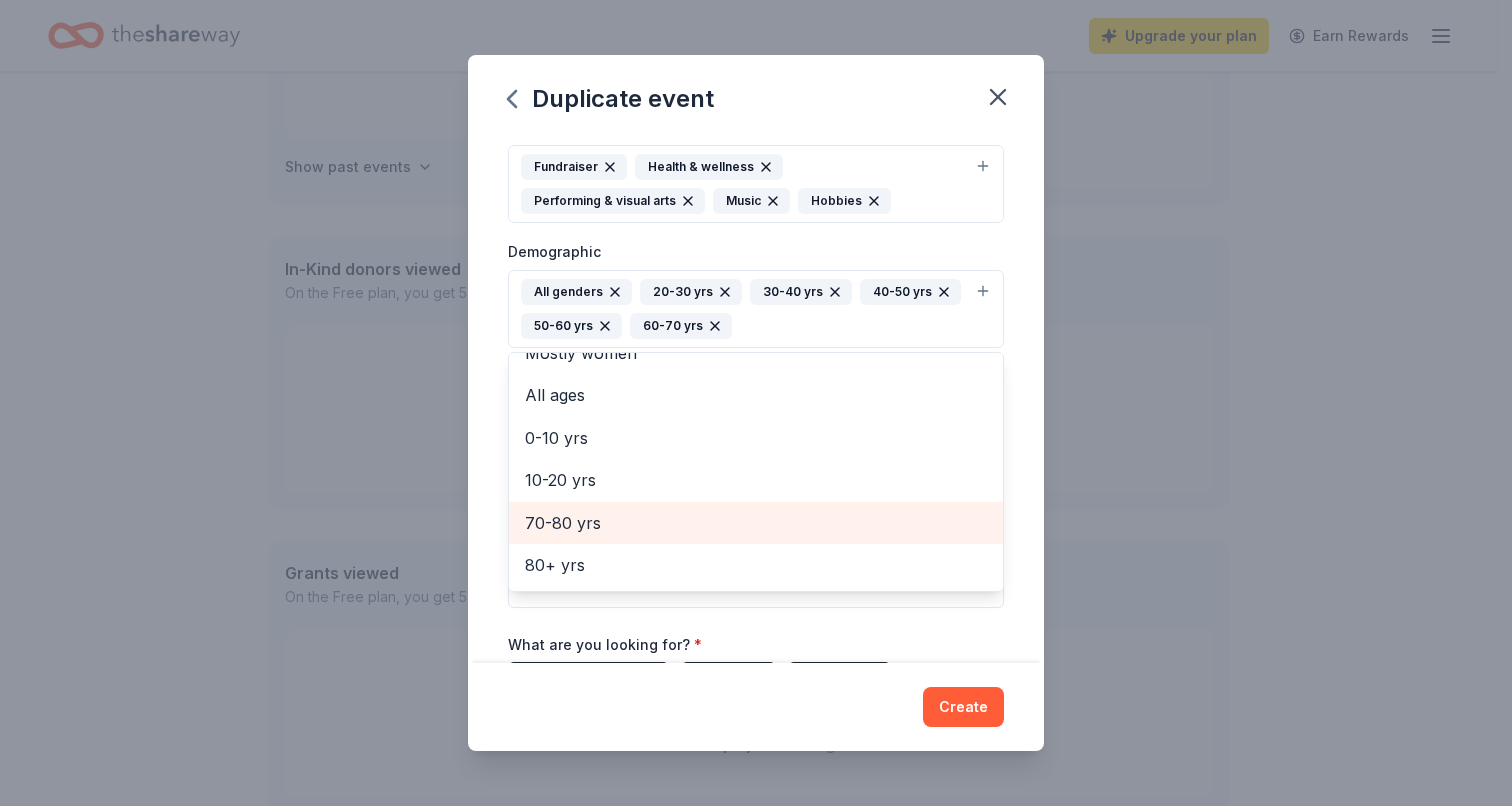 click on "70-80 yrs" at bounding box center (756, 523) 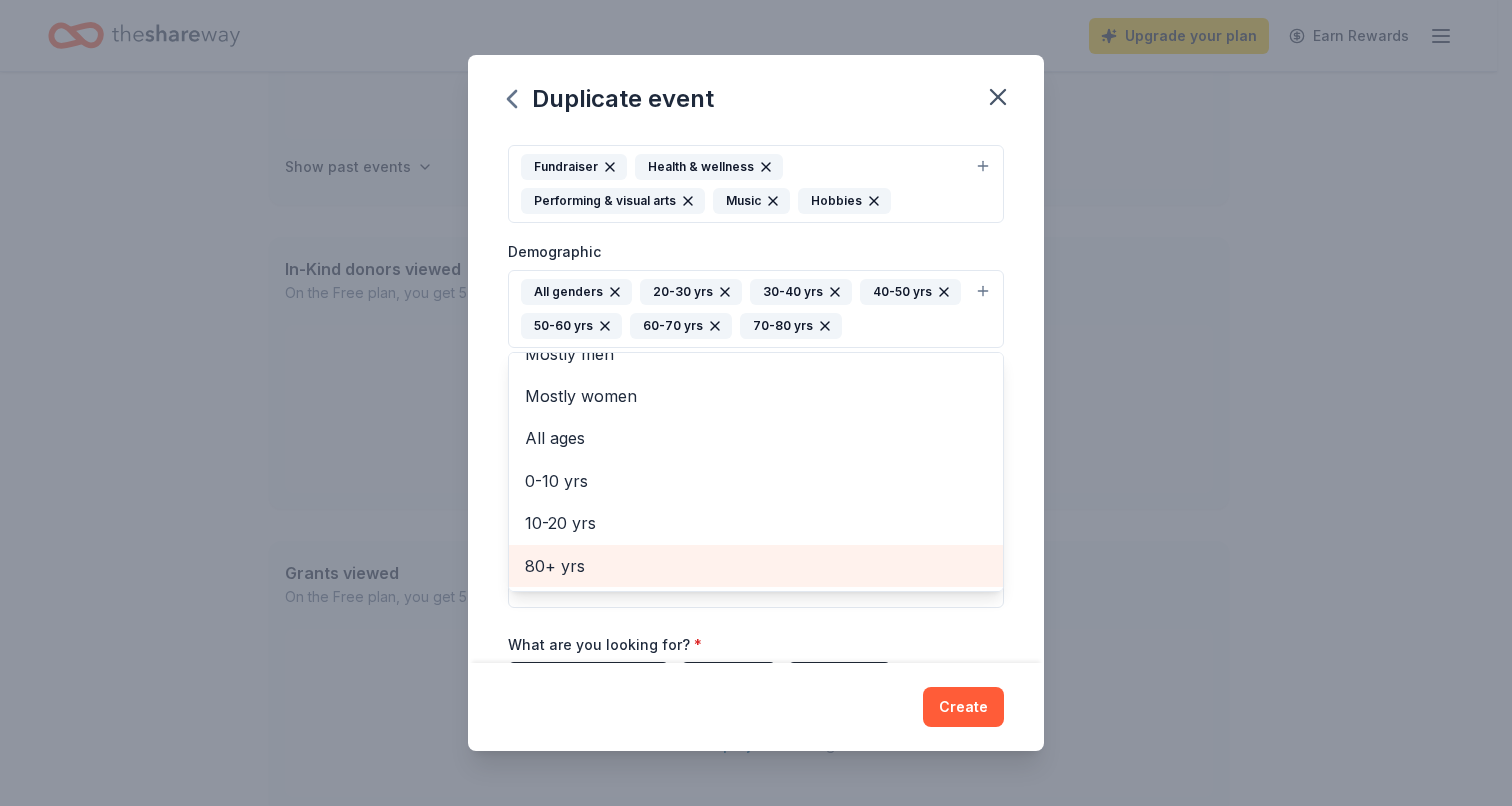 click on "80+ yrs" at bounding box center [756, 566] 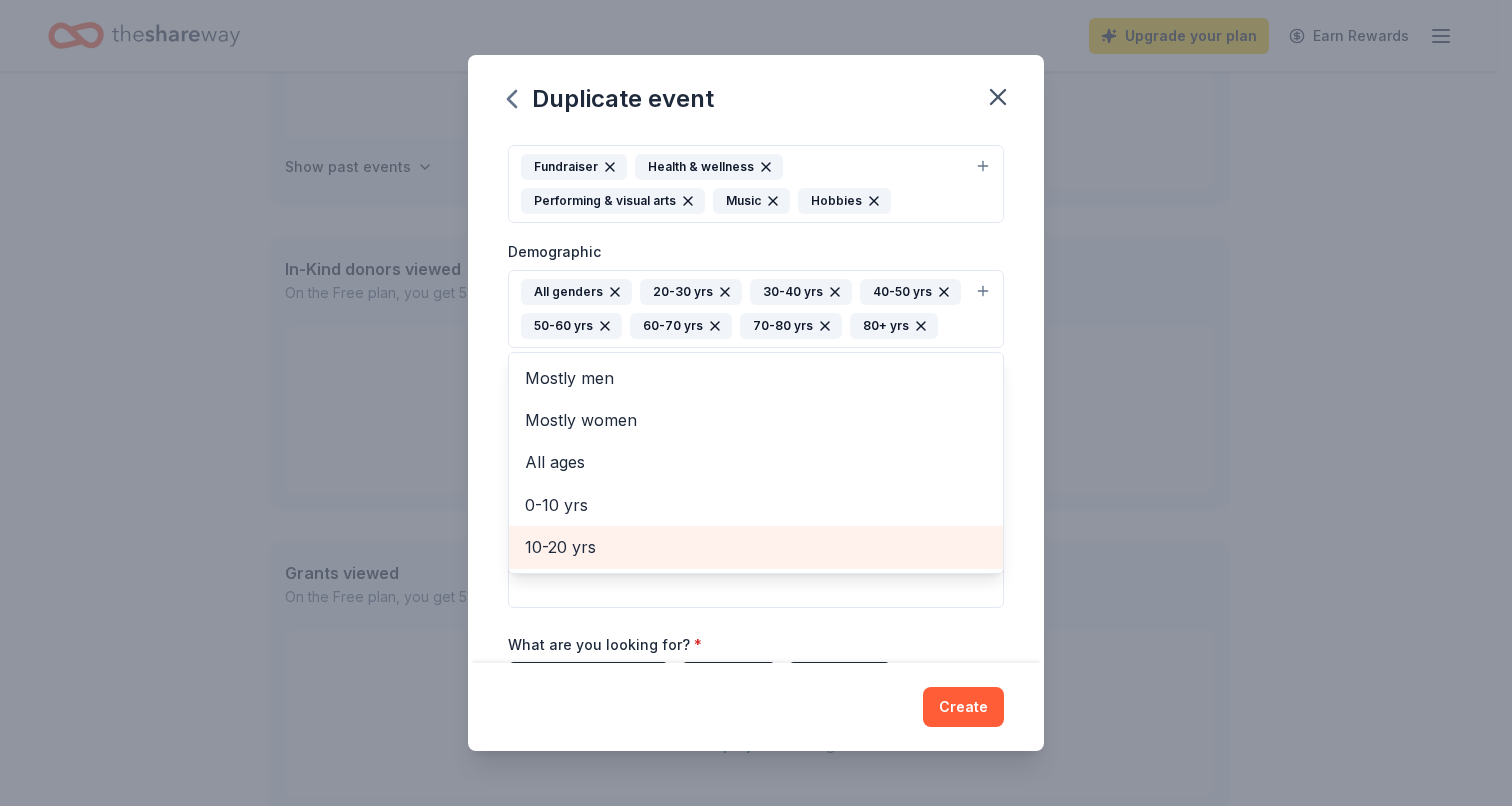 scroll, scrollTop: 0, scrollLeft: 0, axis: both 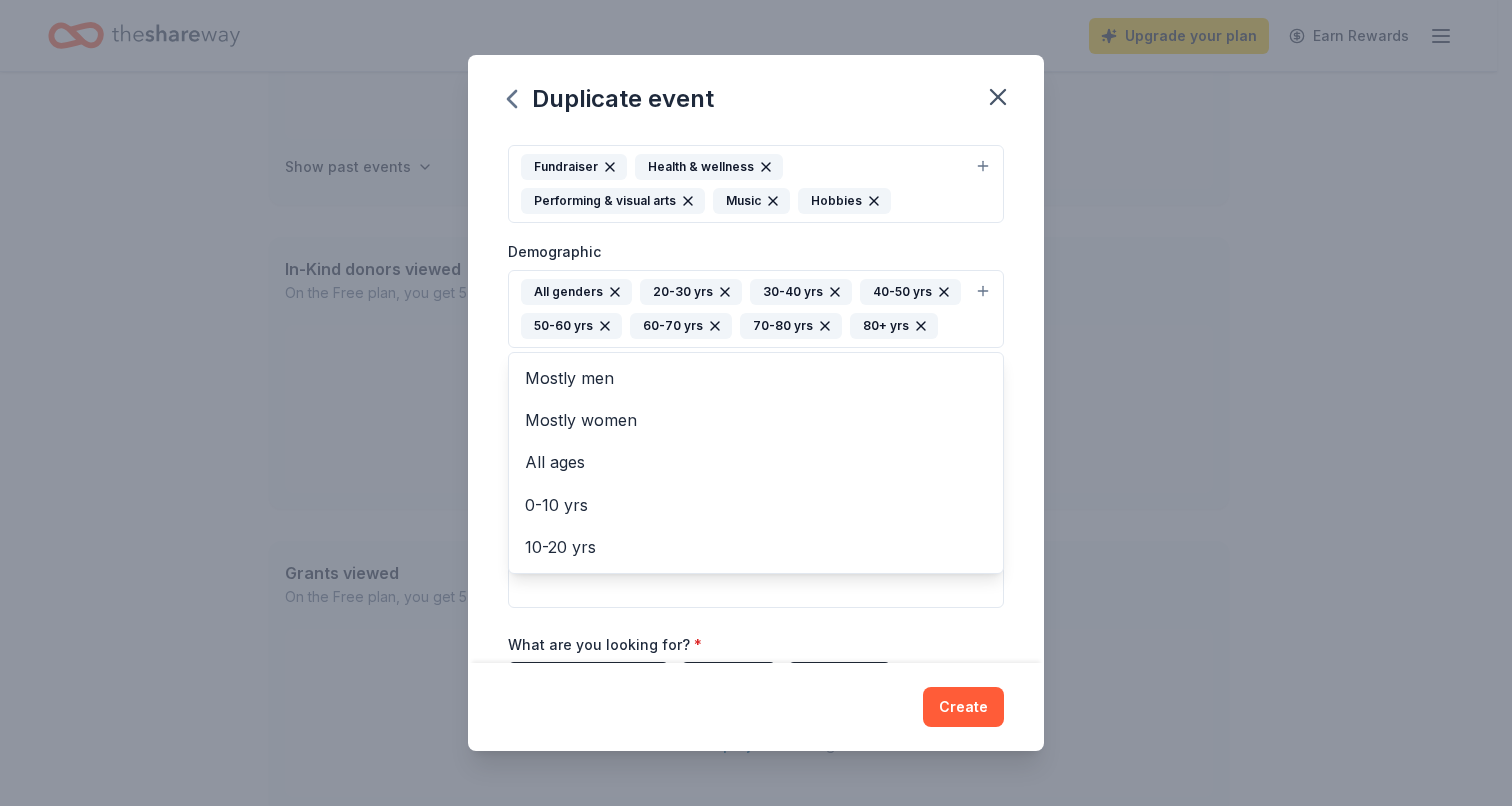 click on "Event name * Esquina Tango Annual Fundraiser 2025 36 /100 Event website https://www.esquinatango.org/annualfundraiser/ Attendance * 200 Date * 10/25/2025 ZIP code * [ZIP] Event type * Fundraiser Health & wellness Performing & visual arts Music Hobbies Demographic All genders 20-30 yrs 30-40 yrs 40-50 yrs 50-60 yrs 60-70 yrs 70-80 yrs 80+ yrs Mostly men Mostly women All ages 0-10 yrs 10-20 yrs We use this information to help brands find events with their target demographic to sponsor their products. Mailing address Apt/unit Description What are you looking for? * Auction & raffle Meals Snacks Desserts Alcohol Beverages Send me reminders Email me reminders of donor application deadlines Recurring event Copy donors Saved Applied Approved Received Declined Not interested All copied donors will be given "saved" status in your new event. Companies that are no longer donating will not be copied." at bounding box center (756, 399) 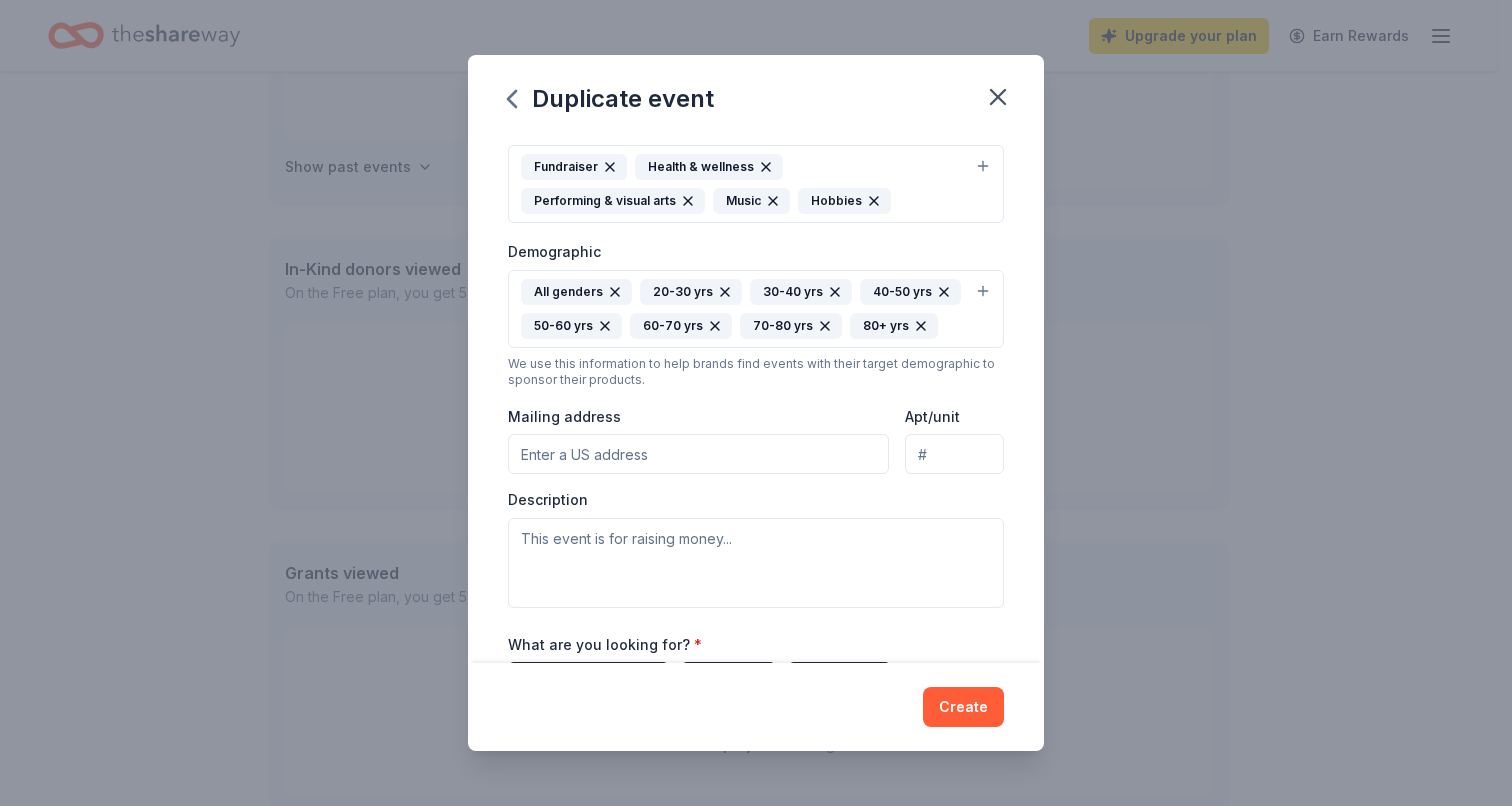 click on "Mailing address" at bounding box center [698, 454] 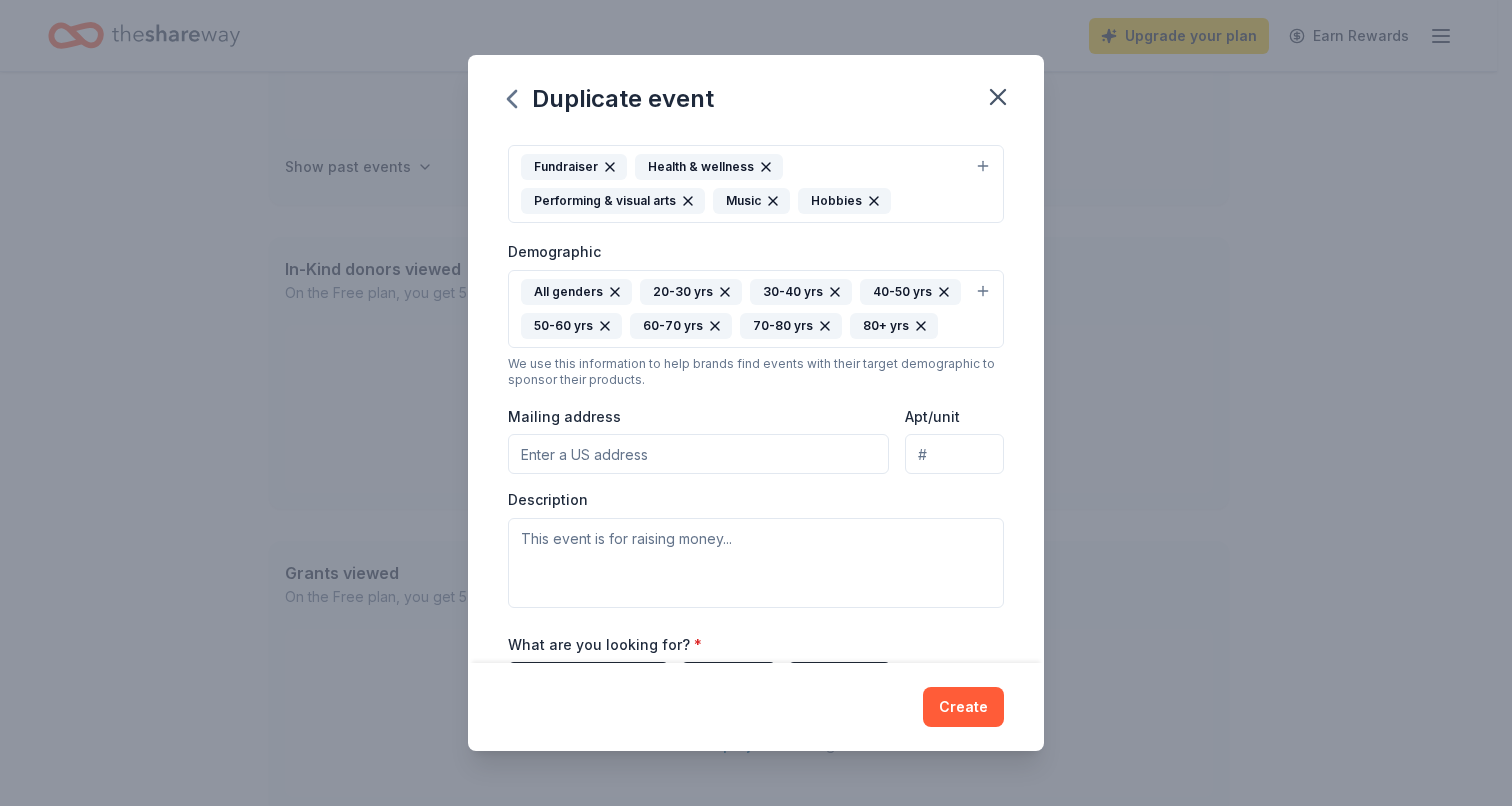 paste on "[NUMBER] [STREET], [CITY], [STATE] [ZIP]" 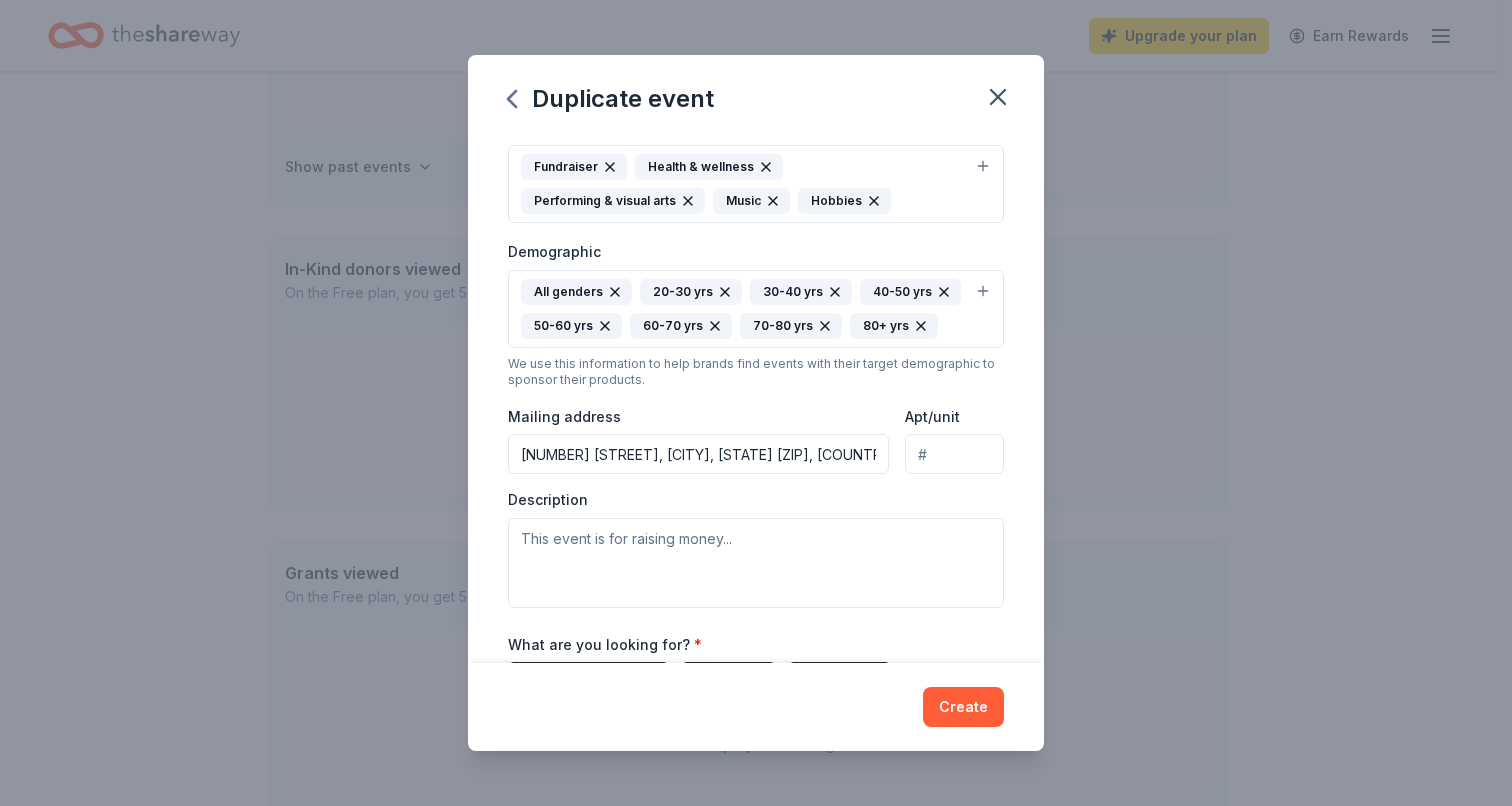 type on "[NUMBER] [STREET], [CITY], [STATE], [ZIP]" 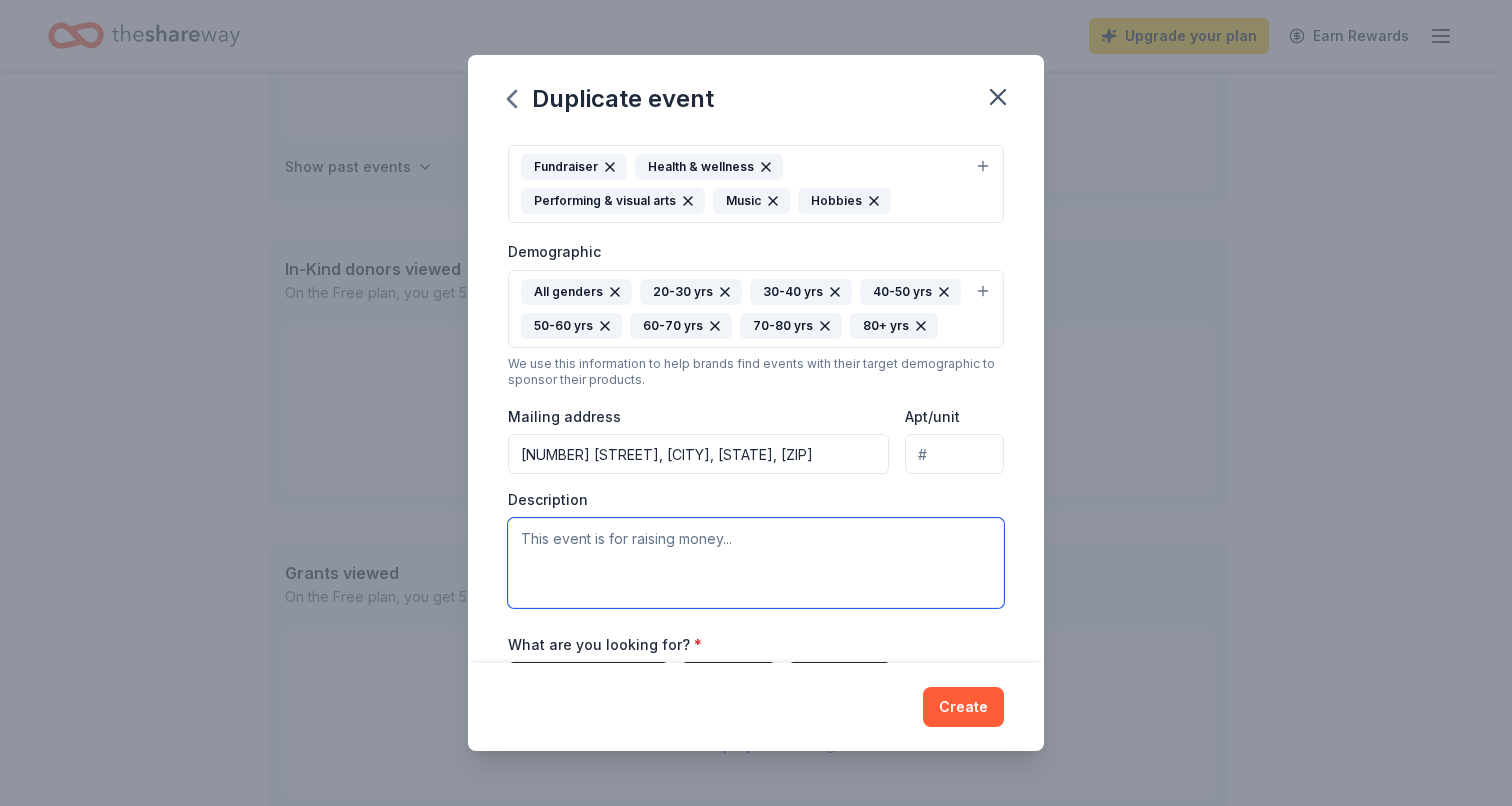 click at bounding box center [756, 563] 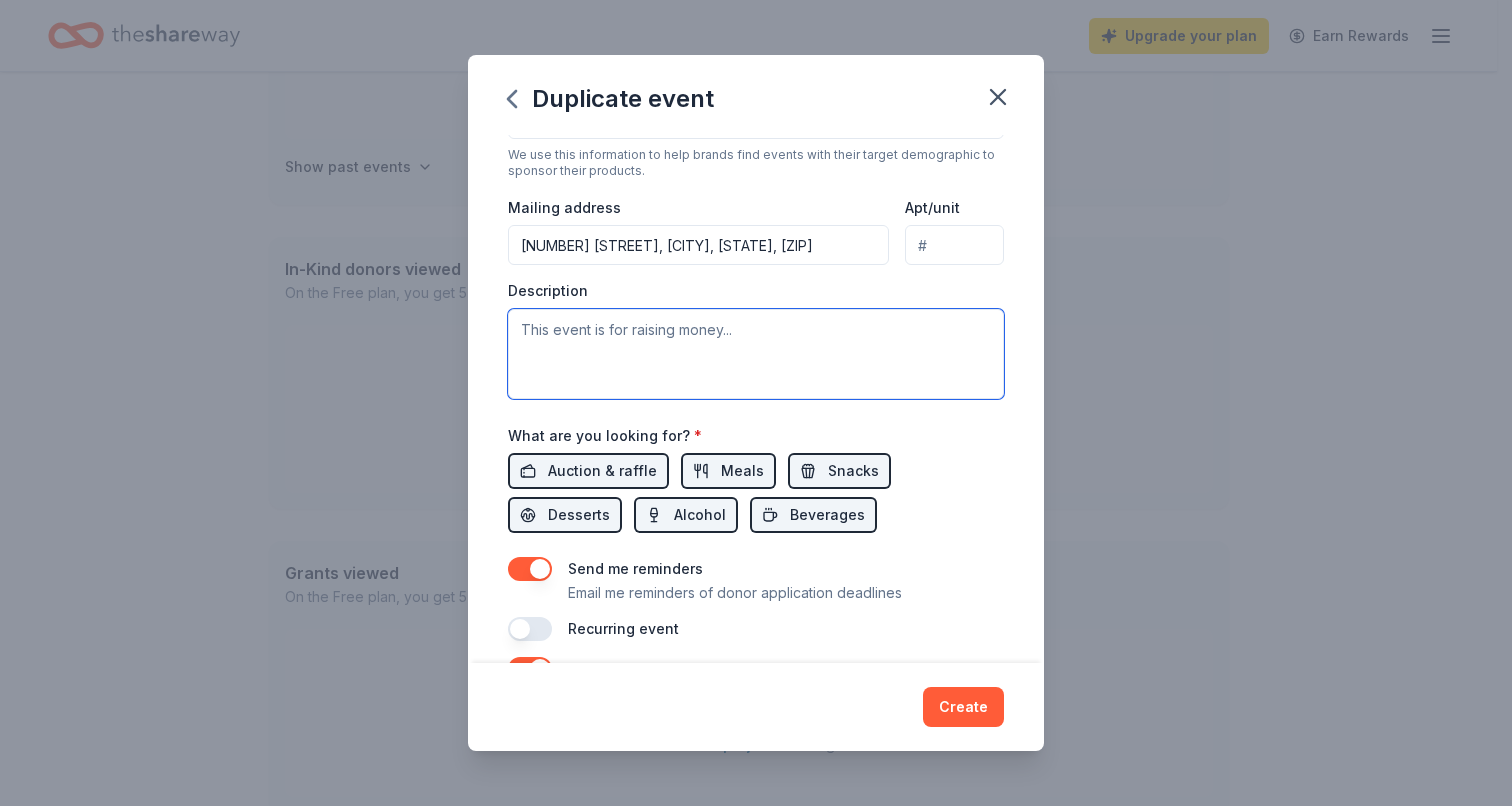 scroll, scrollTop: 530, scrollLeft: 0, axis: vertical 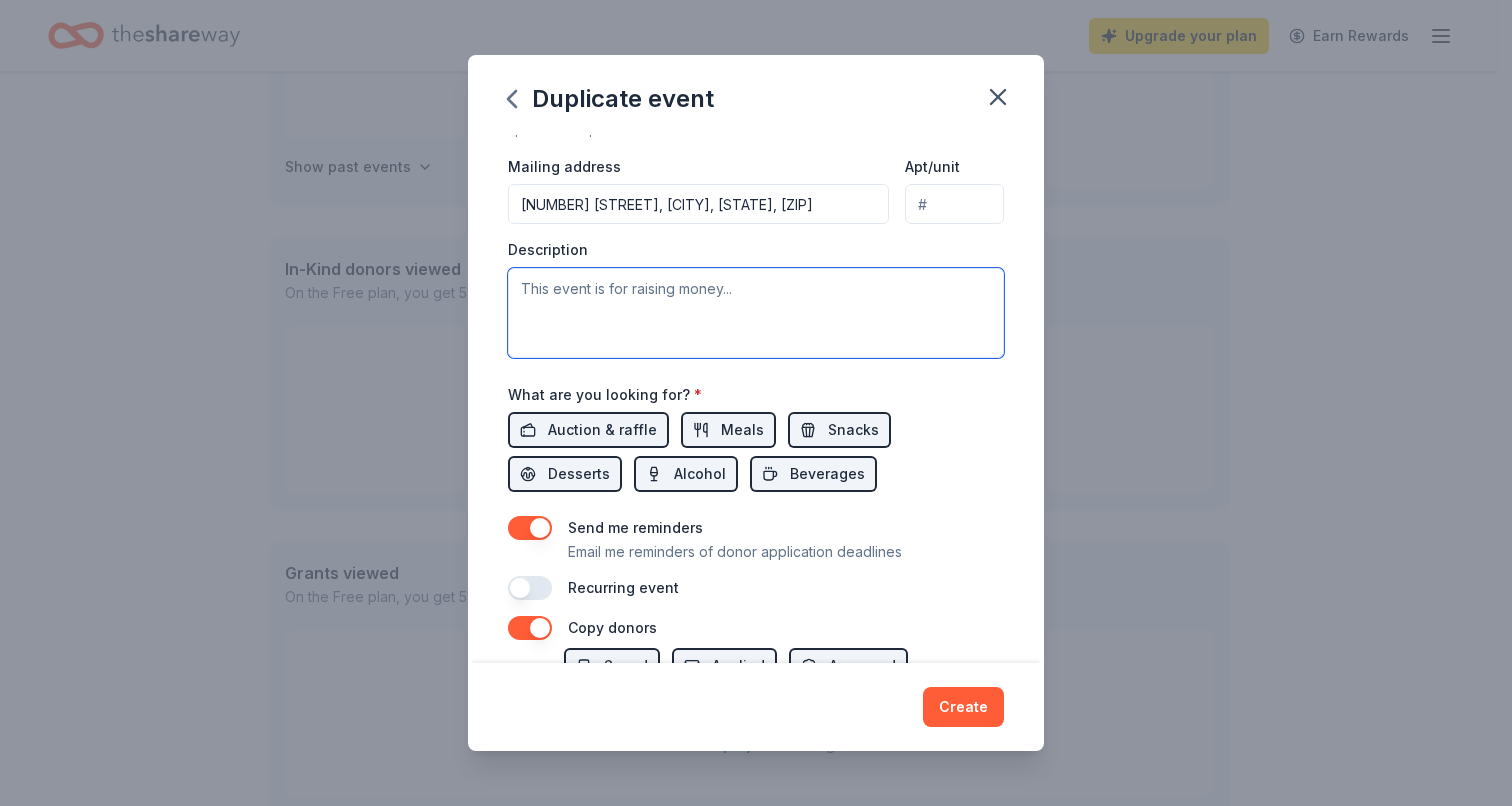 click at bounding box center [756, 313] 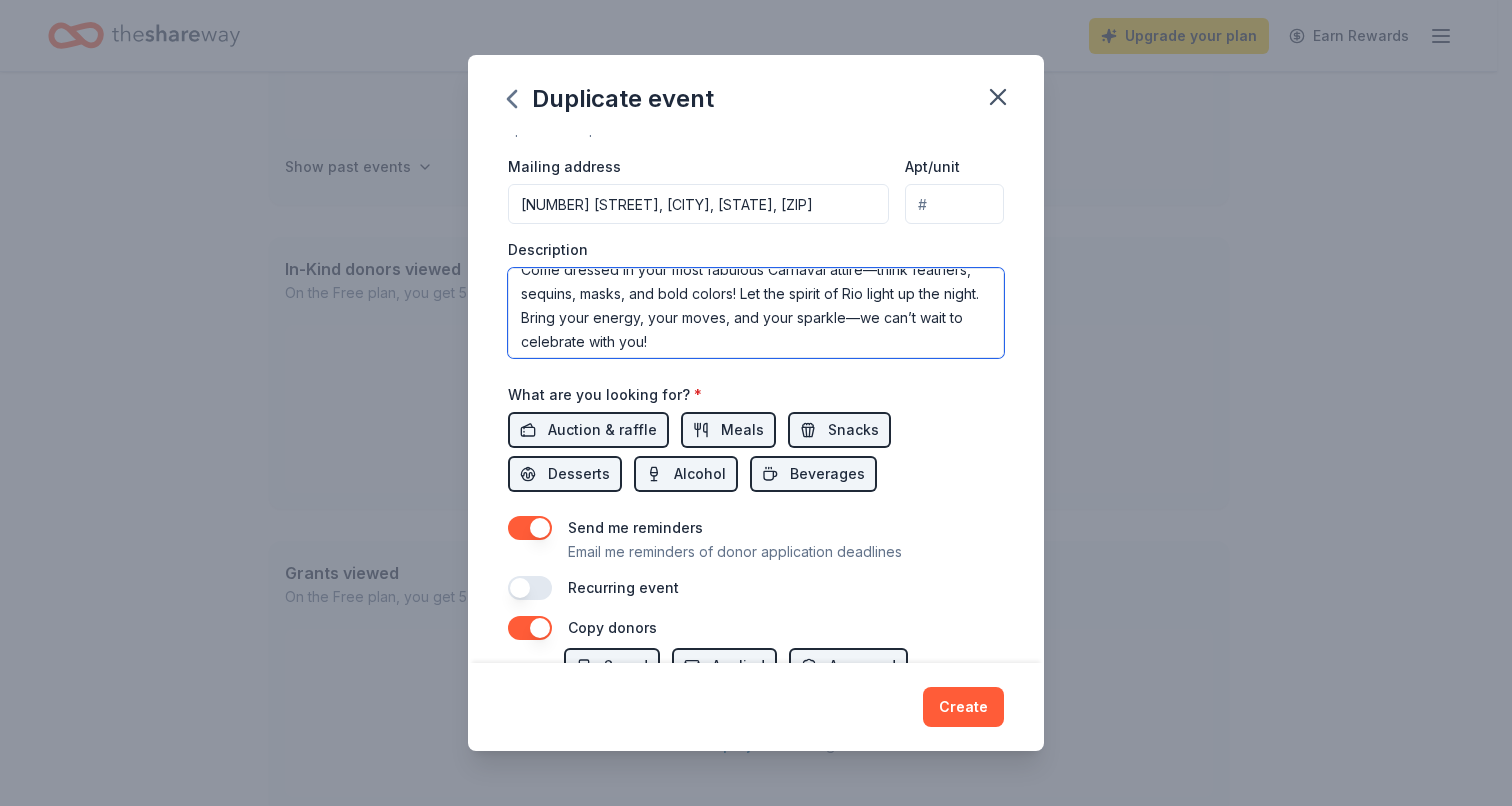 scroll, scrollTop: 312, scrollLeft: 0, axis: vertical 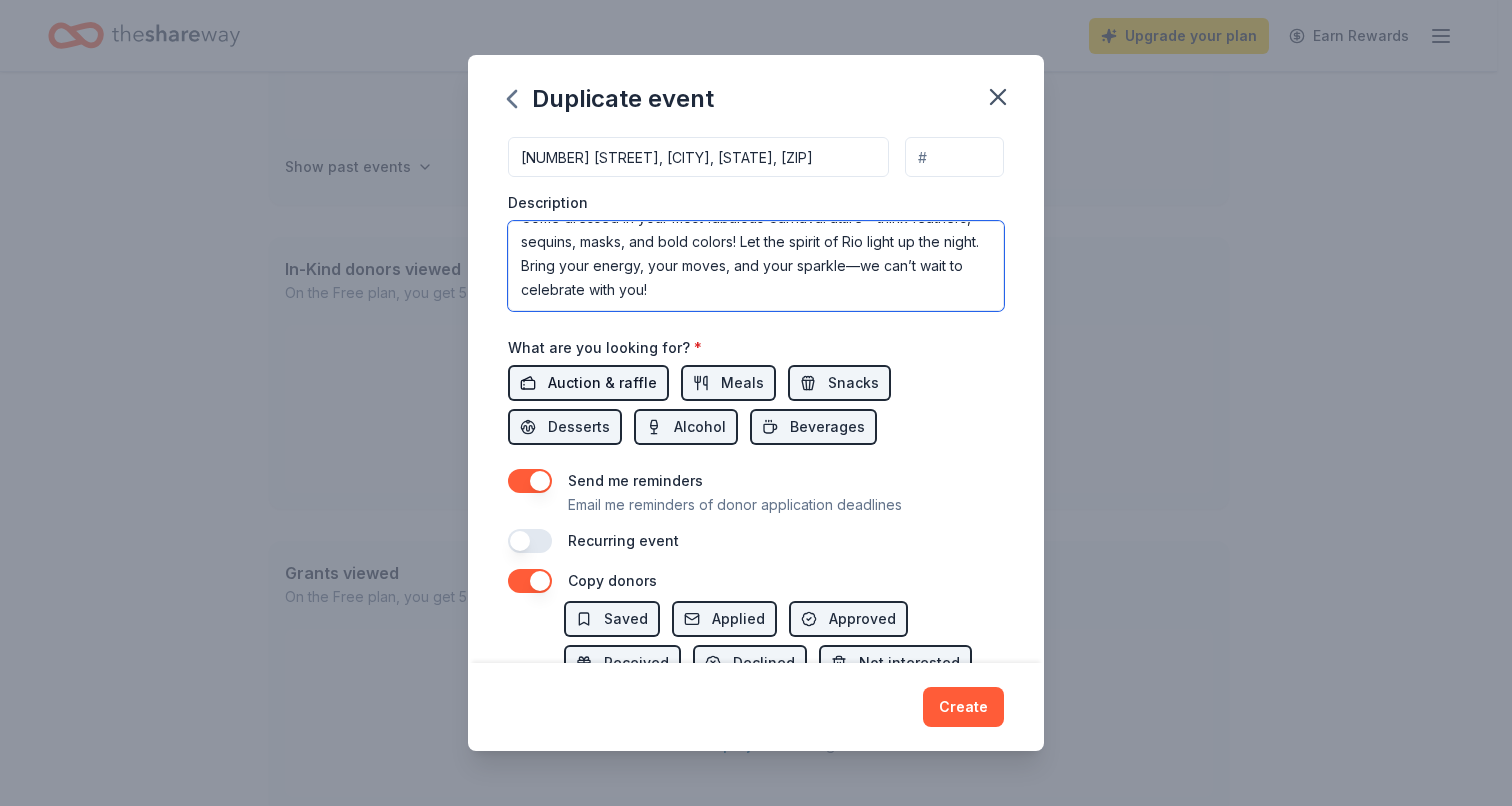 type on "You are invited to Esquina’s 19th Anniversary Celebration & Annual Fundraiser
La Vida Es Un Carnaval
Saturday, October 25th
Location: Esquina Tango, [NUMBER] [STREET] [CITY] [STATE] [ZIP]
Get ready to dance, dazzle, and delight—
Join us for a night full of vibrant colors, contagious rhythms, and unstoppable joy!
Come dressed in your most fabulous Carnaval attire—think feathers, sequins, masks, and bold colors! Let the spirit of Rio light up the night. Bring your energy, your moves, and your sparkle—we can’t wait to celebrate with you!" 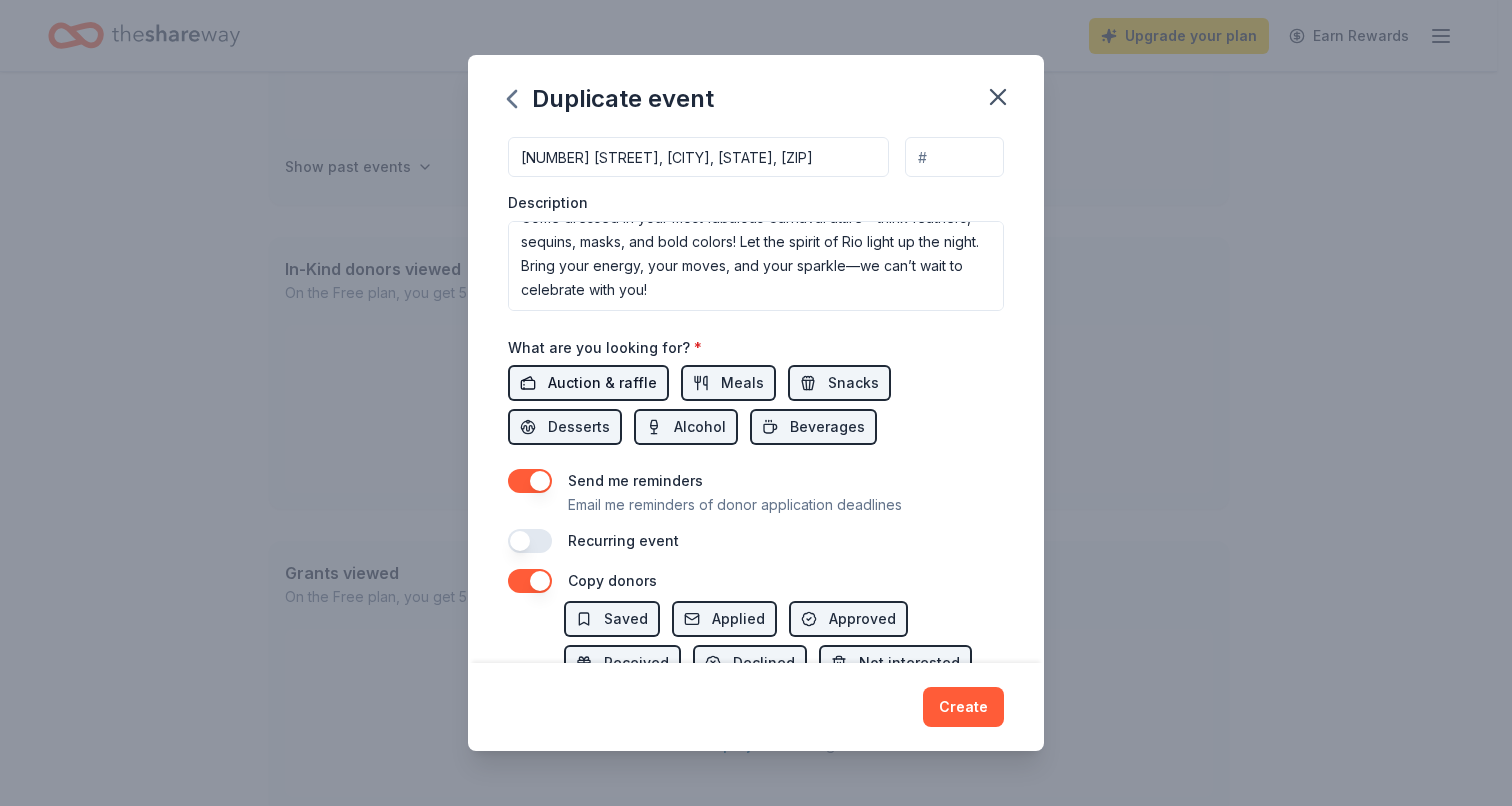 click on "Auction & raffle" at bounding box center (602, 383) 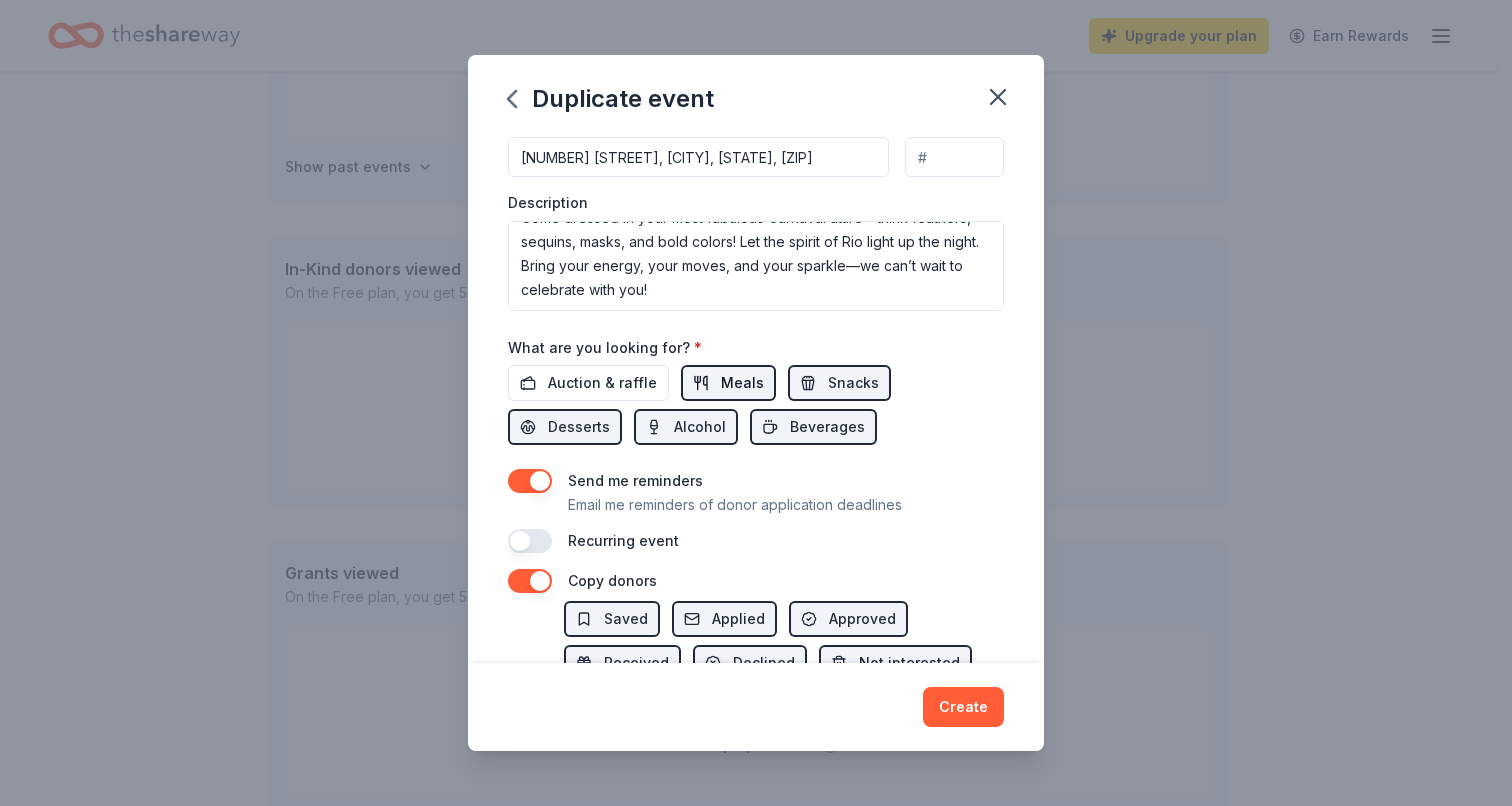 click on "Meals" at bounding box center [742, 383] 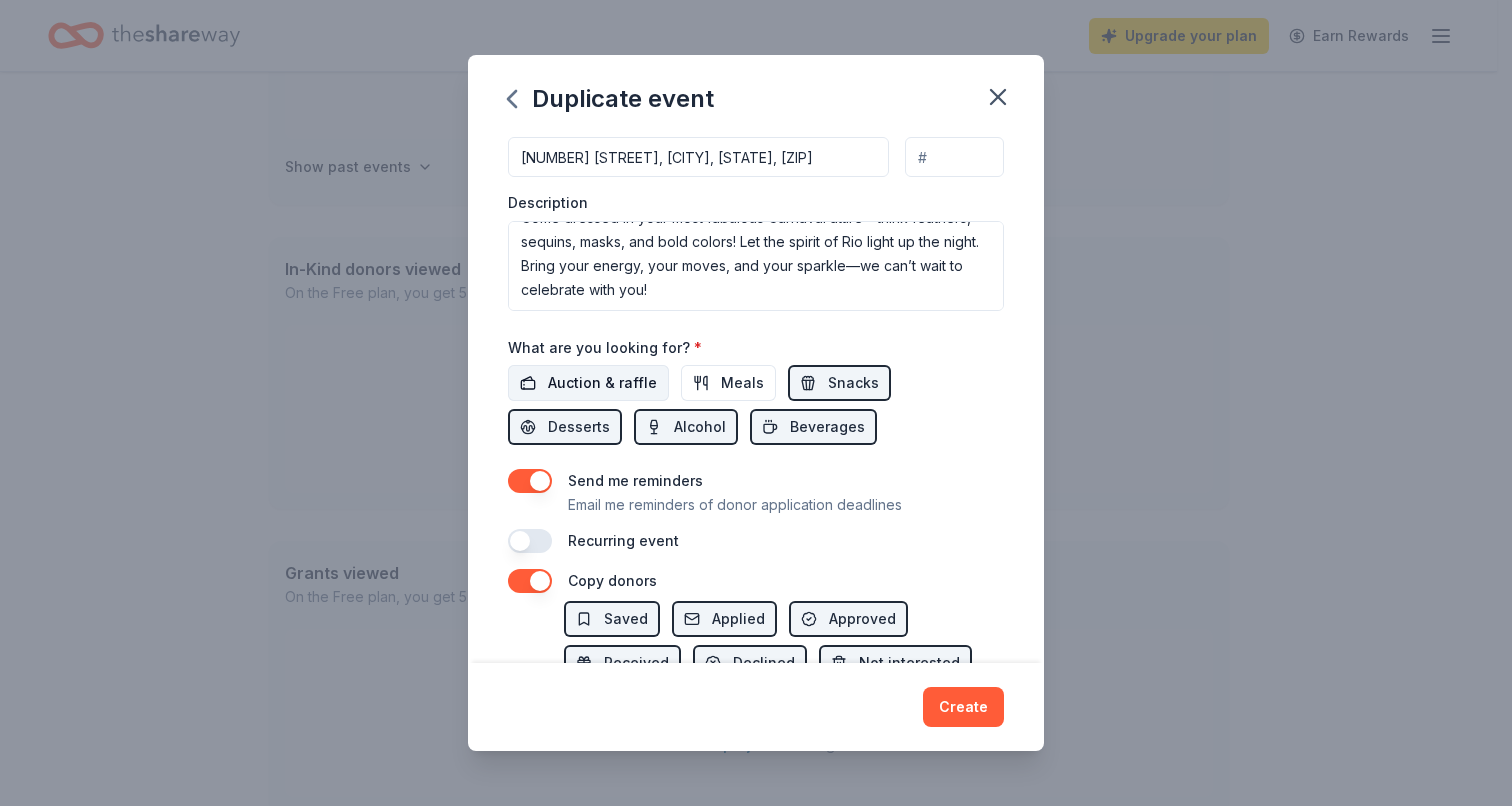 click on "Auction & raffle" at bounding box center [602, 383] 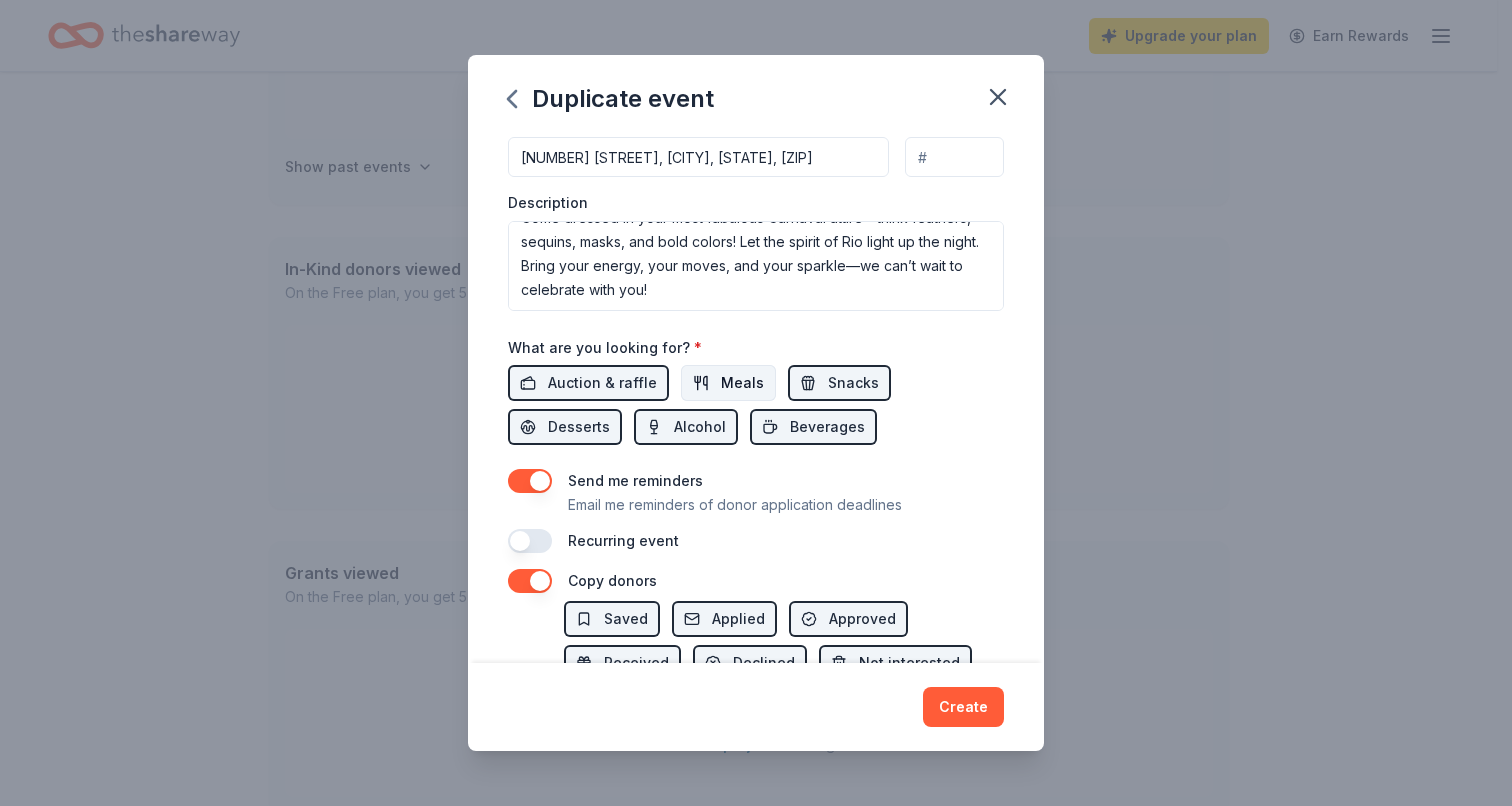 click on "Meals" at bounding box center [728, 383] 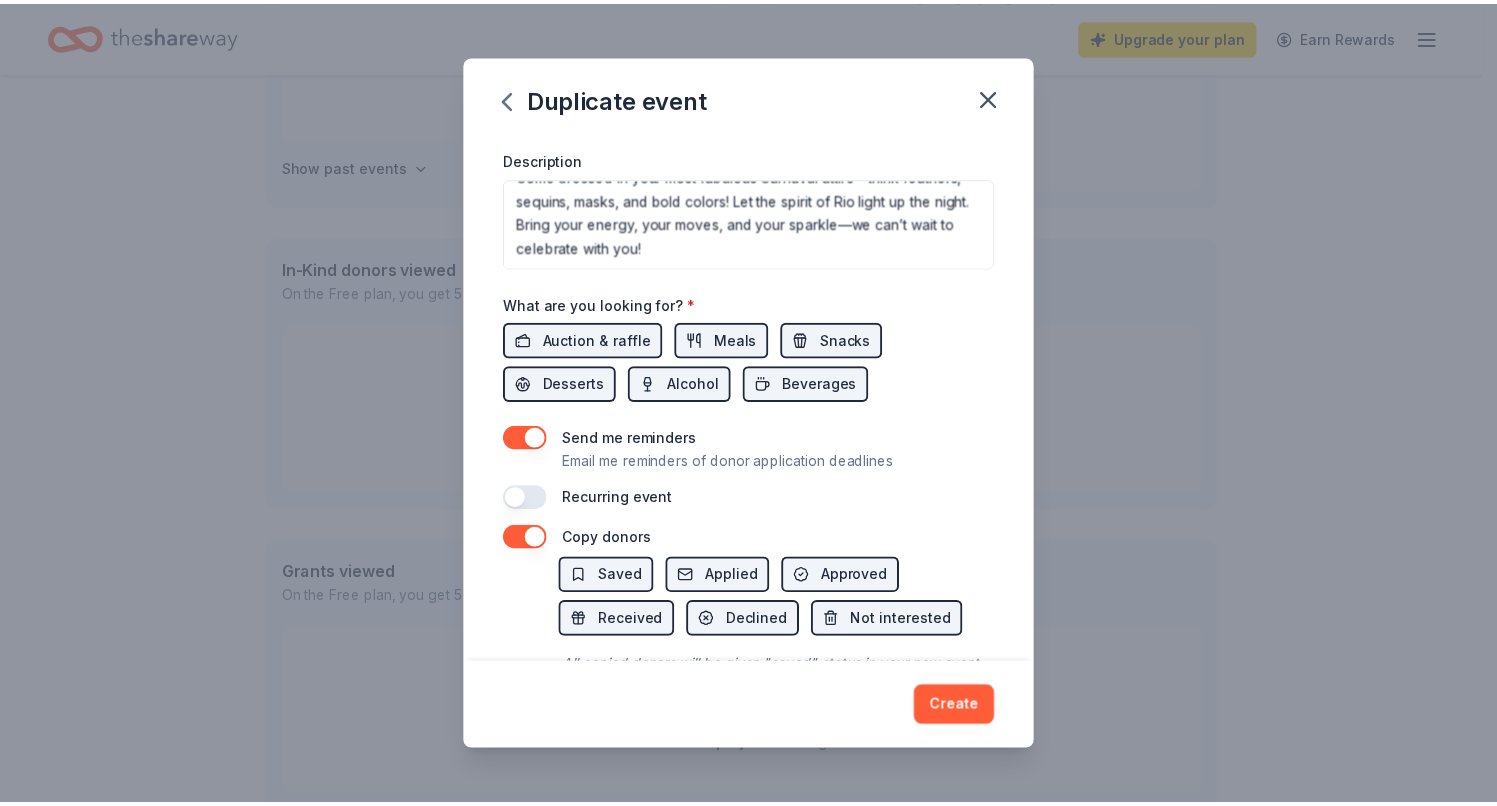 scroll, scrollTop: 753, scrollLeft: 0, axis: vertical 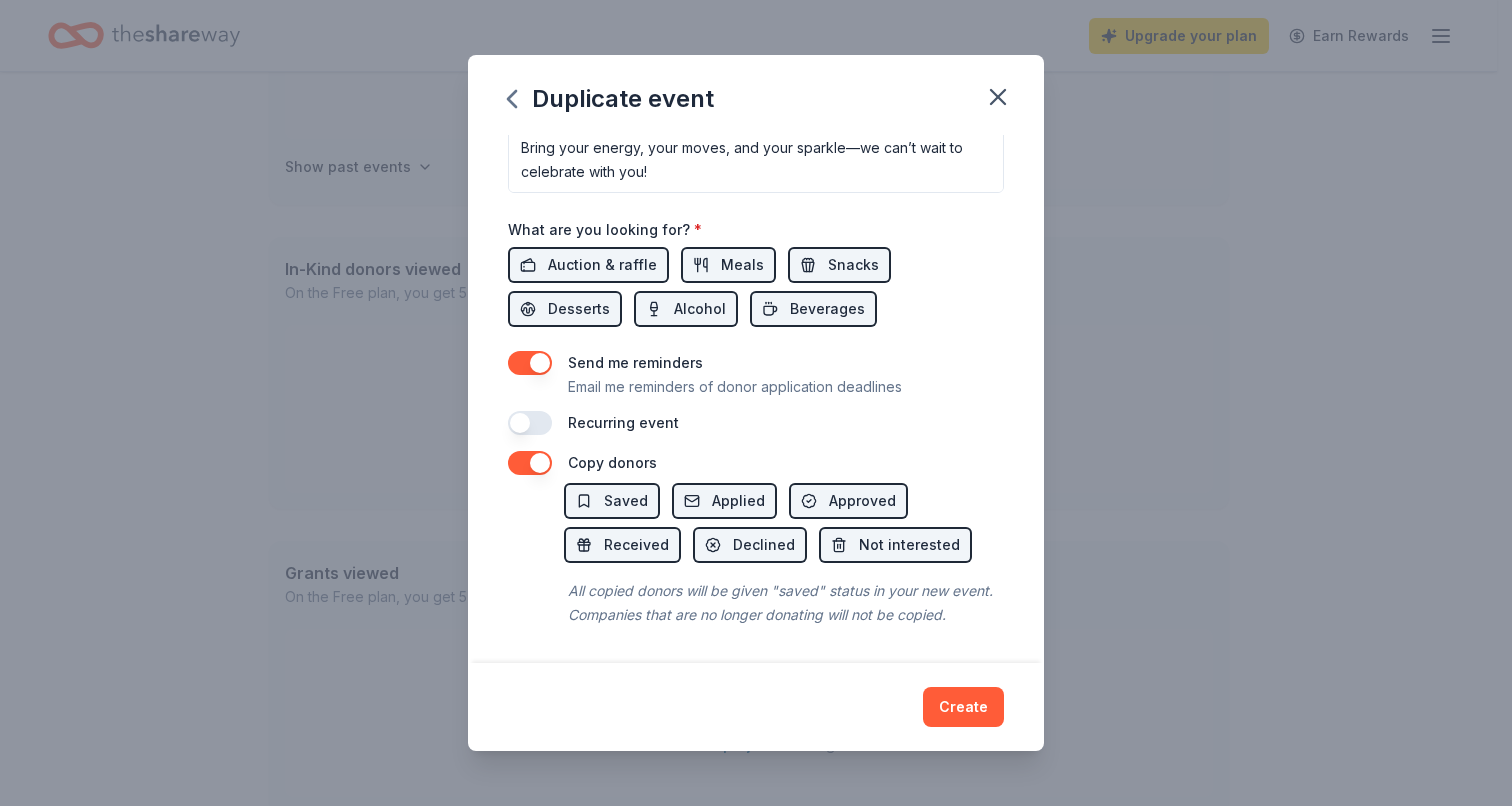 click on "Create" at bounding box center [963, 707] 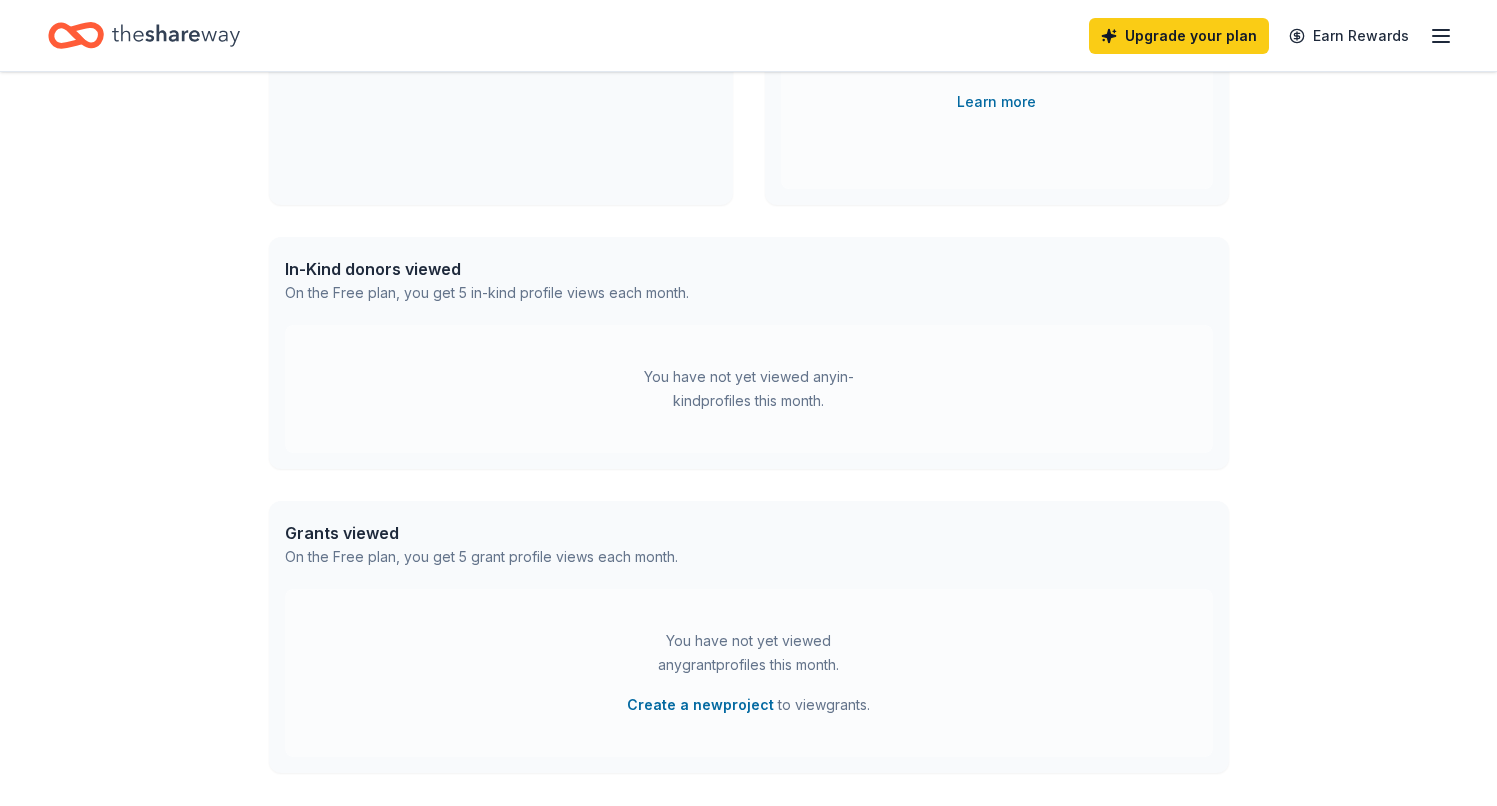 scroll, scrollTop: 209, scrollLeft: 0, axis: vertical 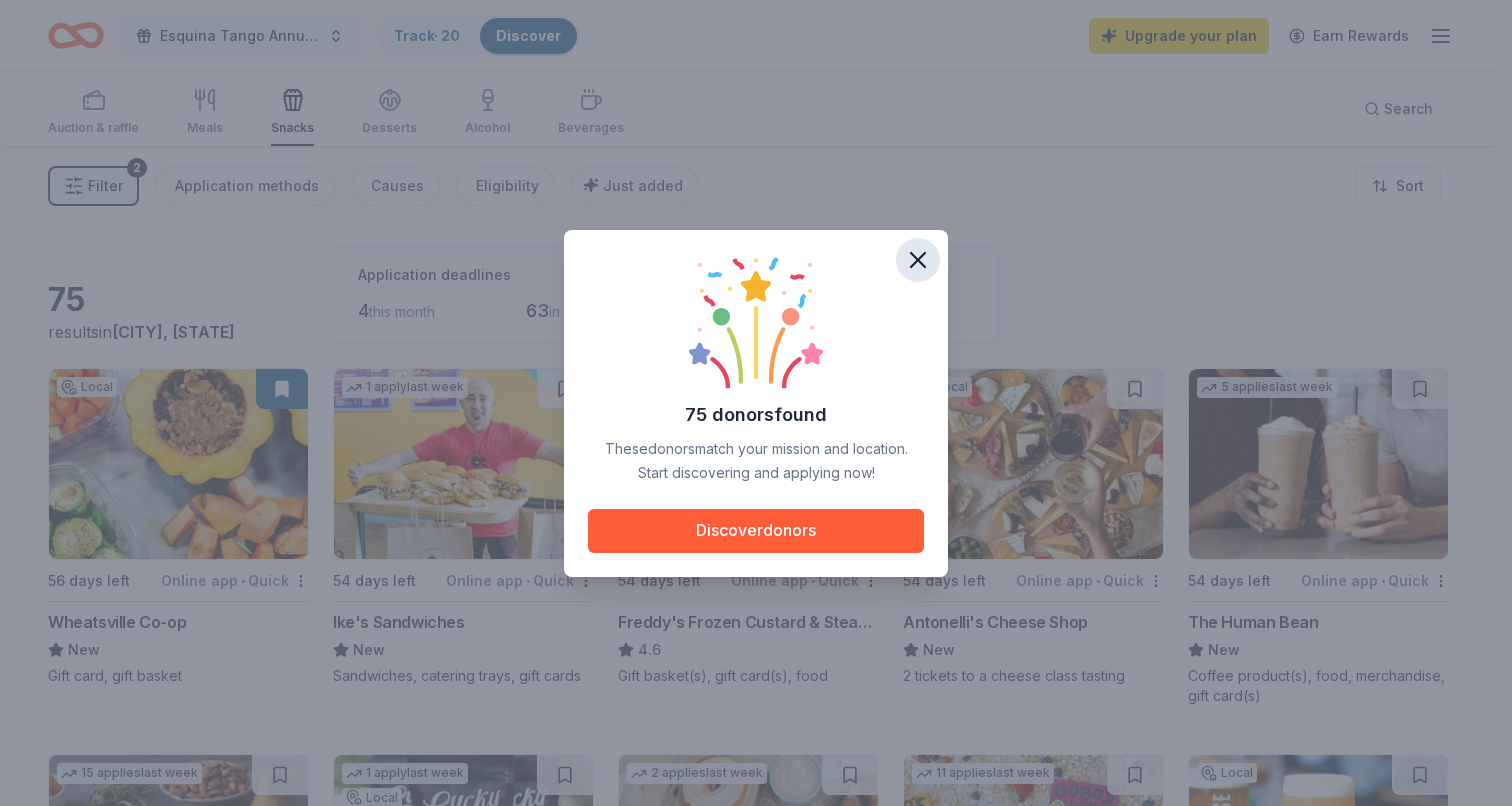 click 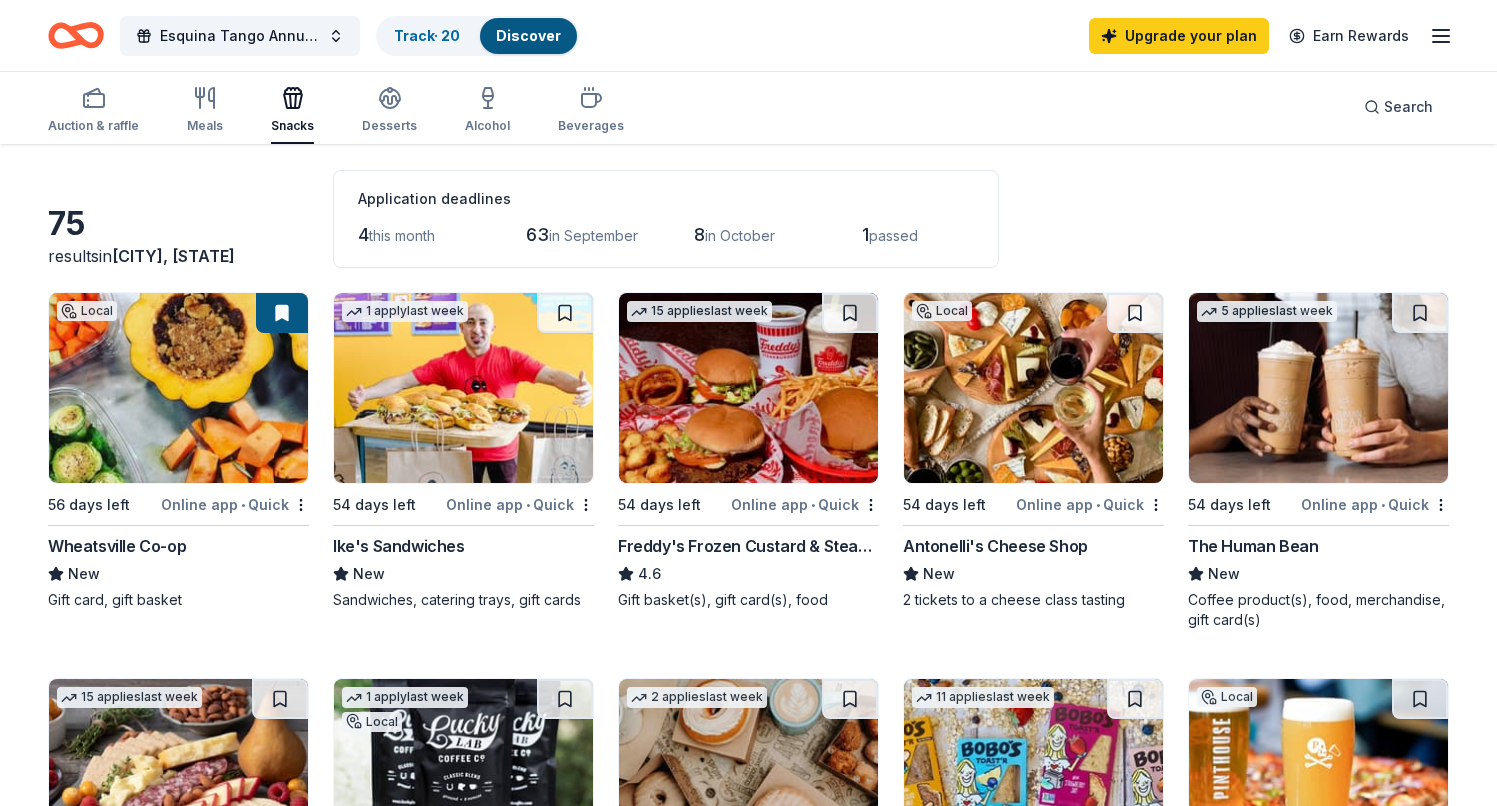 scroll, scrollTop: 0, scrollLeft: 0, axis: both 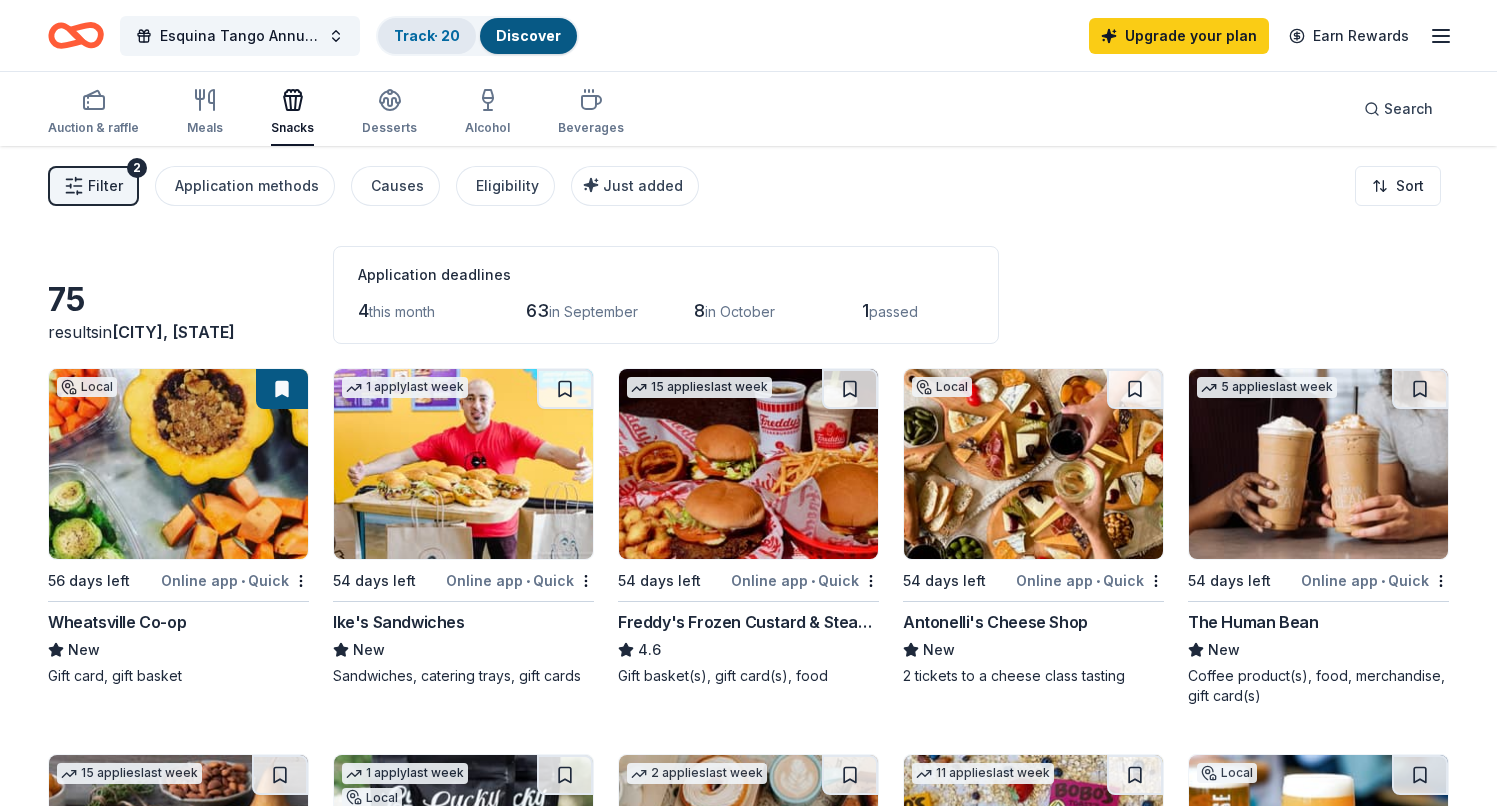 click on "Track · 20" at bounding box center (427, 36) 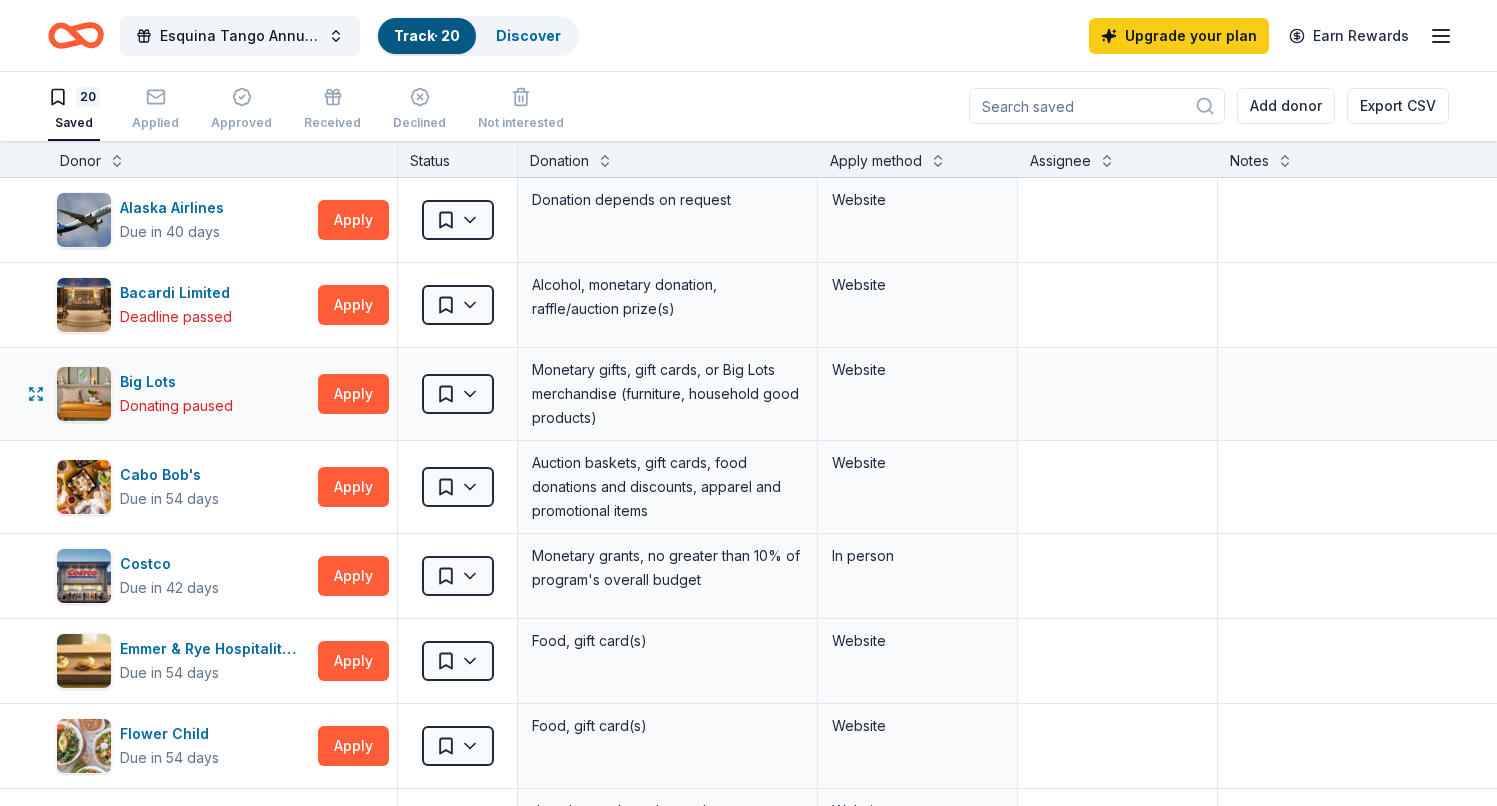 scroll, scrollTop: 0, scrollLeft: 0, axis: both 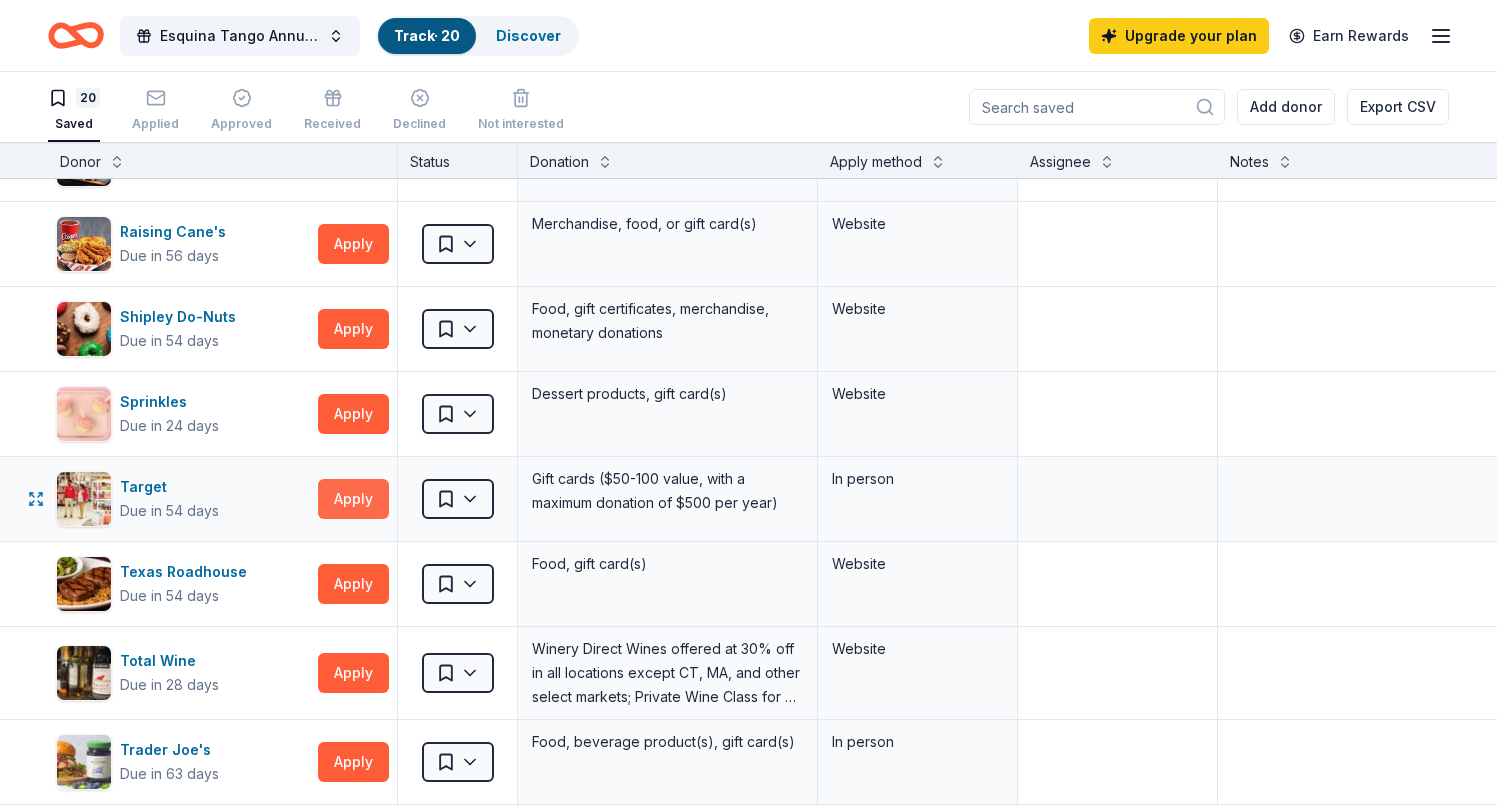 click on "Apply" at bounding box center [353, 499] 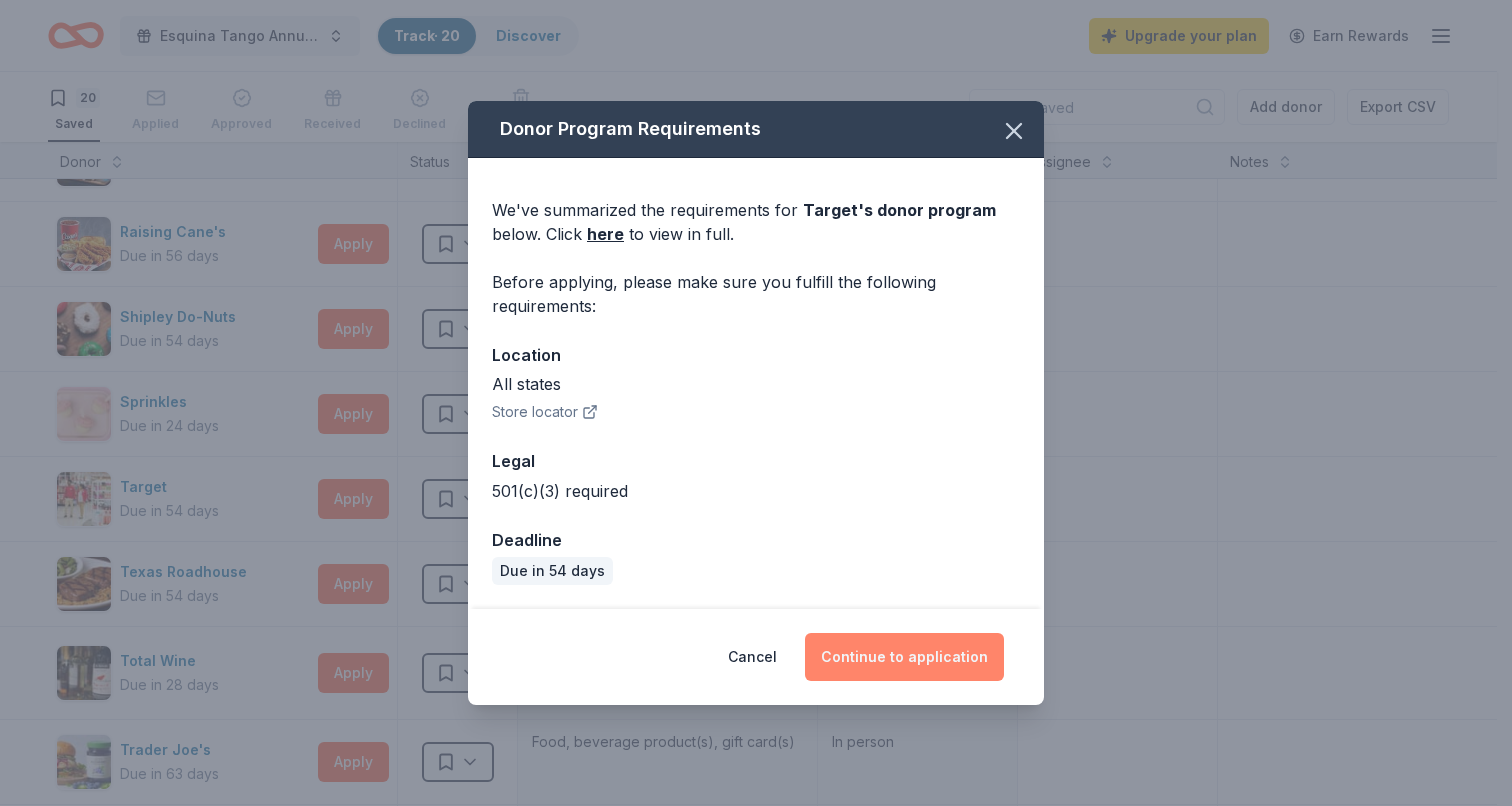 click on "Continue to application" at bounding box center [904, 657] 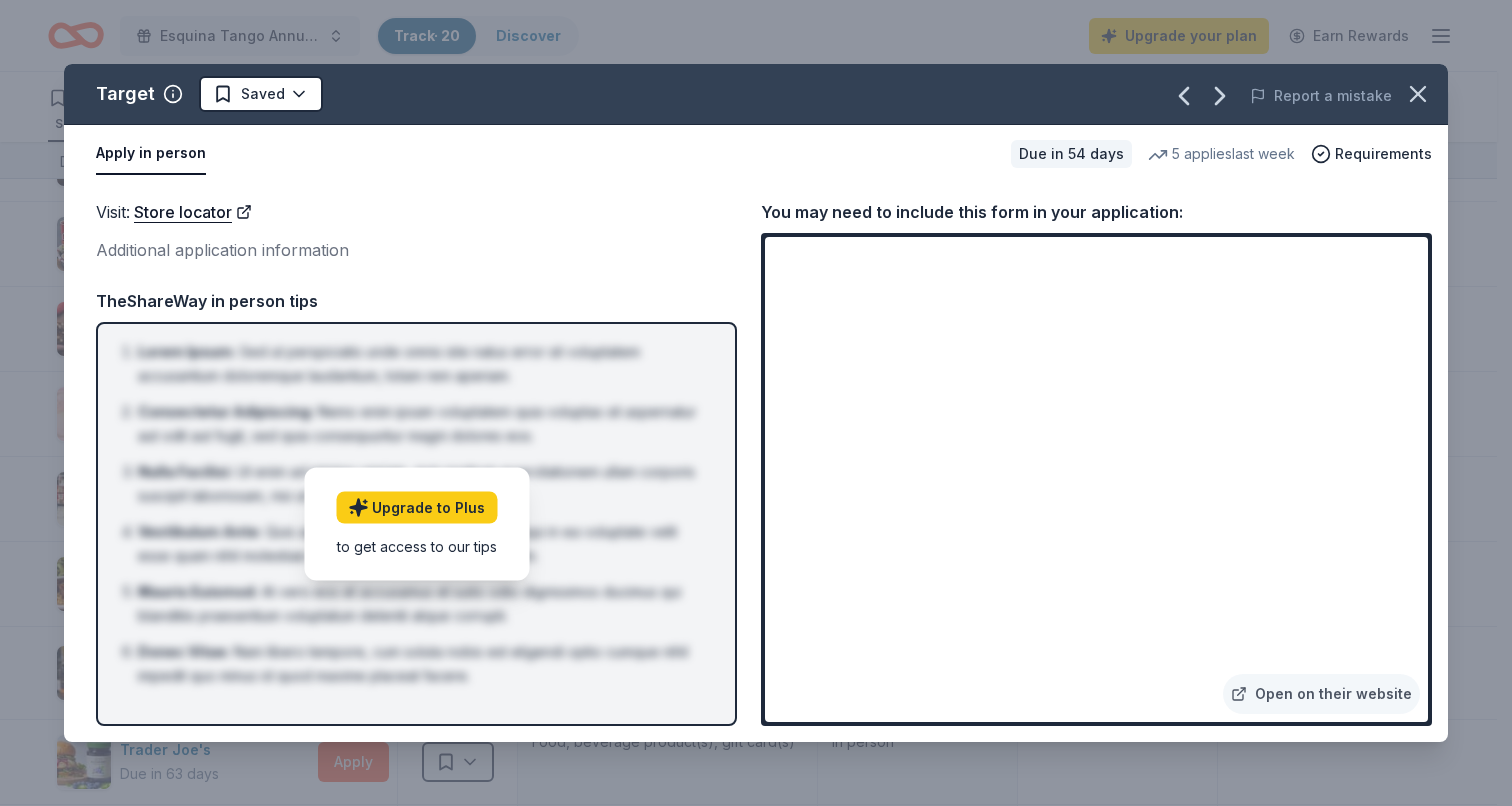 click on "Apply in person" at bounding box center [151, 154] 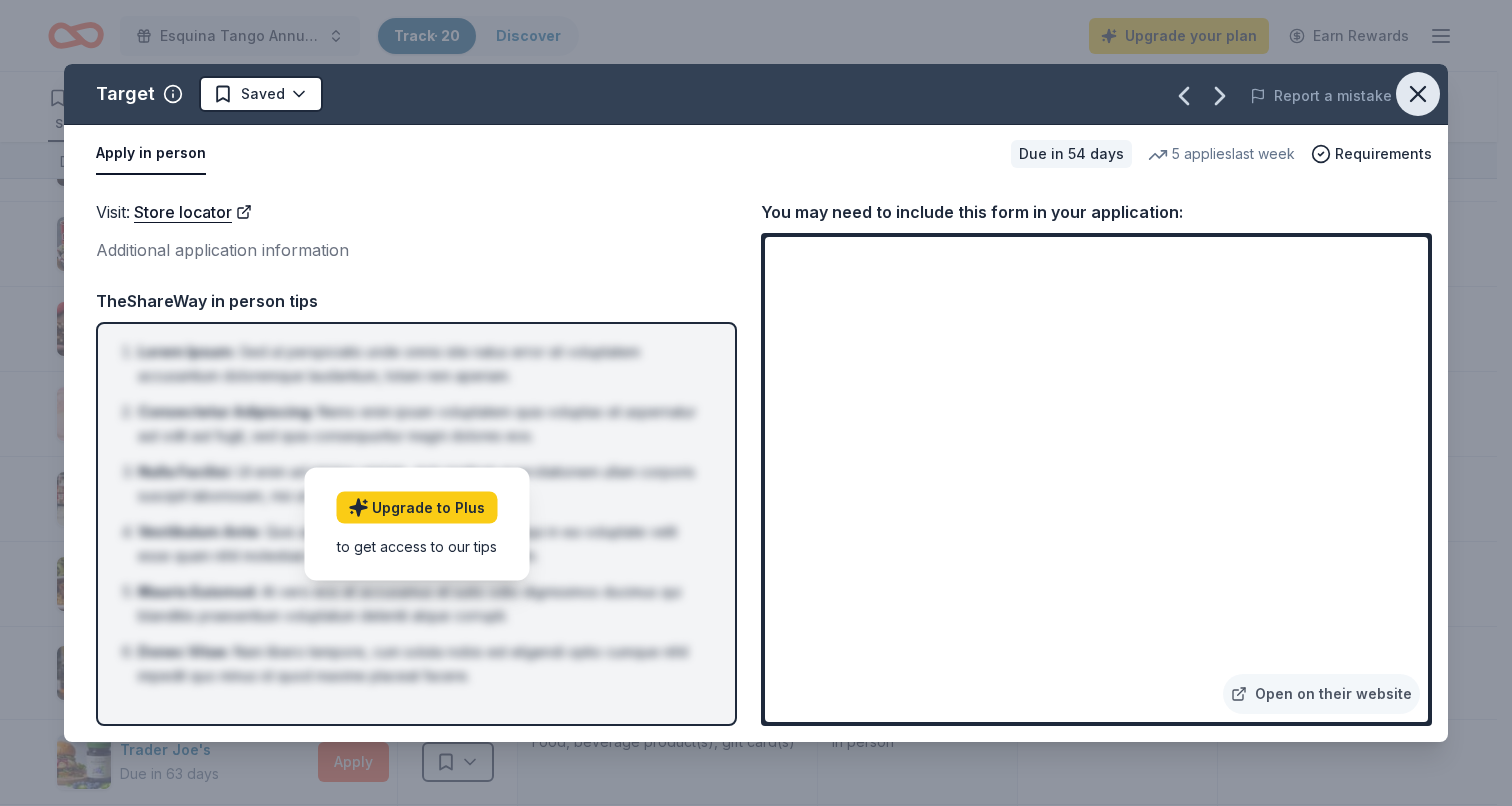 click 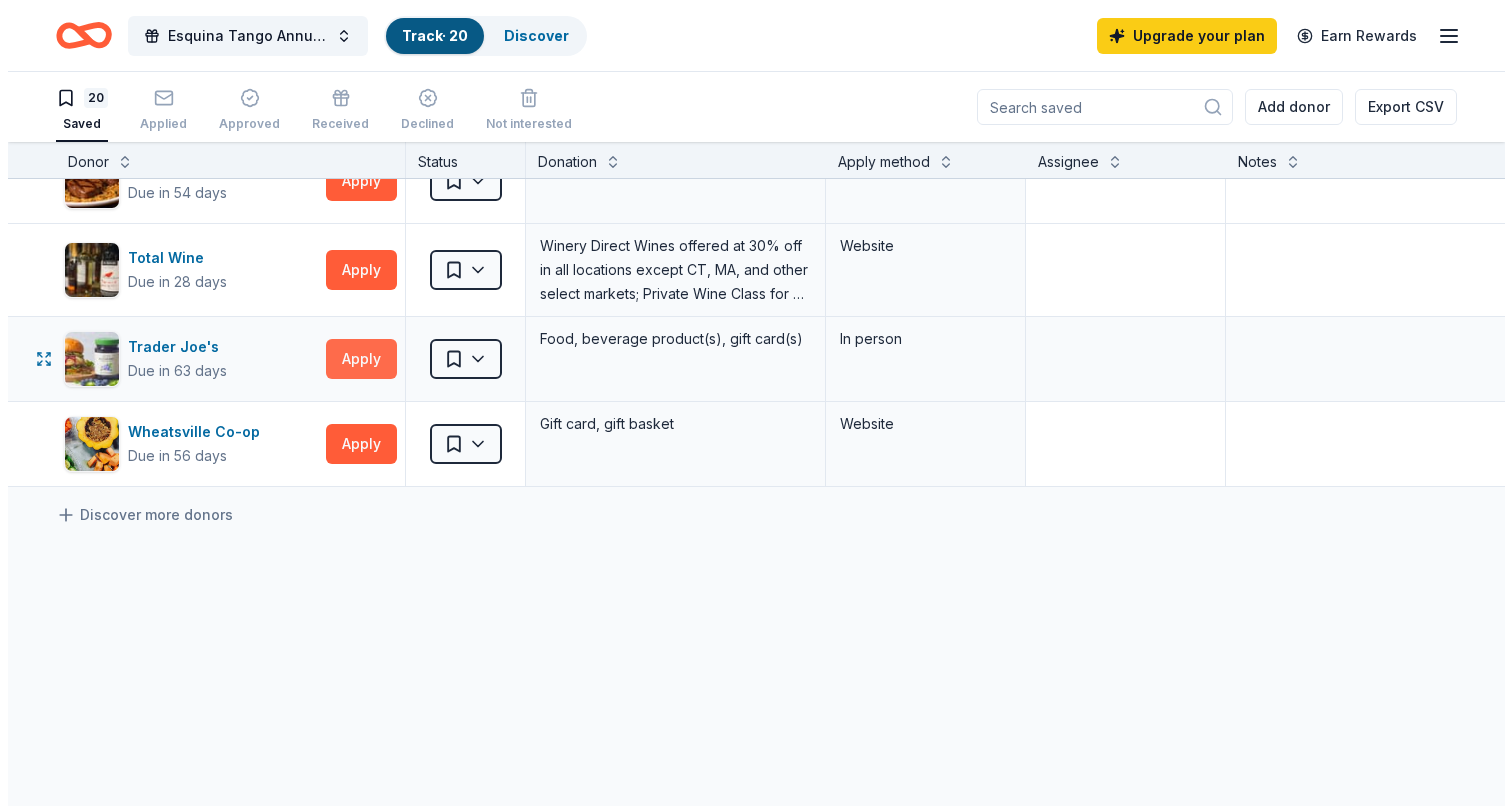 scroll, scrollTop: 1442, scrollLeft: 0, axis: vertical 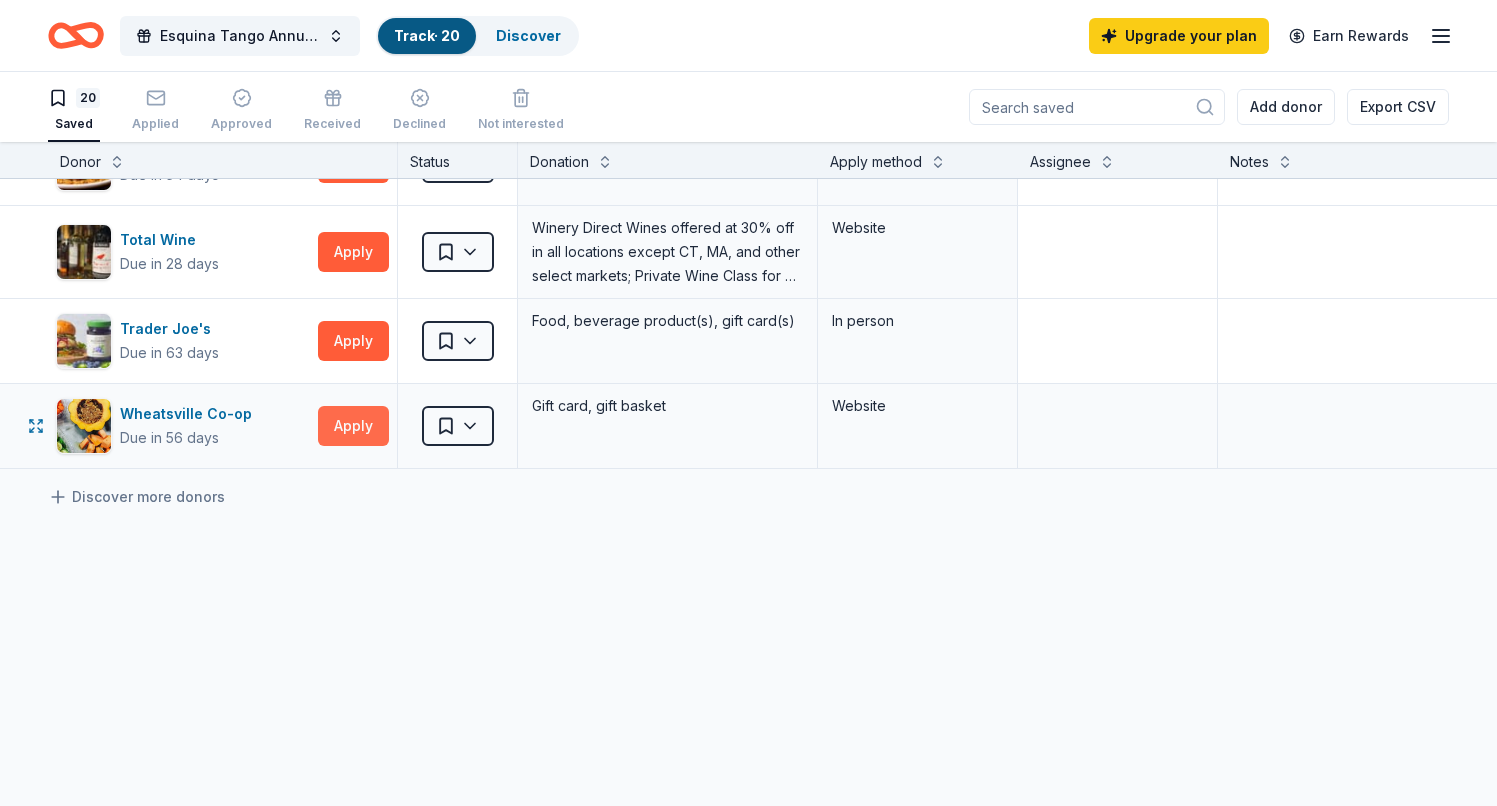 click on "Apply" at bounding box center (353, 426) 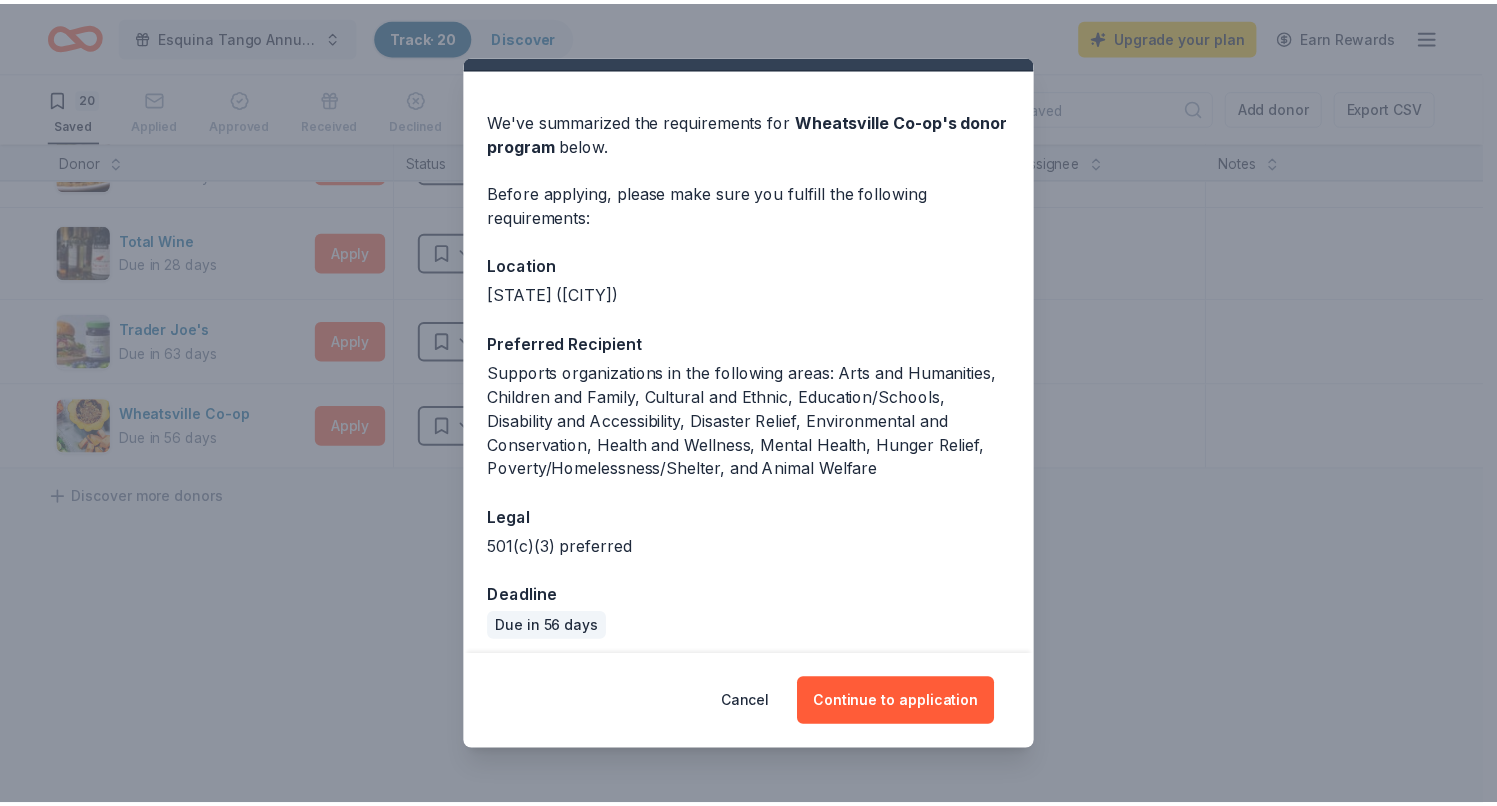 scroll, scrollTop: 54, scrollLeft: 0, axis: vertical 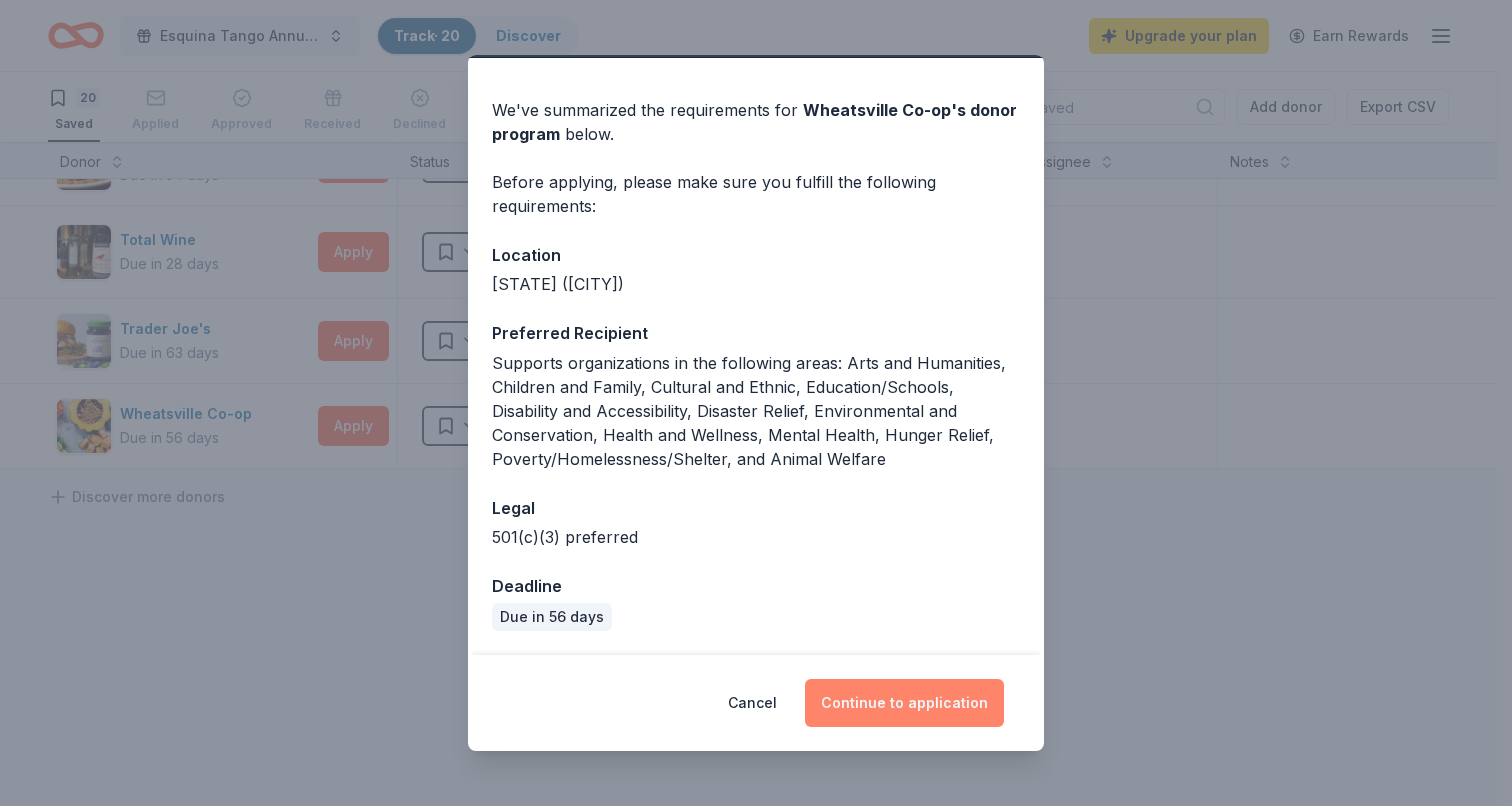 click on "Continue to application" at bounding box center (904, 703) 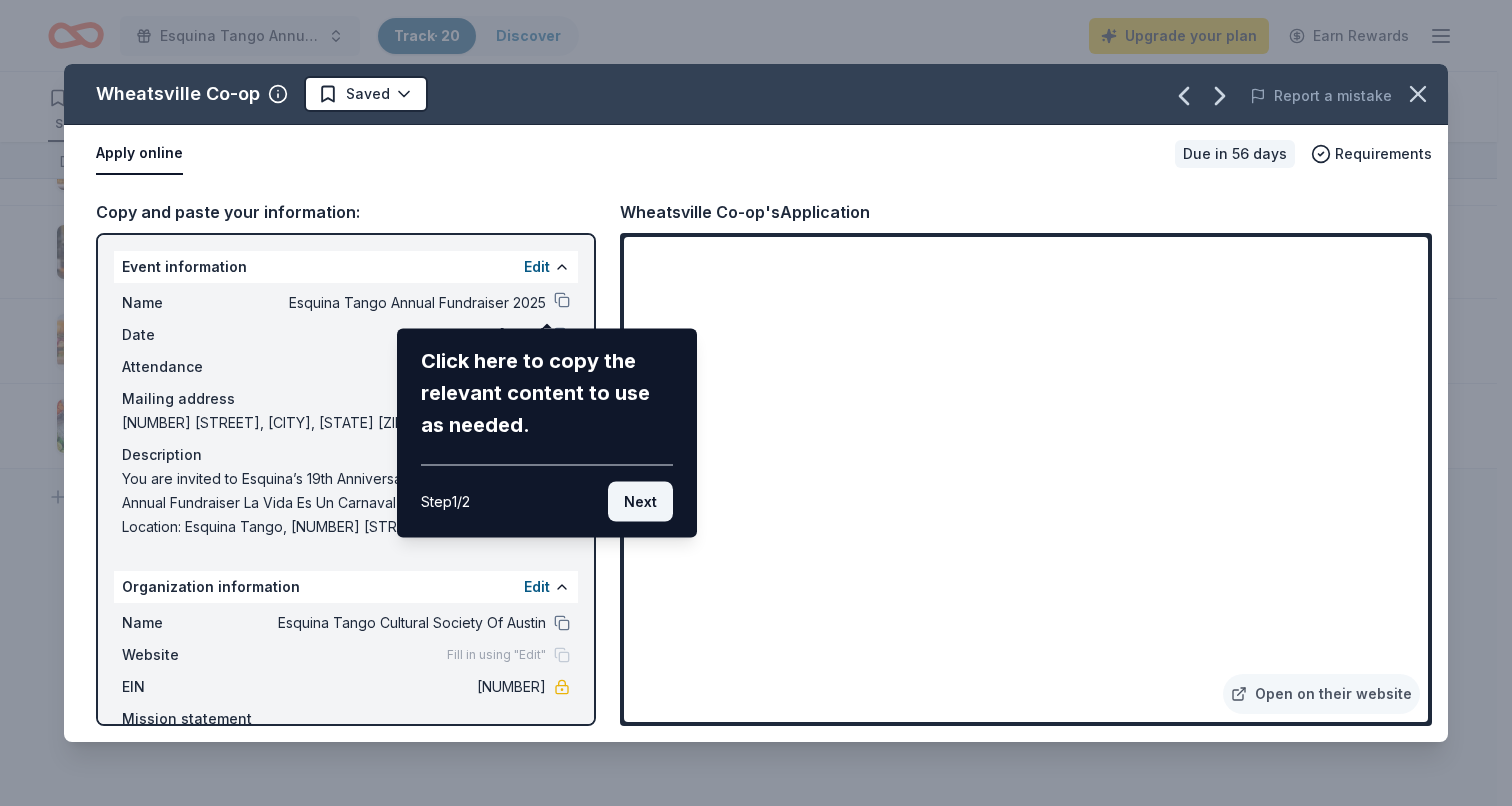 click on "Next" at bounding box center [640, 502] 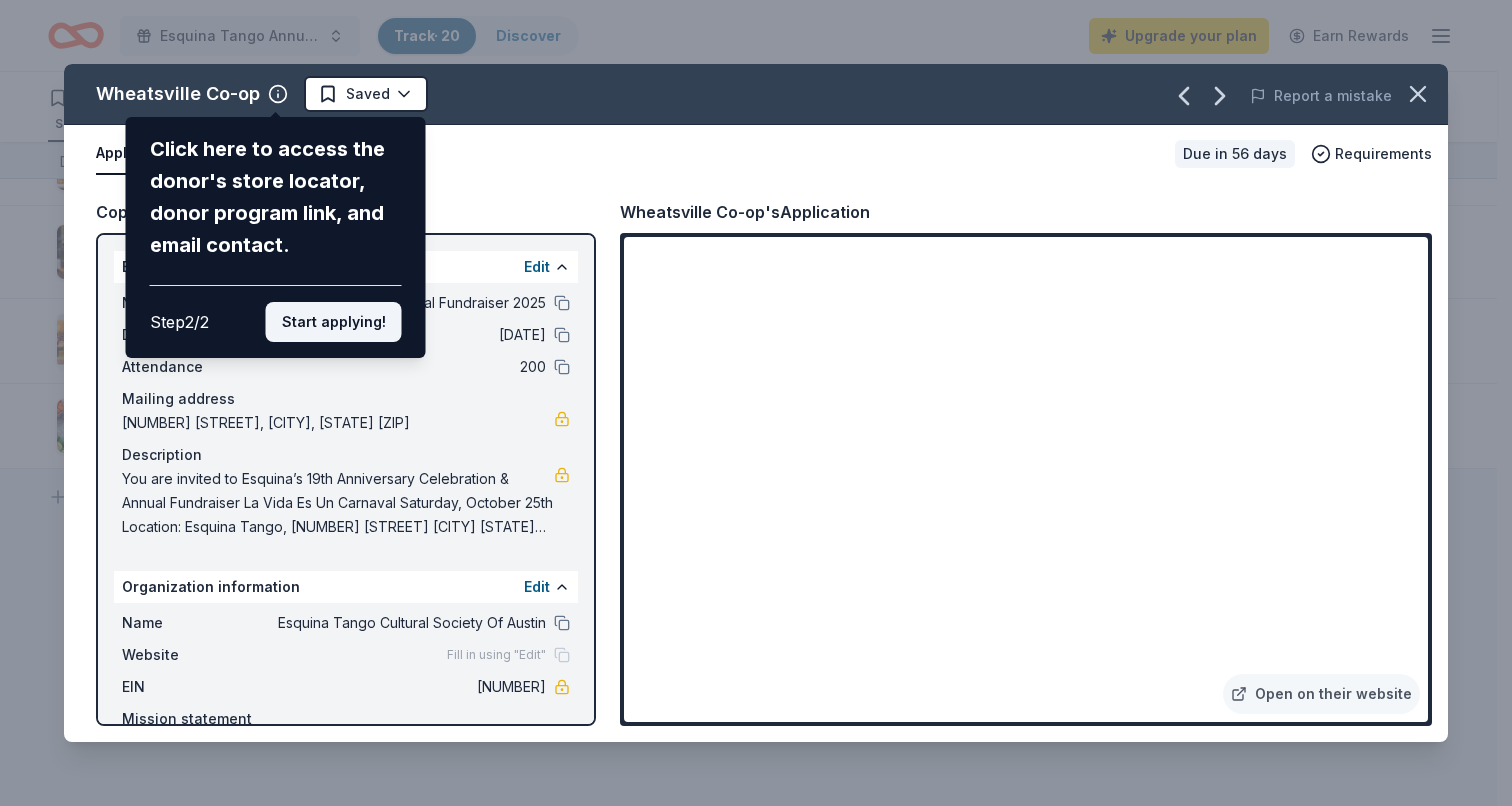 click on "Start applying!" at bounding box center (334, 322) 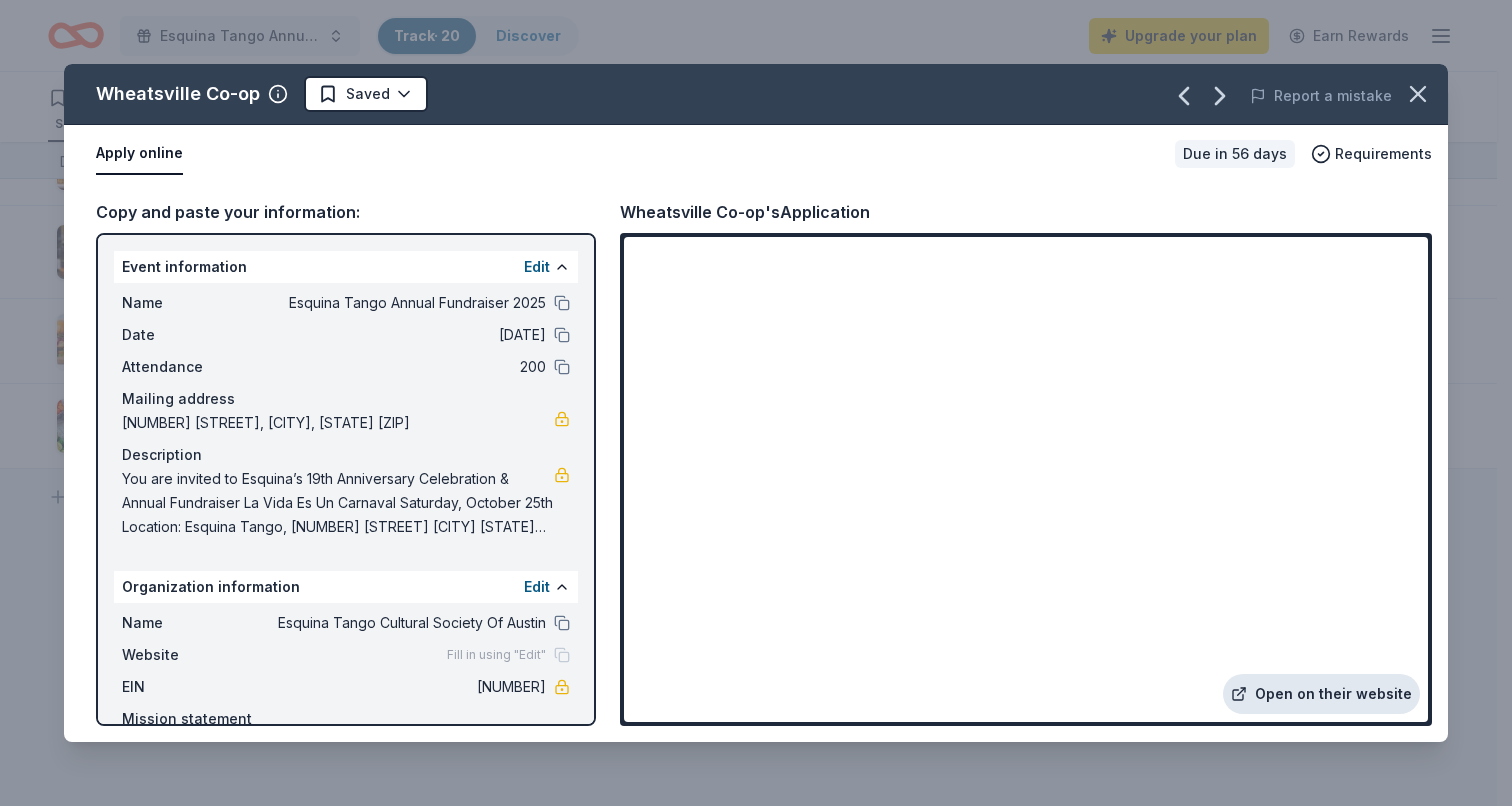 click on "Open on their website" at bounding box center [1321, 694] 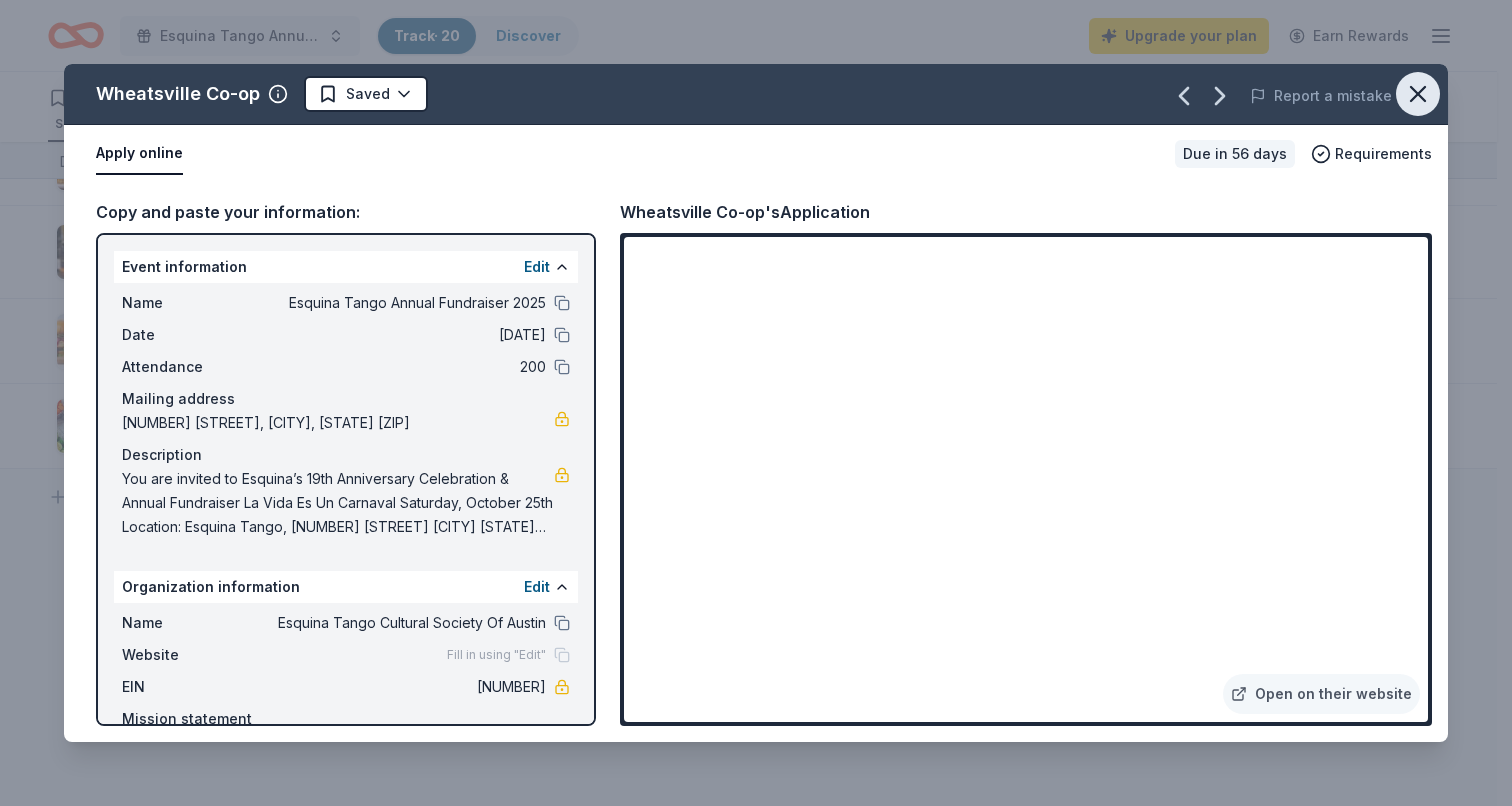 click 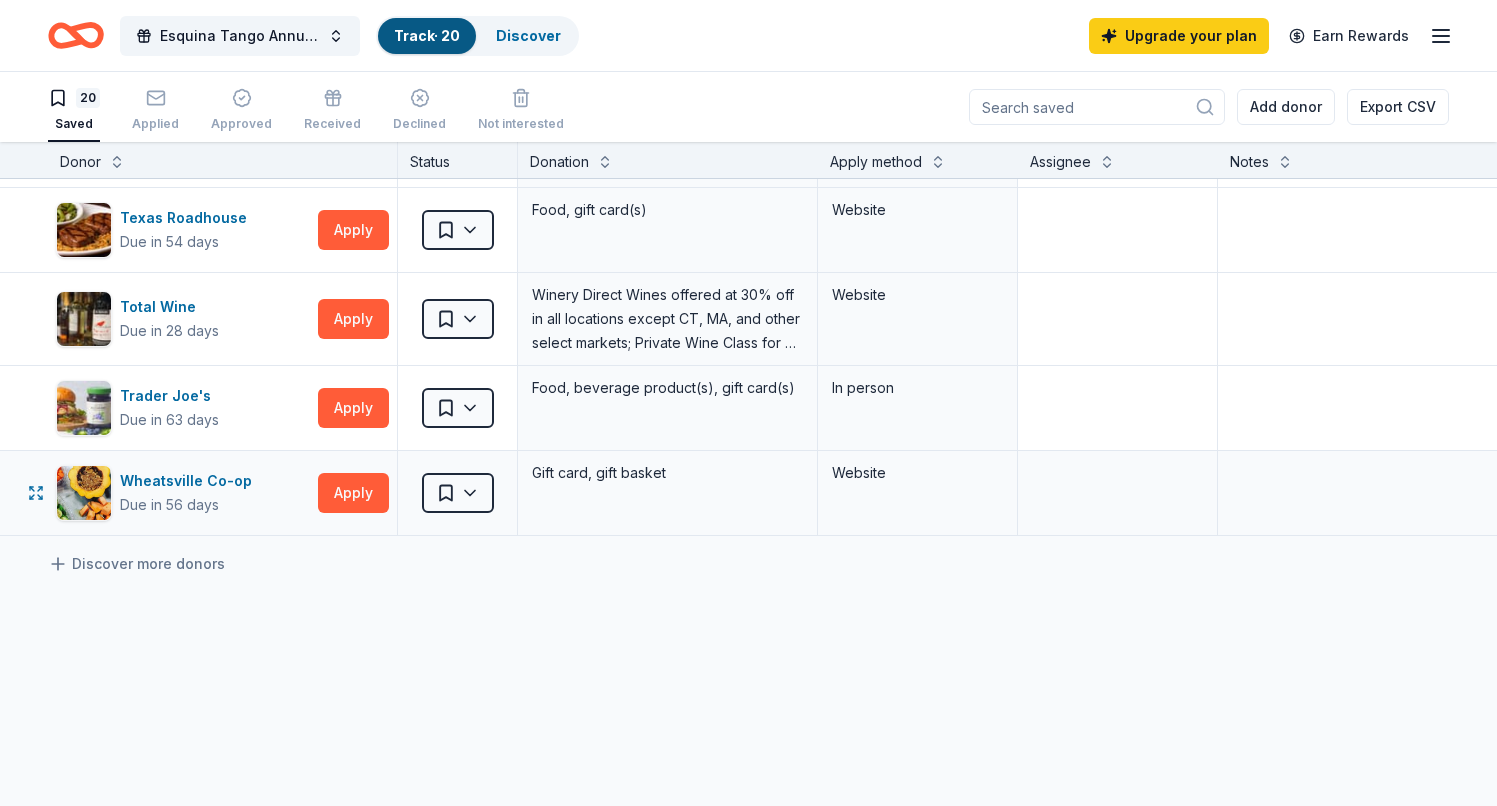 scroll, scrollTop: 1372, scrollLeft: 0, axis: vertical 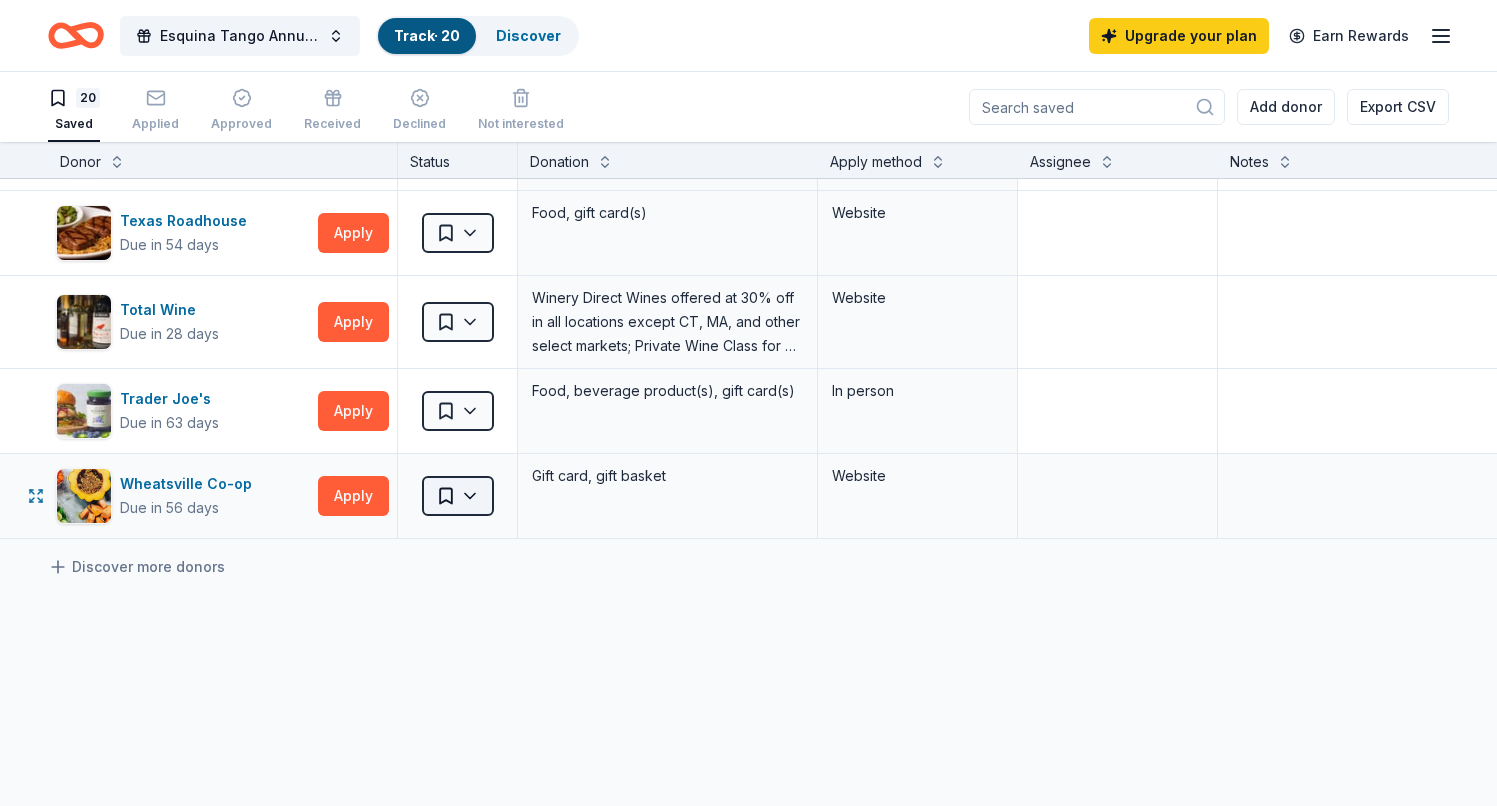 click on "Esquina Tango Annual Fundraiser 2025 Track · 20 Discover Upgrade your plan Earn Rewards 20 Saved Applied Approved Received Declined Not interested Add donor Export CSV Donor Status Donation Apply method Assignee Notes Alaska Airlines Due in 40 days Apply Saved Donation depends on request Website Bacardi Limited Deadline passed Apply Saved Alcohol, monetary donation, raffle/auction prize(s) Website Big Lots Donating paused Apply Saved Monetary gifts, gift cards, or Big Lots merchandise (furniture, household good products) Website Cabo Bob's Due in 54 days Apply Saved Auction baskets, gift cards, food donations and discounts, apparel and promotional items Website Costco Due in 42 days Apply Saved Monetary grants, no greater than 10% of program's overall budget In person Emmer & Rye Hospitality Group Due in 54 days Apply Saved Food, gift card(s) Website Flower Child Due in 54 days Apply Saved Food, gift card(s) Website Kendra Scott Due in 24 days Apply Saved Website L.L.Bean Due in 28 days Apply Saved Website" at bounding box center [748, 403] 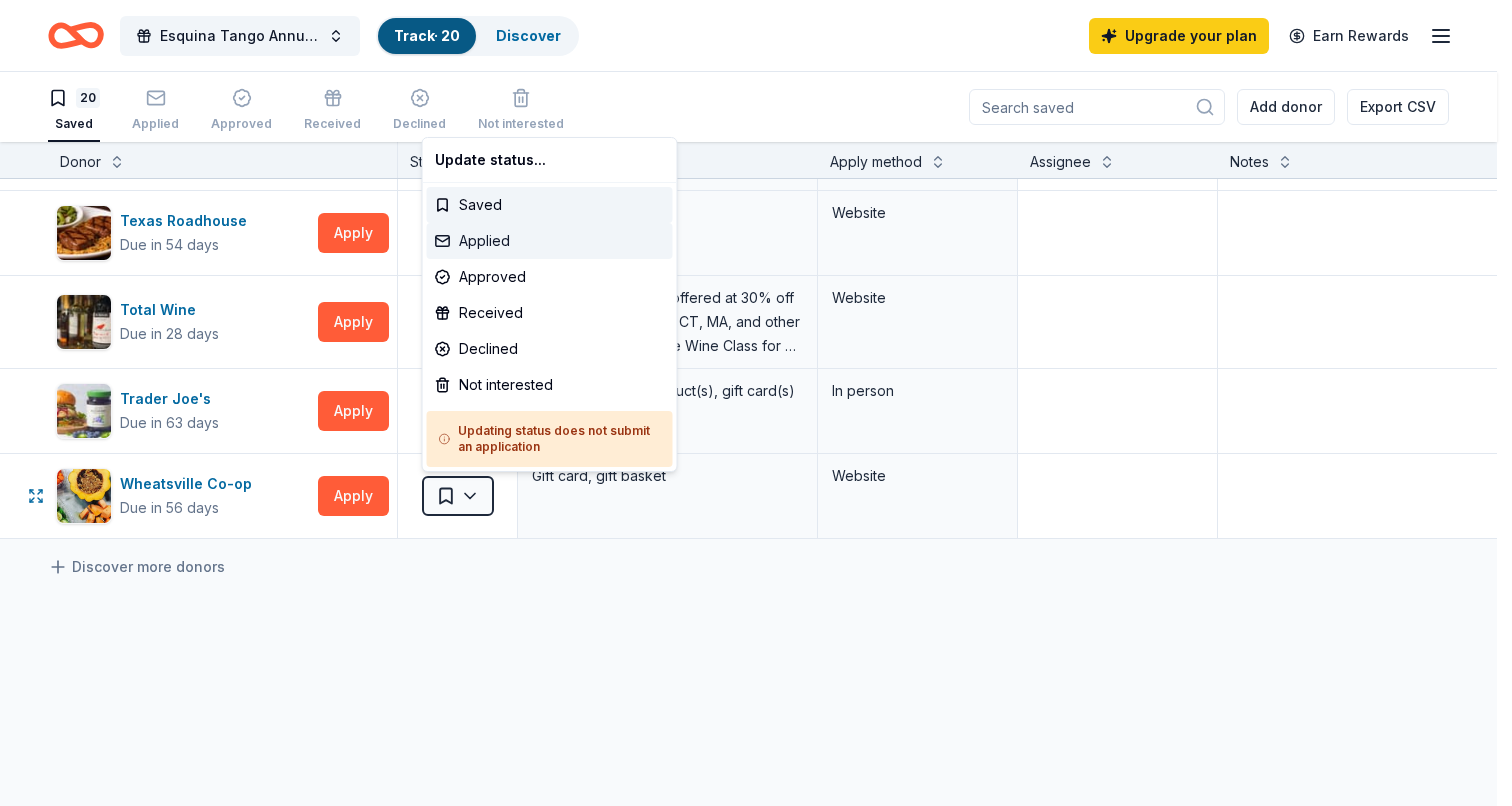 click on "Applied" at bounding box center [550, 241] 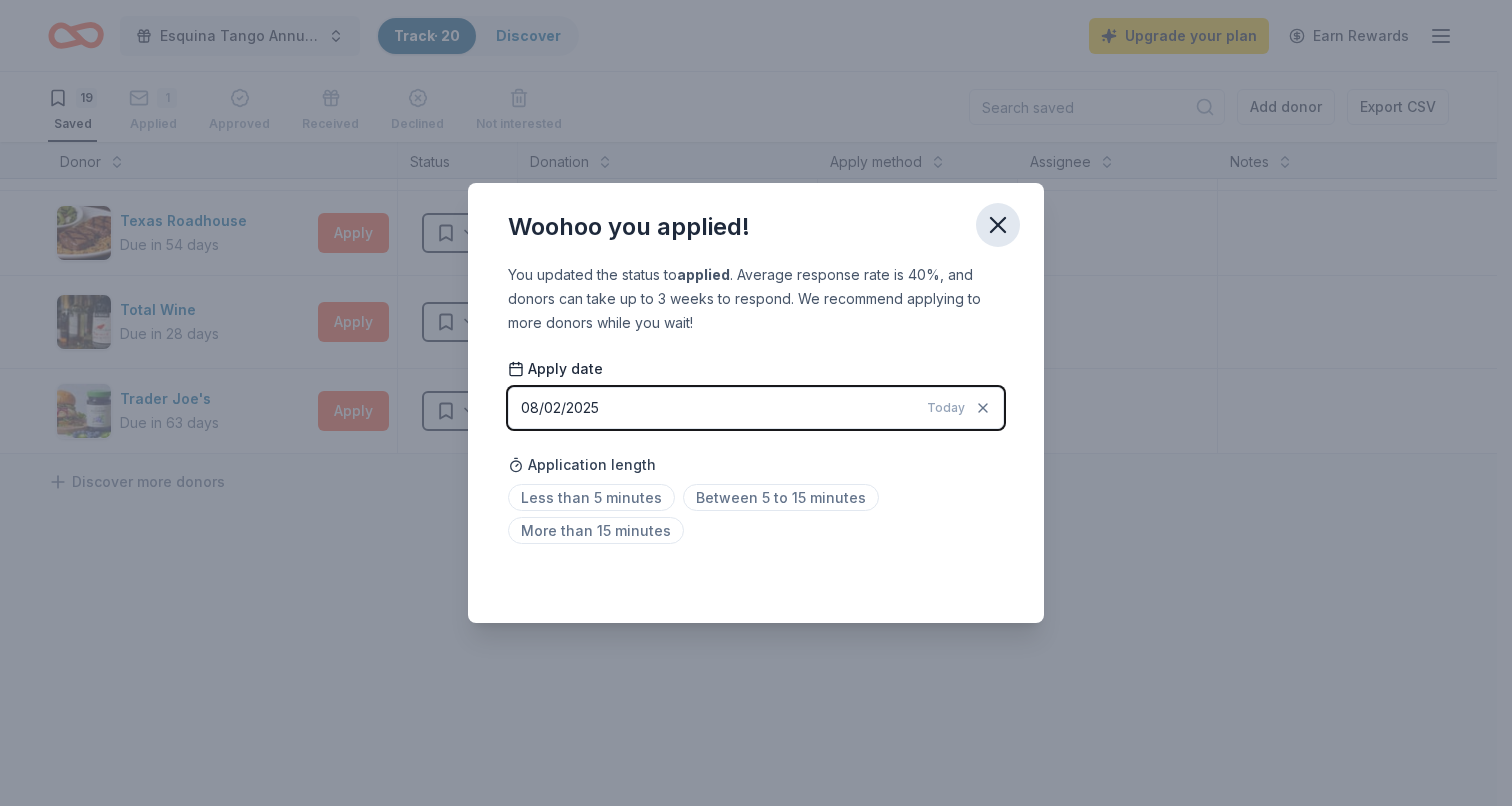 click 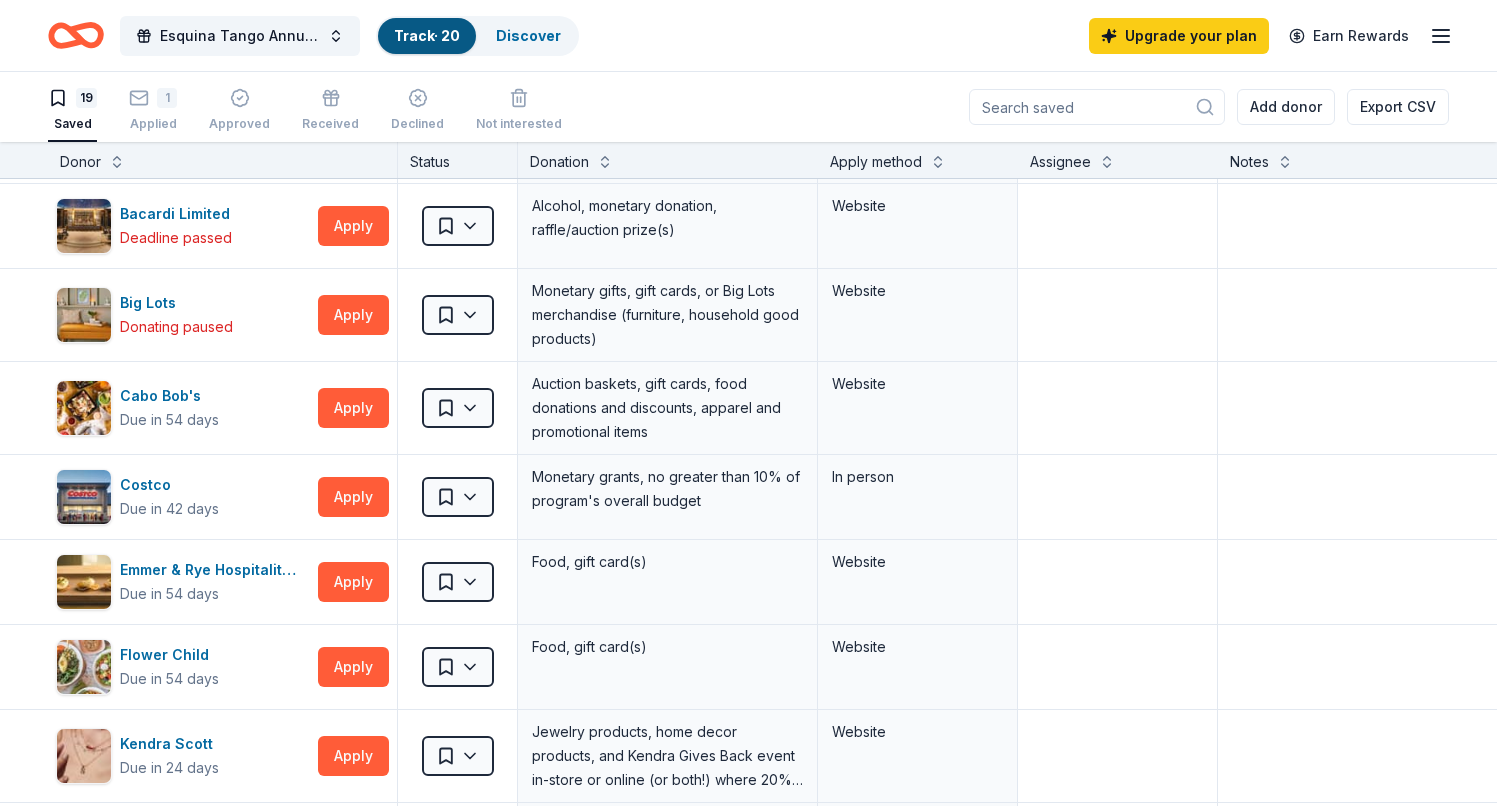 scroll, scrollTop: 0, scrollLeft: 0, axis: both 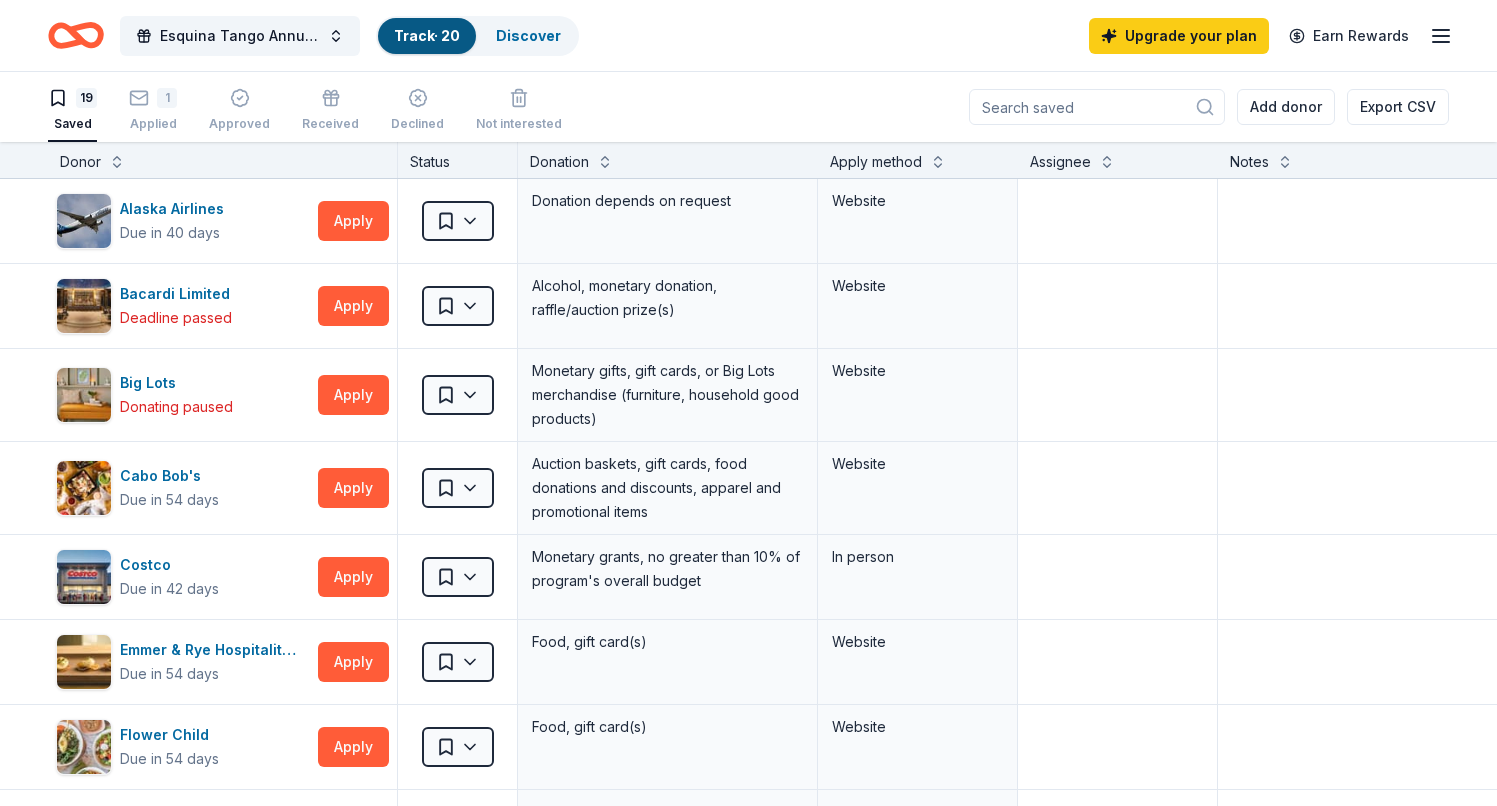 click on "Track · 20" at bounding box center [427, 35] 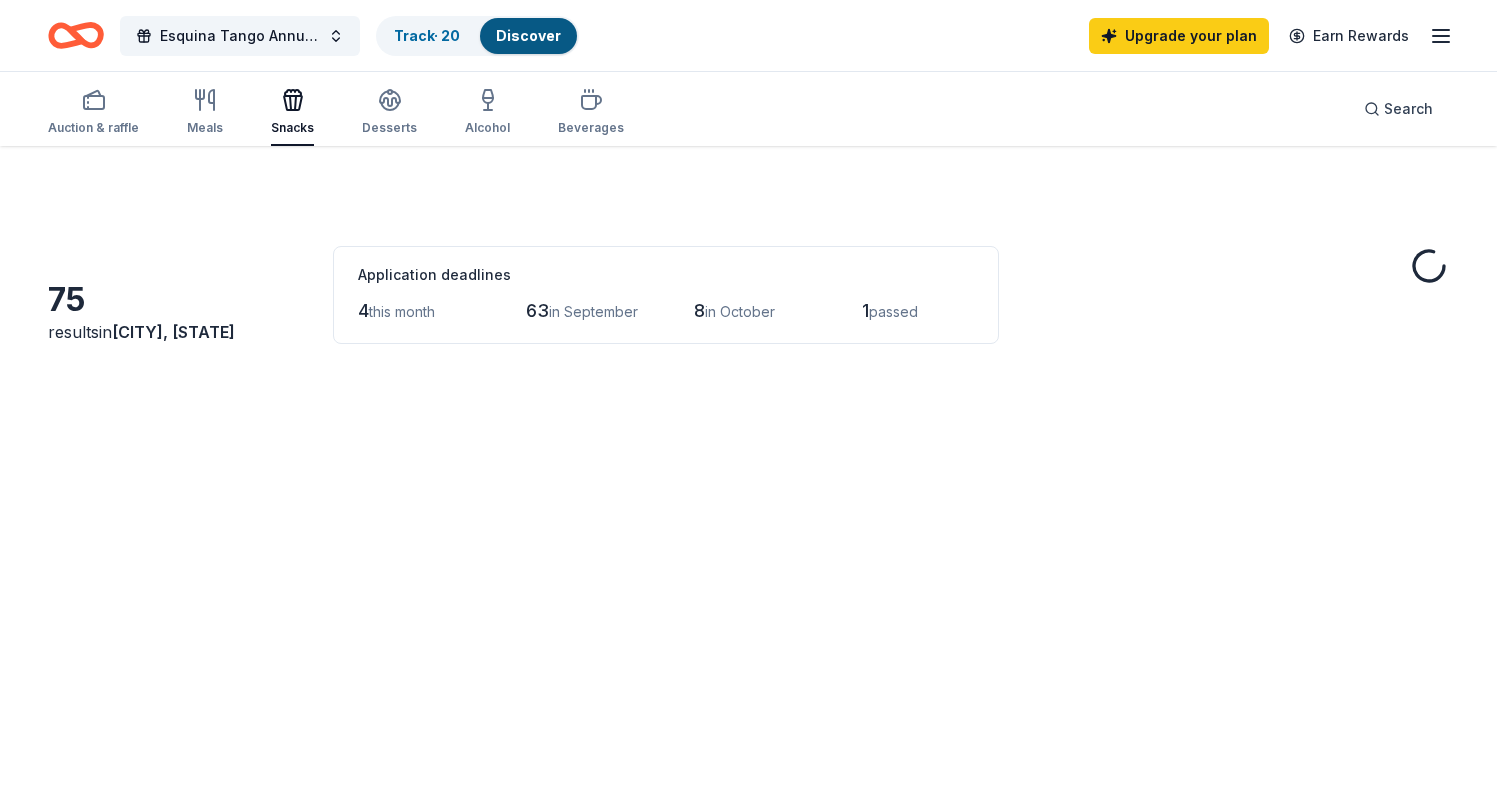 click on "Discover" at bounding box center [528, 36] 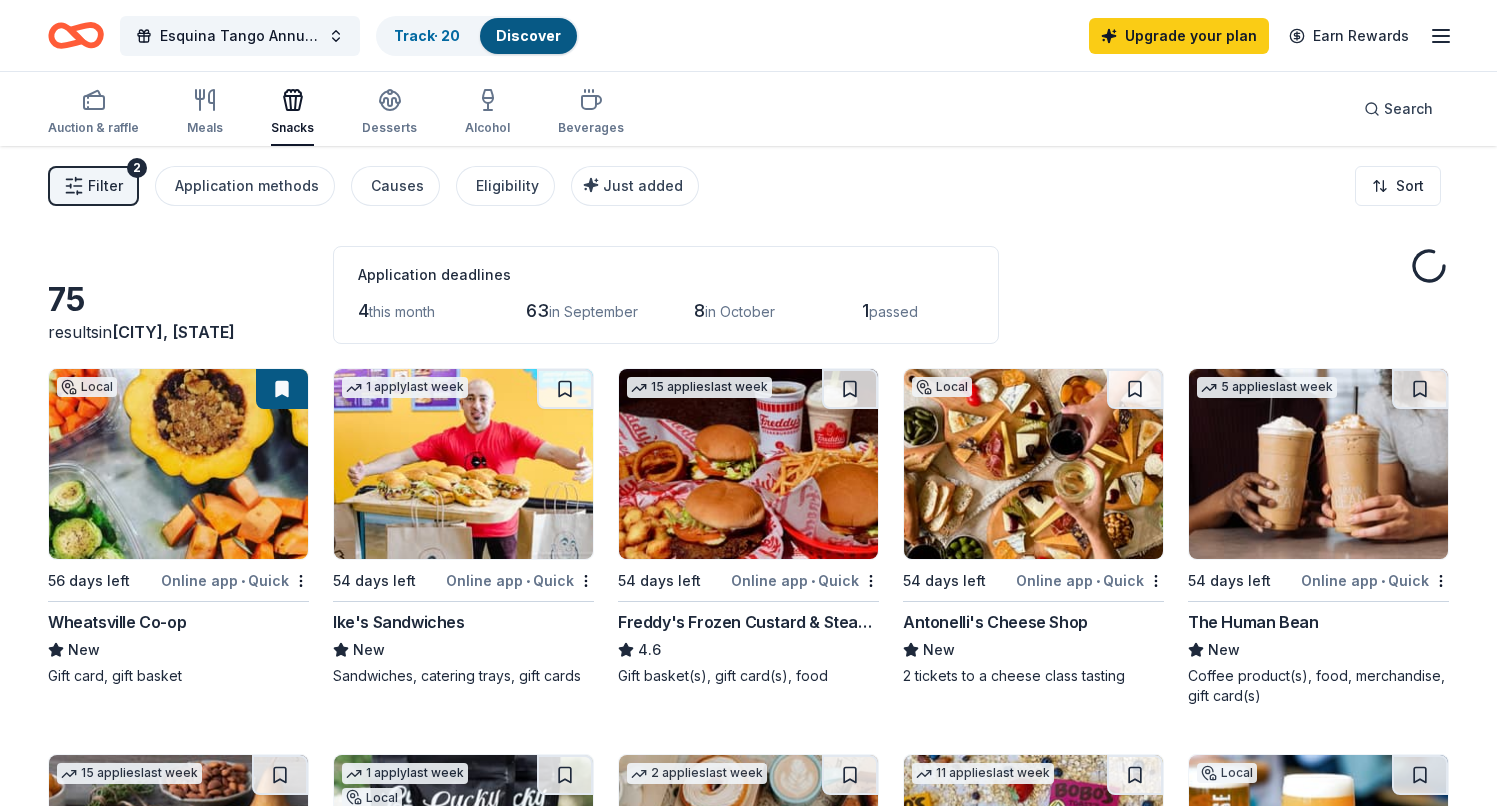 scroll, scrollTop: 1, scrollLeft: 0, axis: vertical 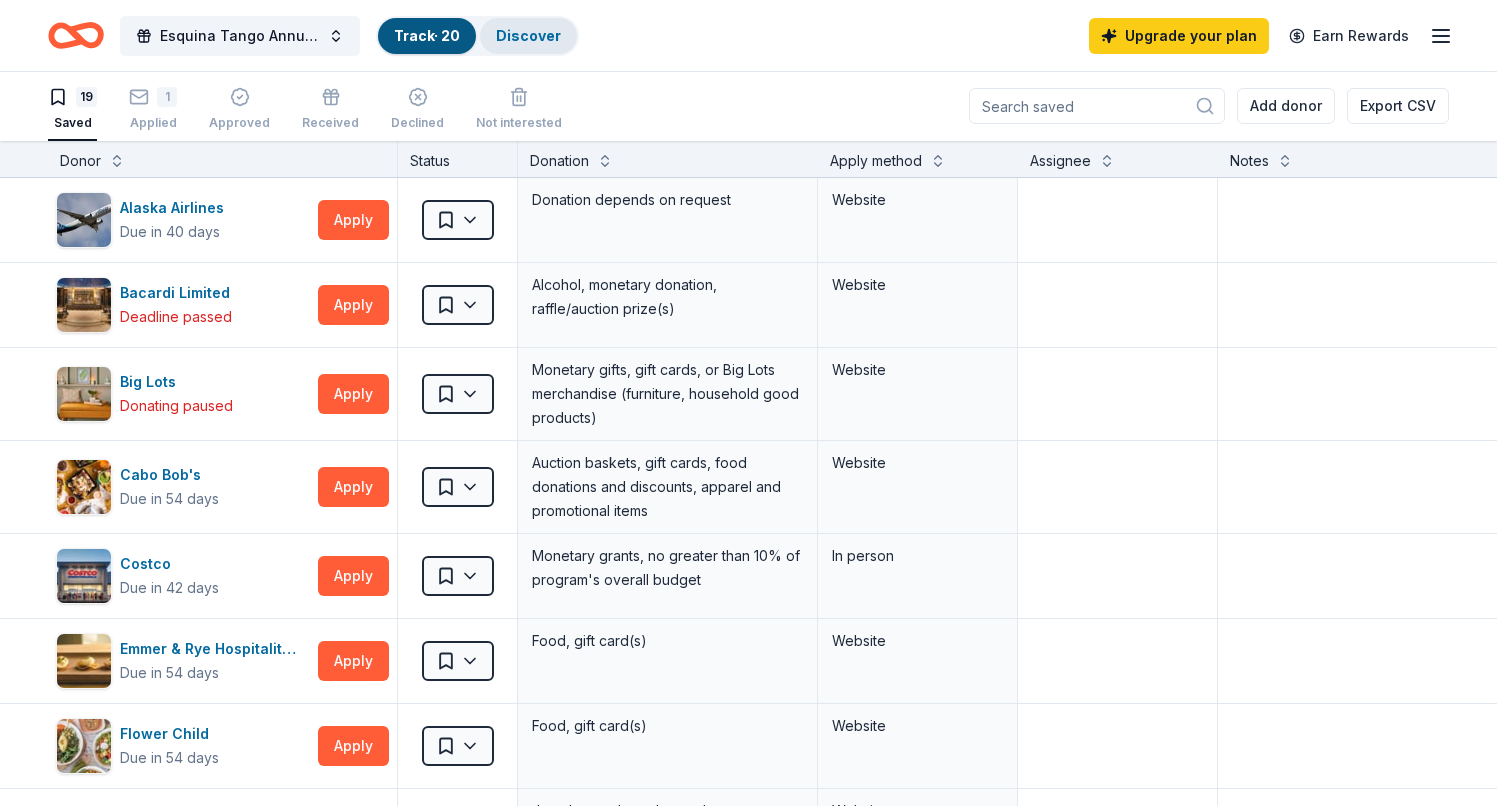 click on "Discover" at bounding box center (528, 35) 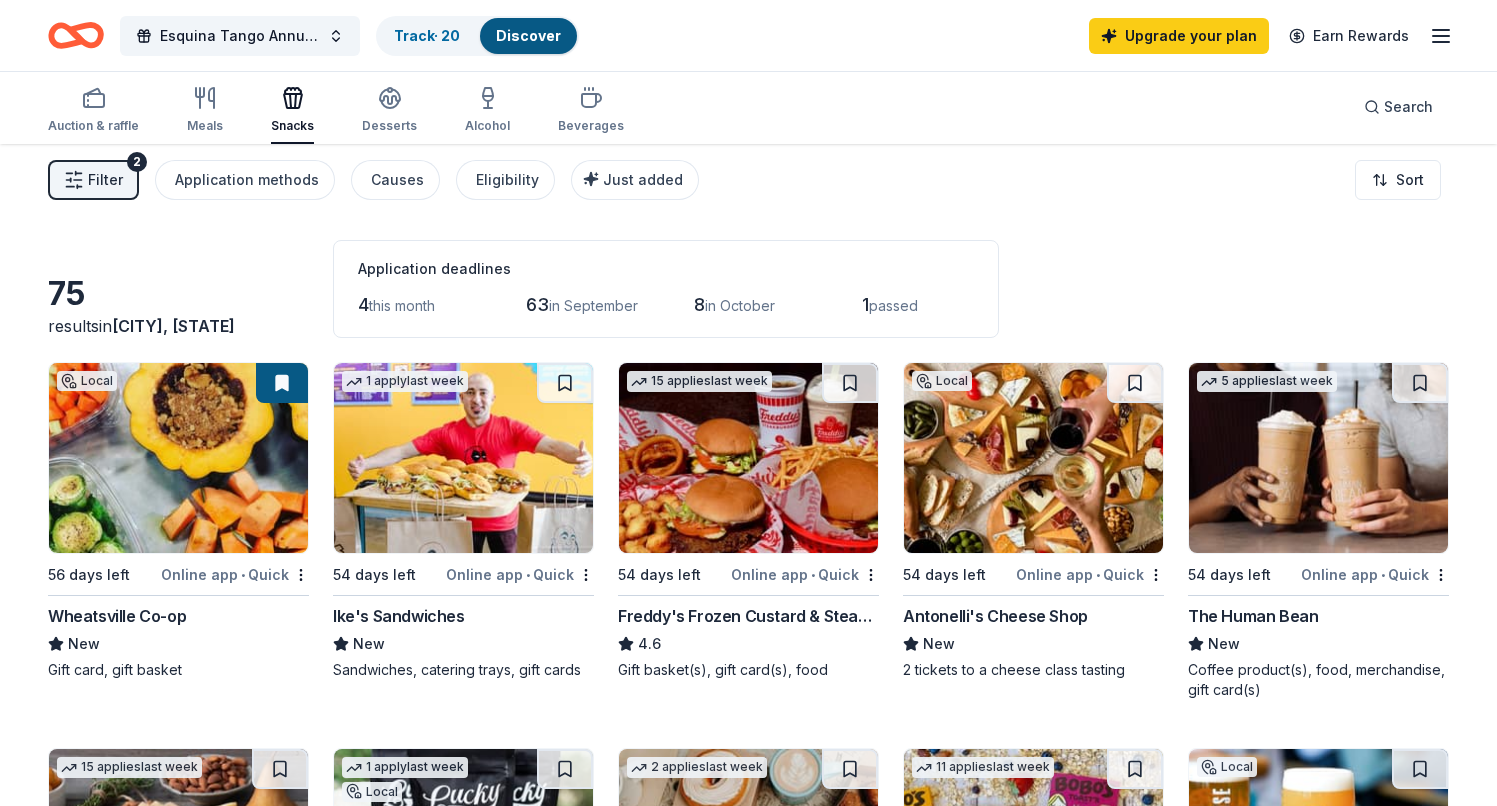 scroll, scrollTop: 0, scrollLeft: 0, axis: both 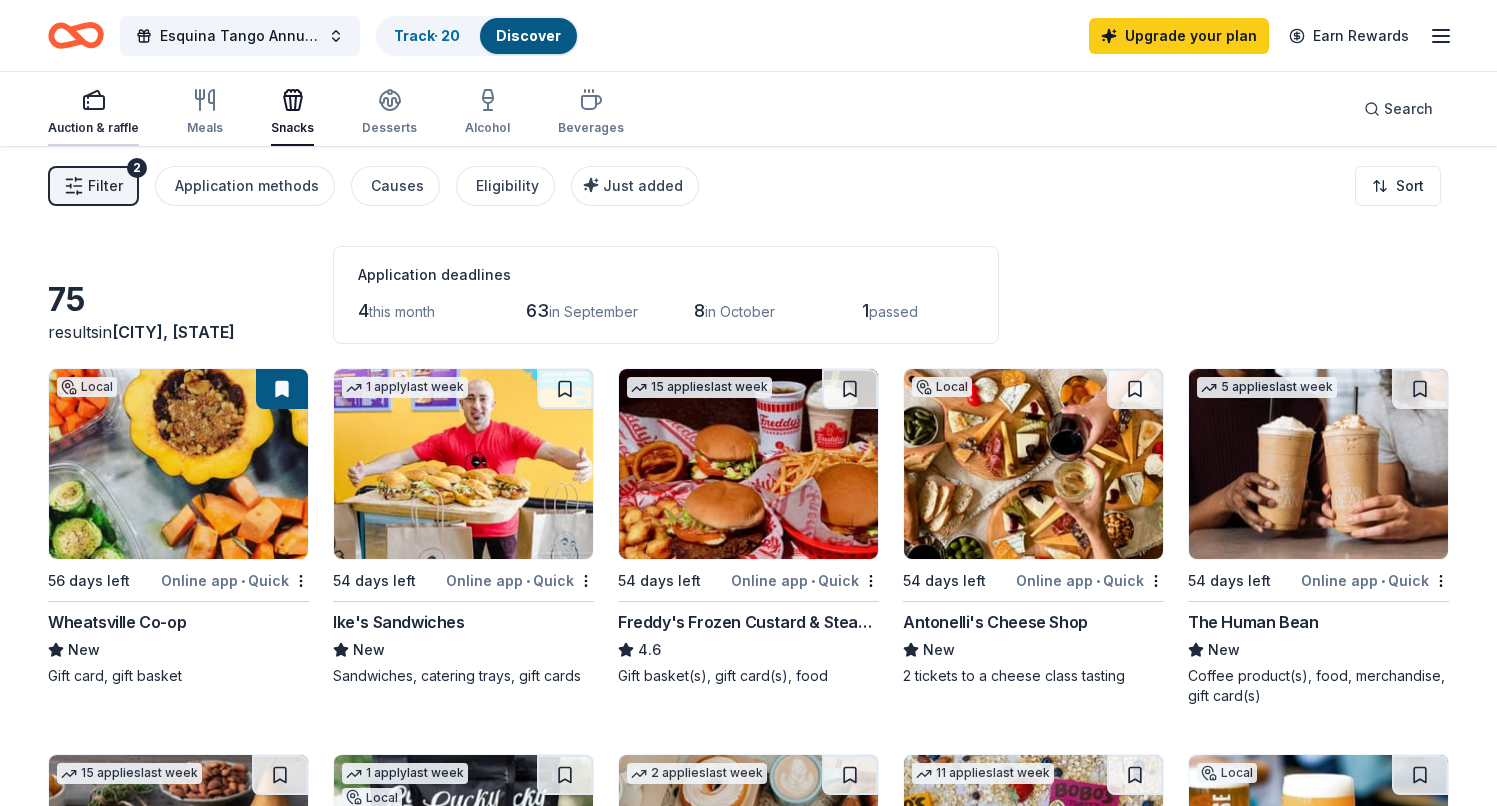 click 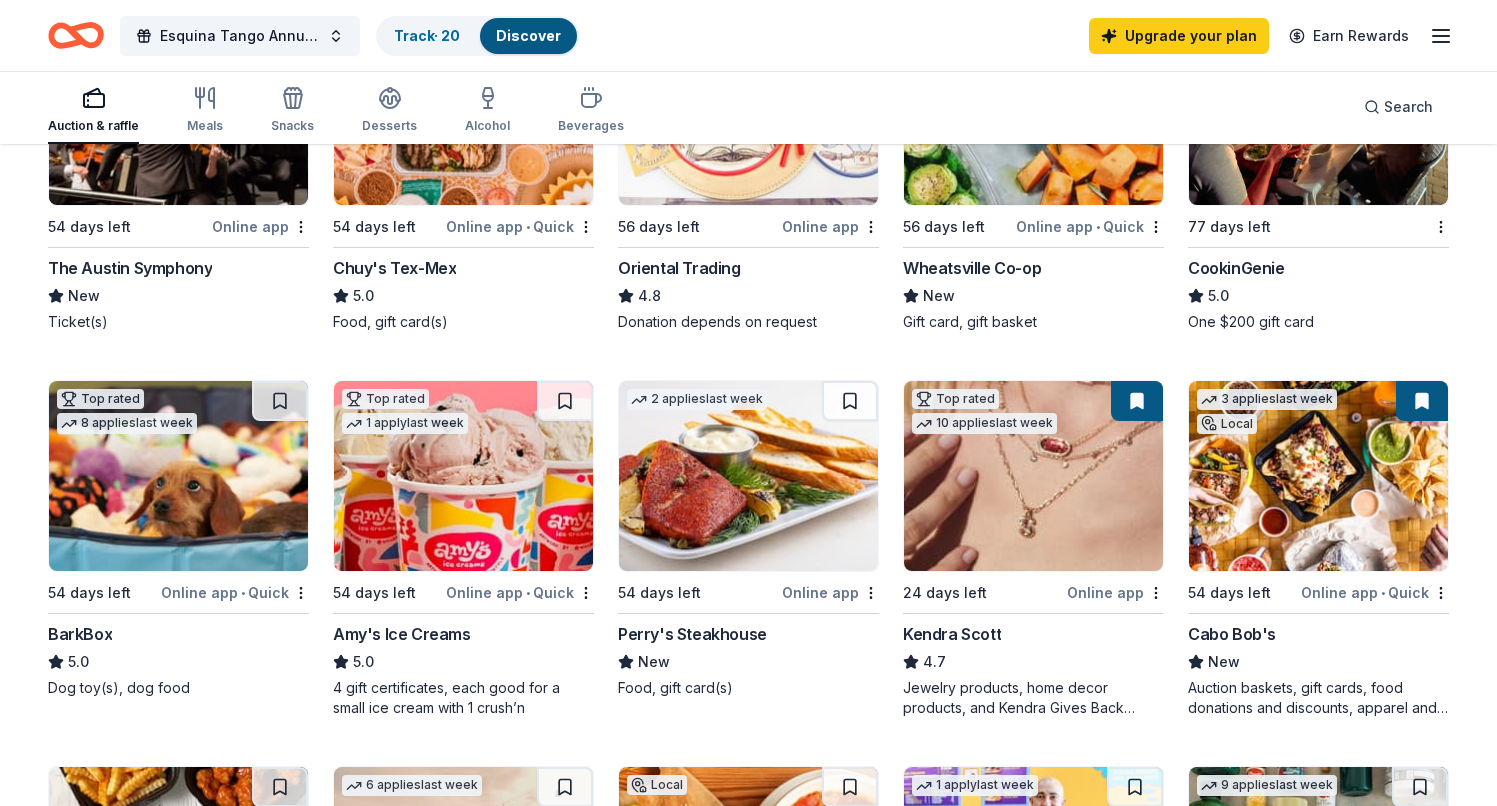 scroll, scrollTop: 355, scrollLeft: 0, axis: vertical 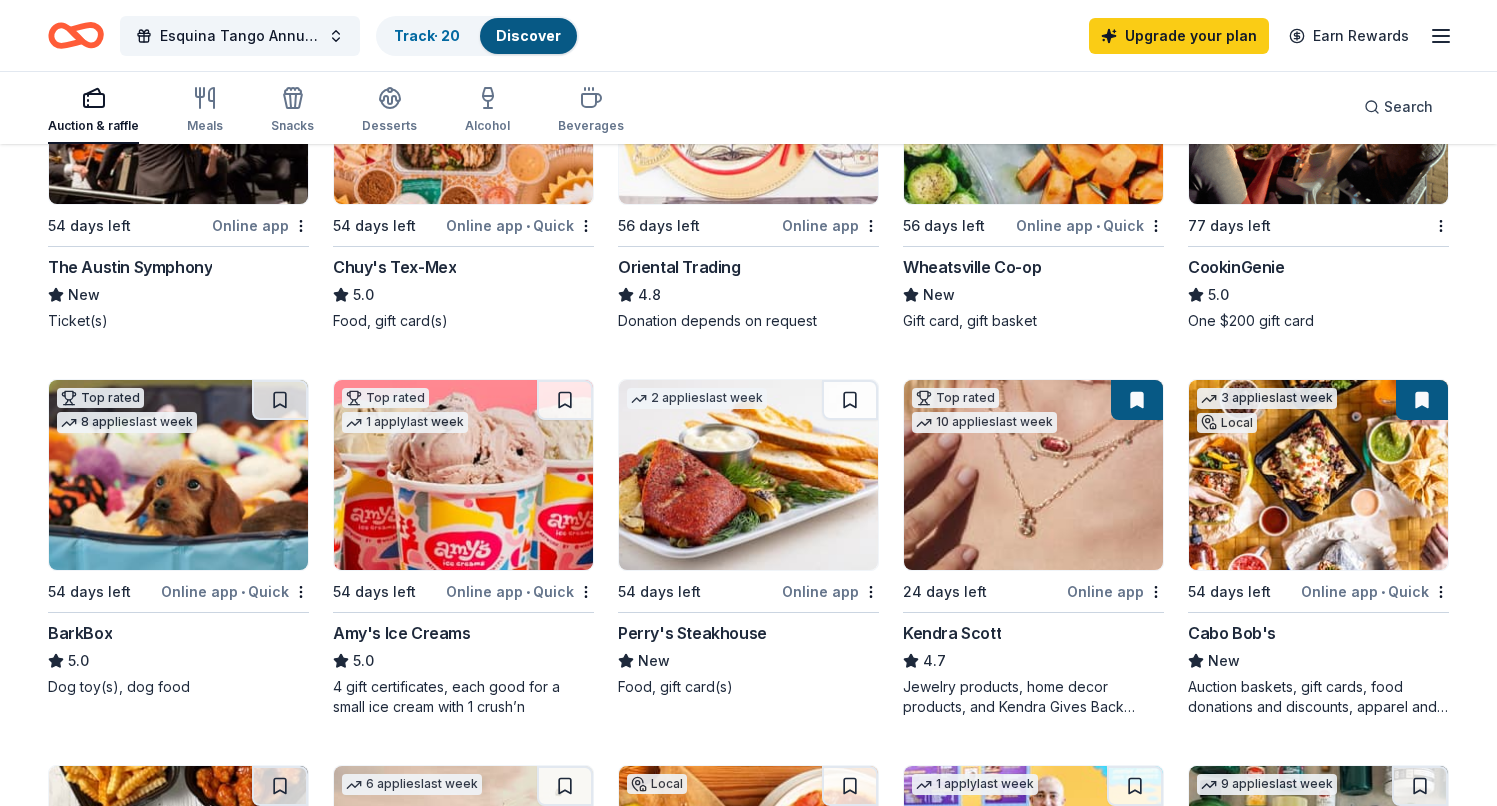 click at bounding box center (1033, 475) 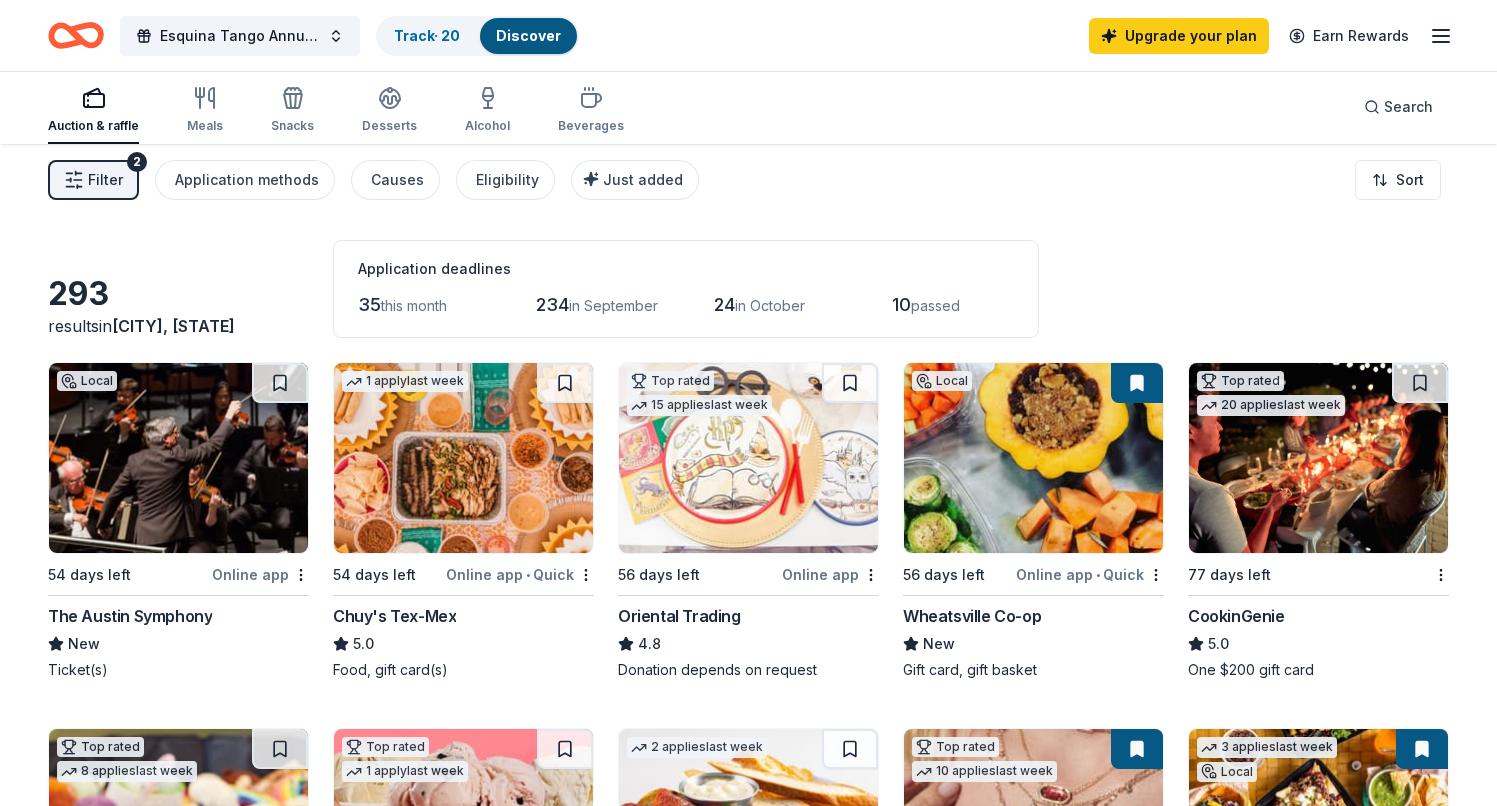 scroll, scrollTop: 0, scrollLeft: 0, axis: both 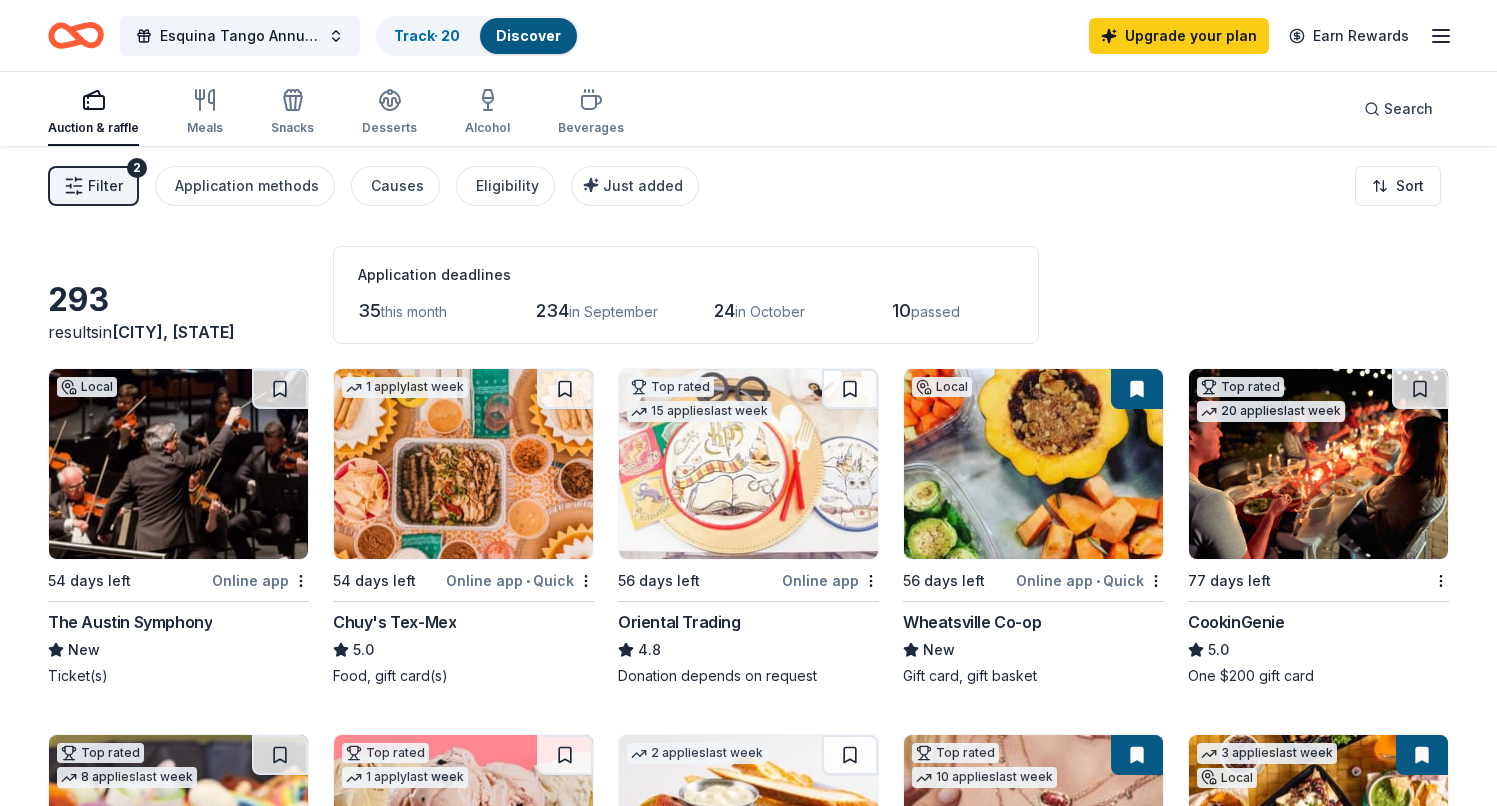 click at bounding box center [178, 464] 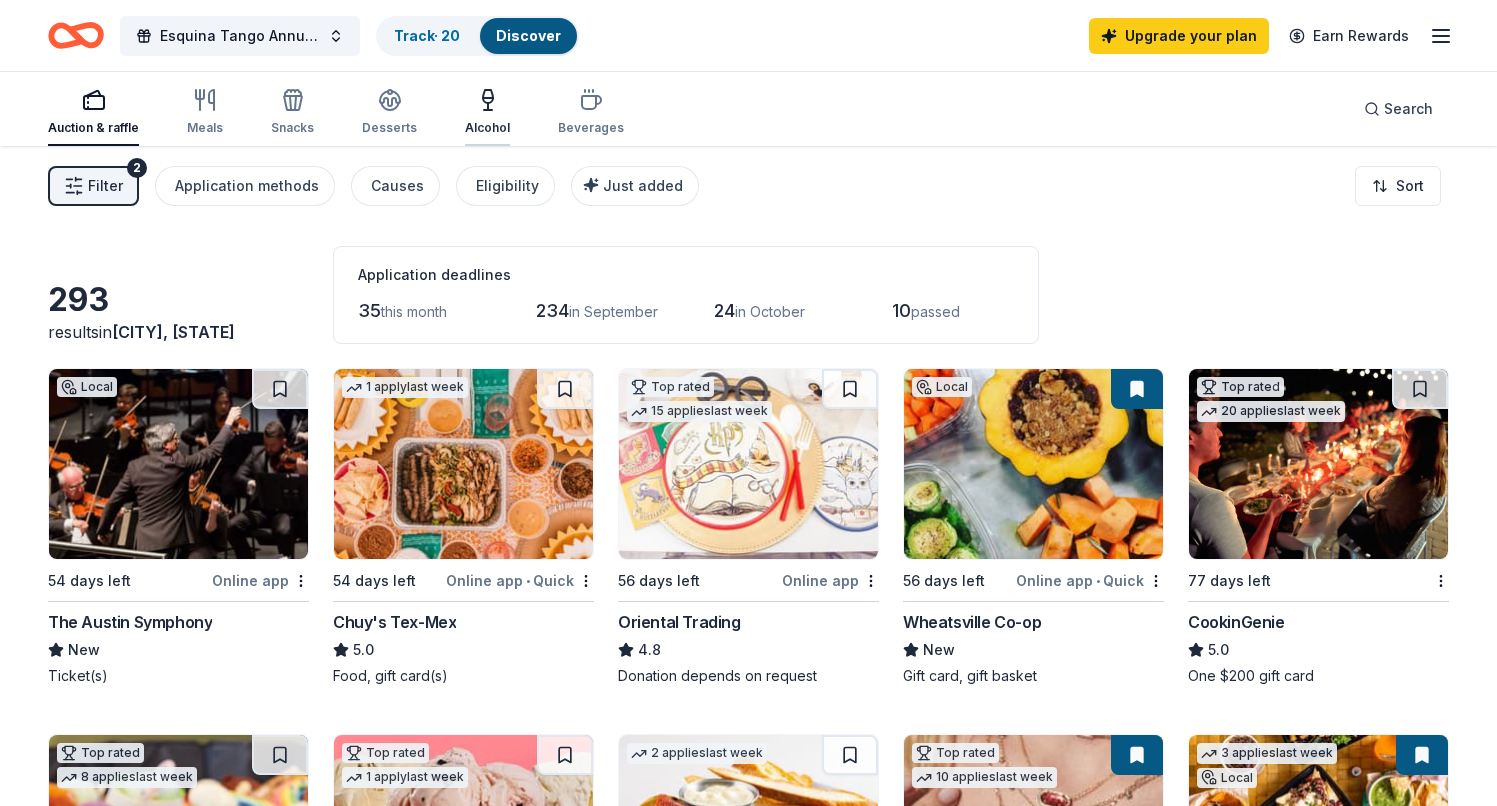 click on "Alcohol" at bounding box center [487, 112] 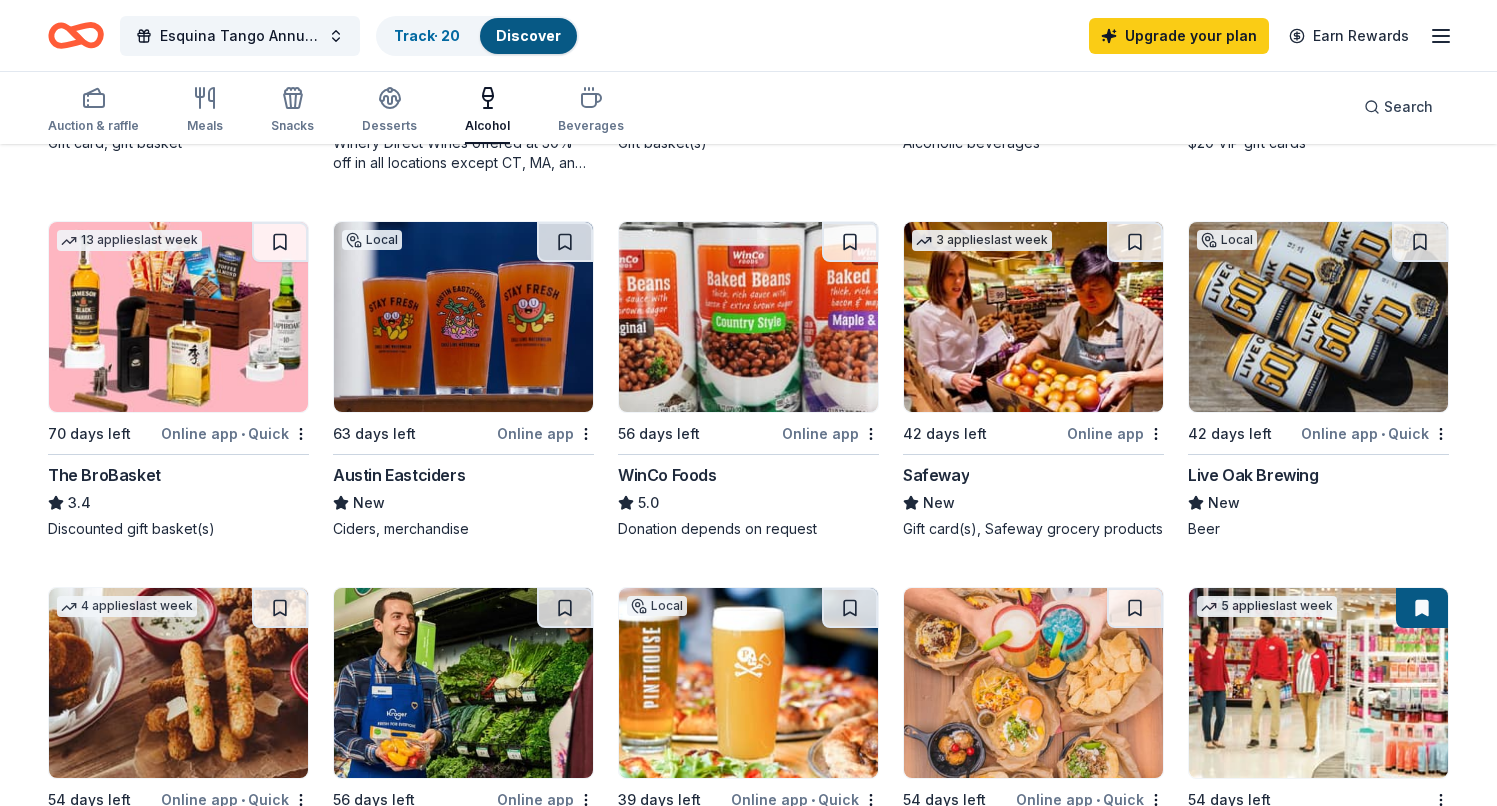 scroll, scrollTop: 525, scrollLeft: 0, axis: vertical 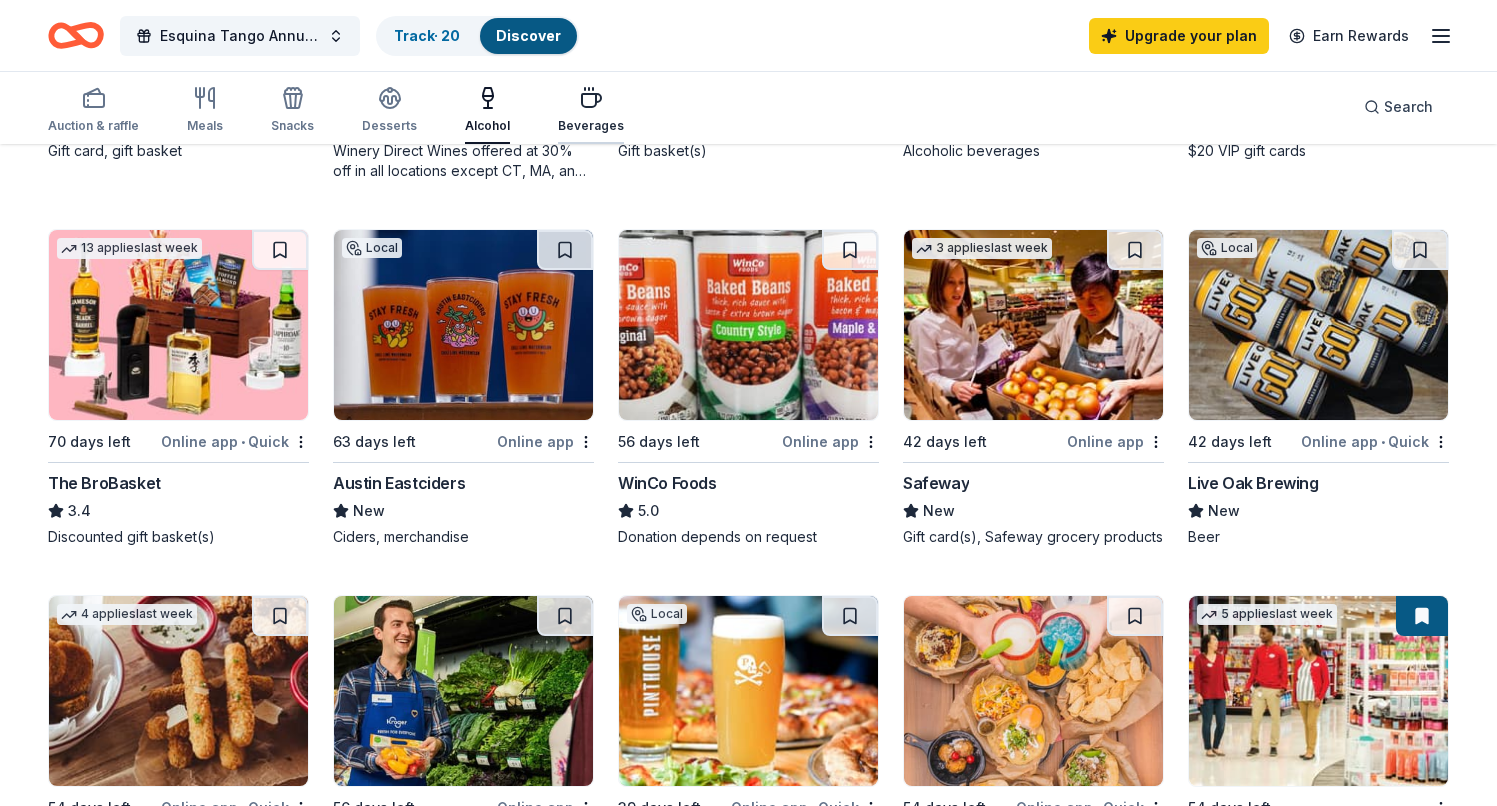 click on "Beverages" at bounding box center (591, 110) 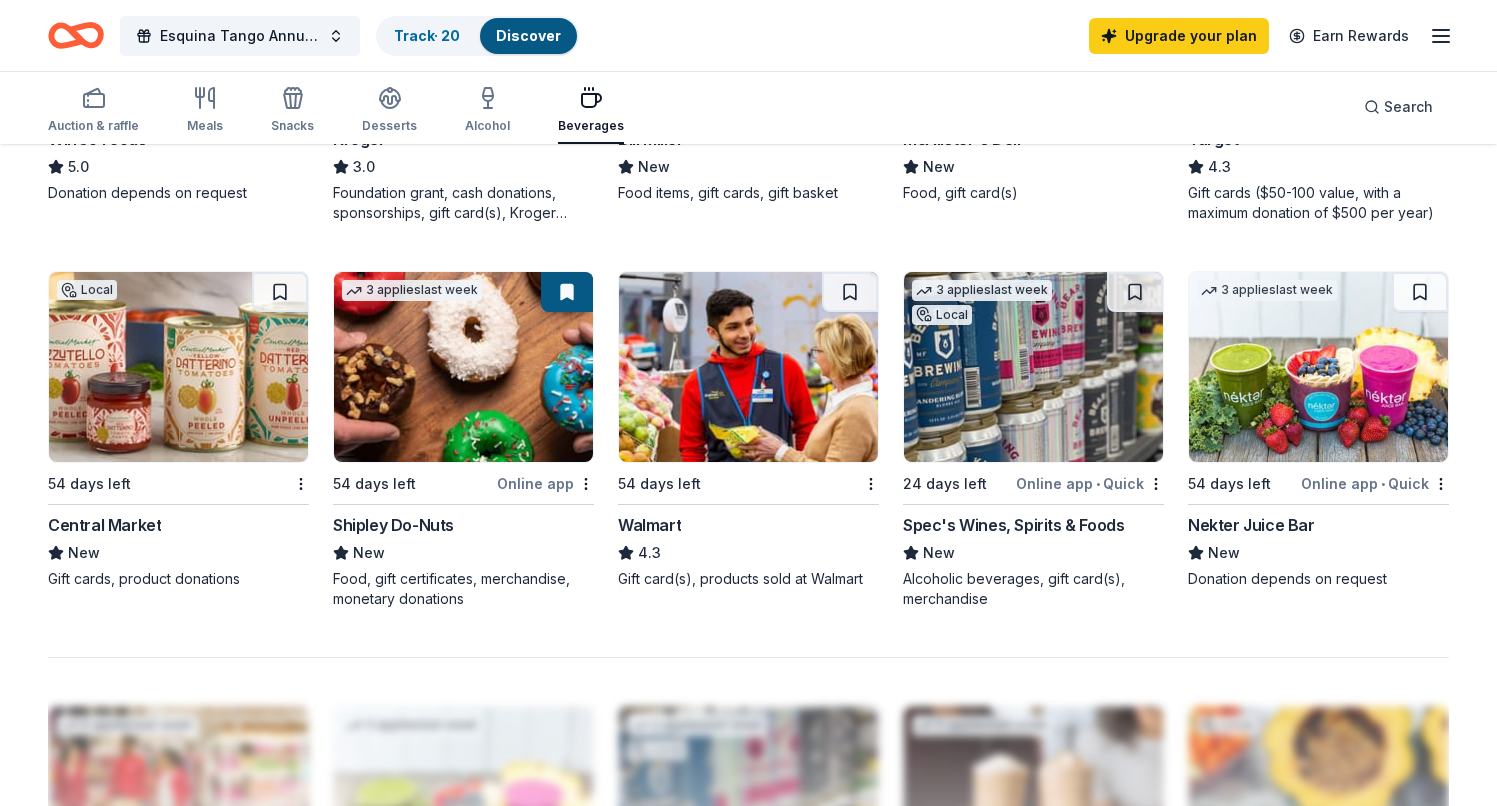 scroll, scrollTop: 1257, scrollLeft: 0, axis: vertical 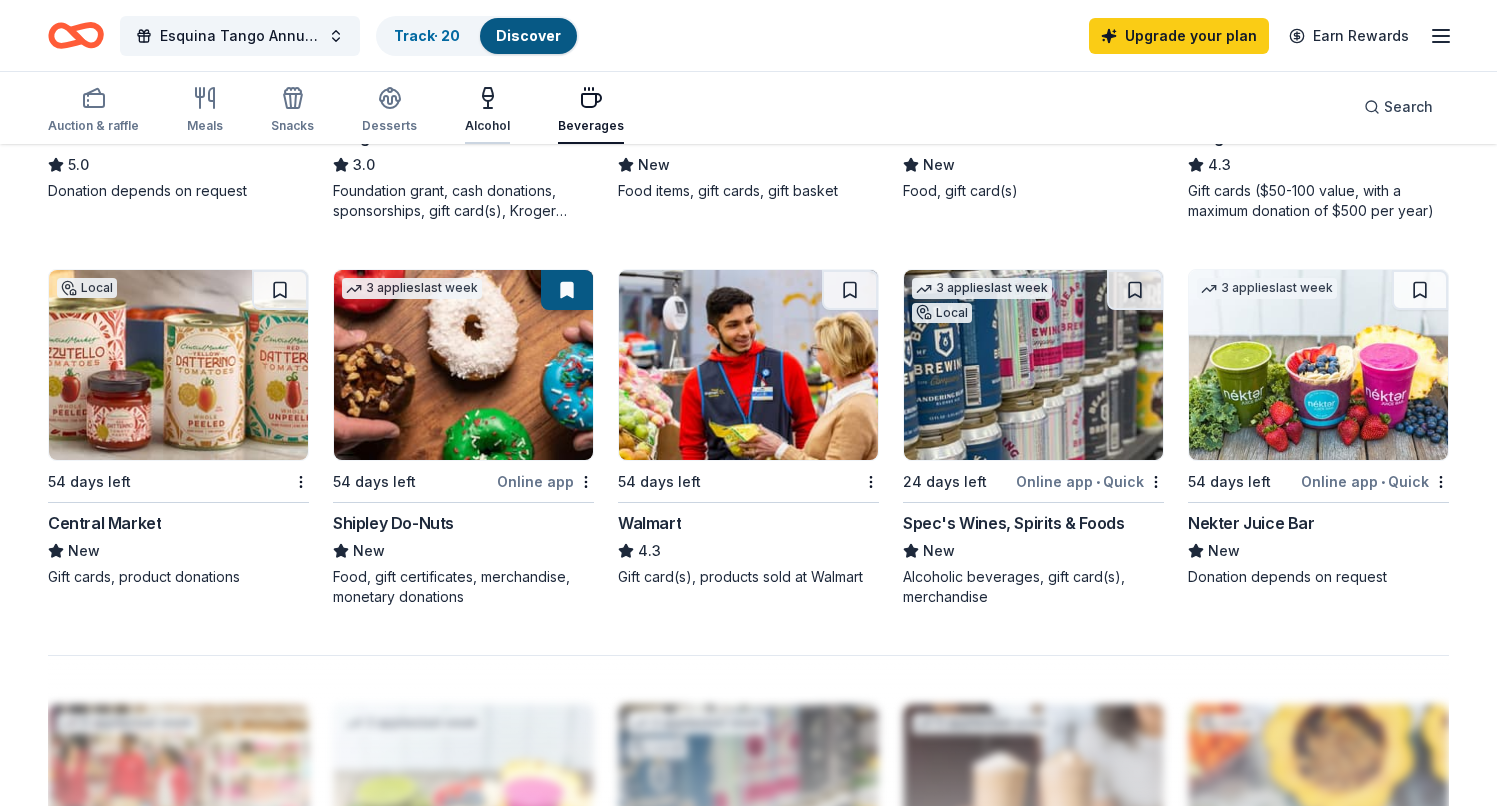 click on "Alcohol" at bounding box center [487, 110] 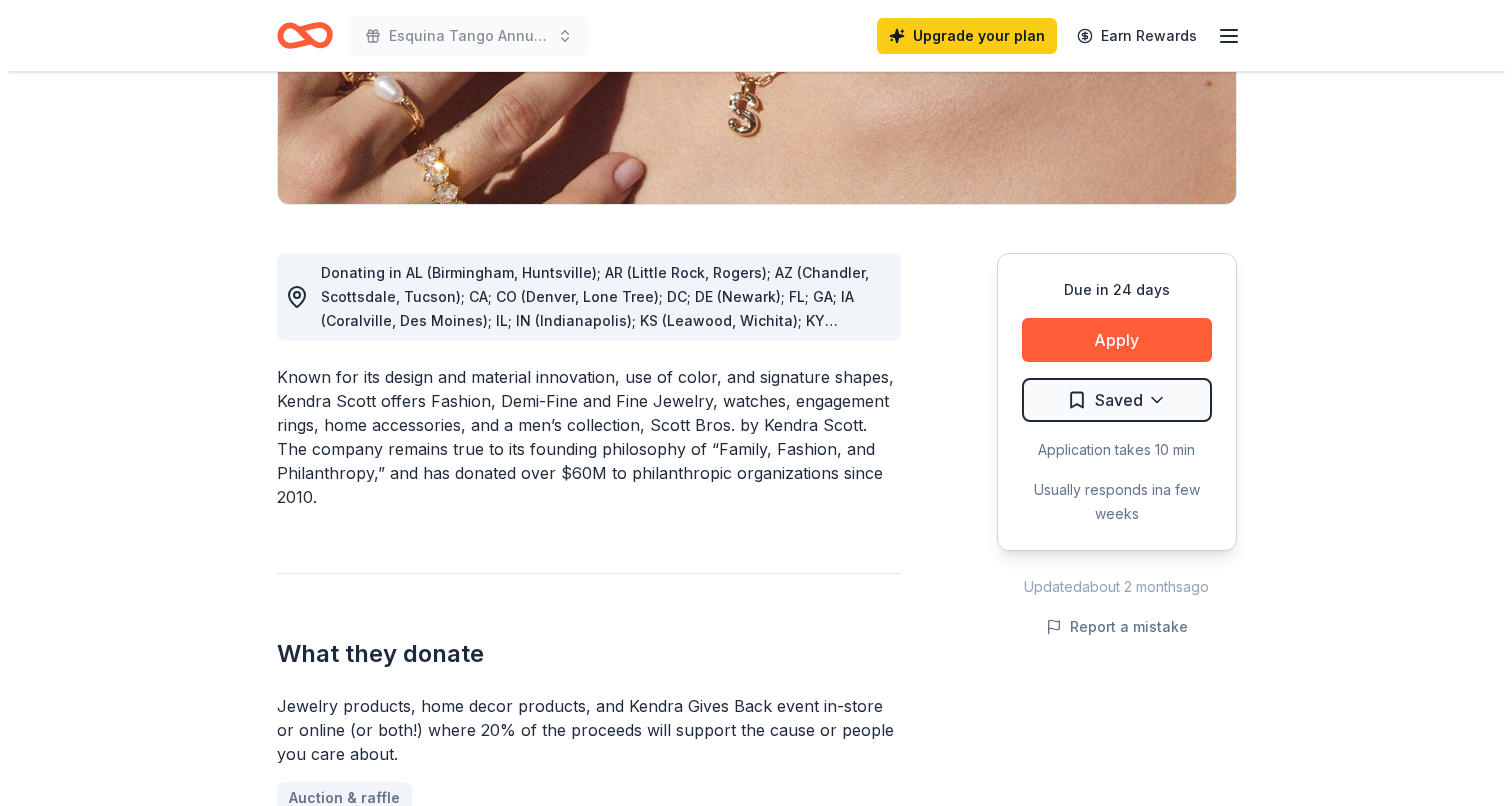 scroll, scrollTop: 420, scrollLeft: 0, axis: vertical 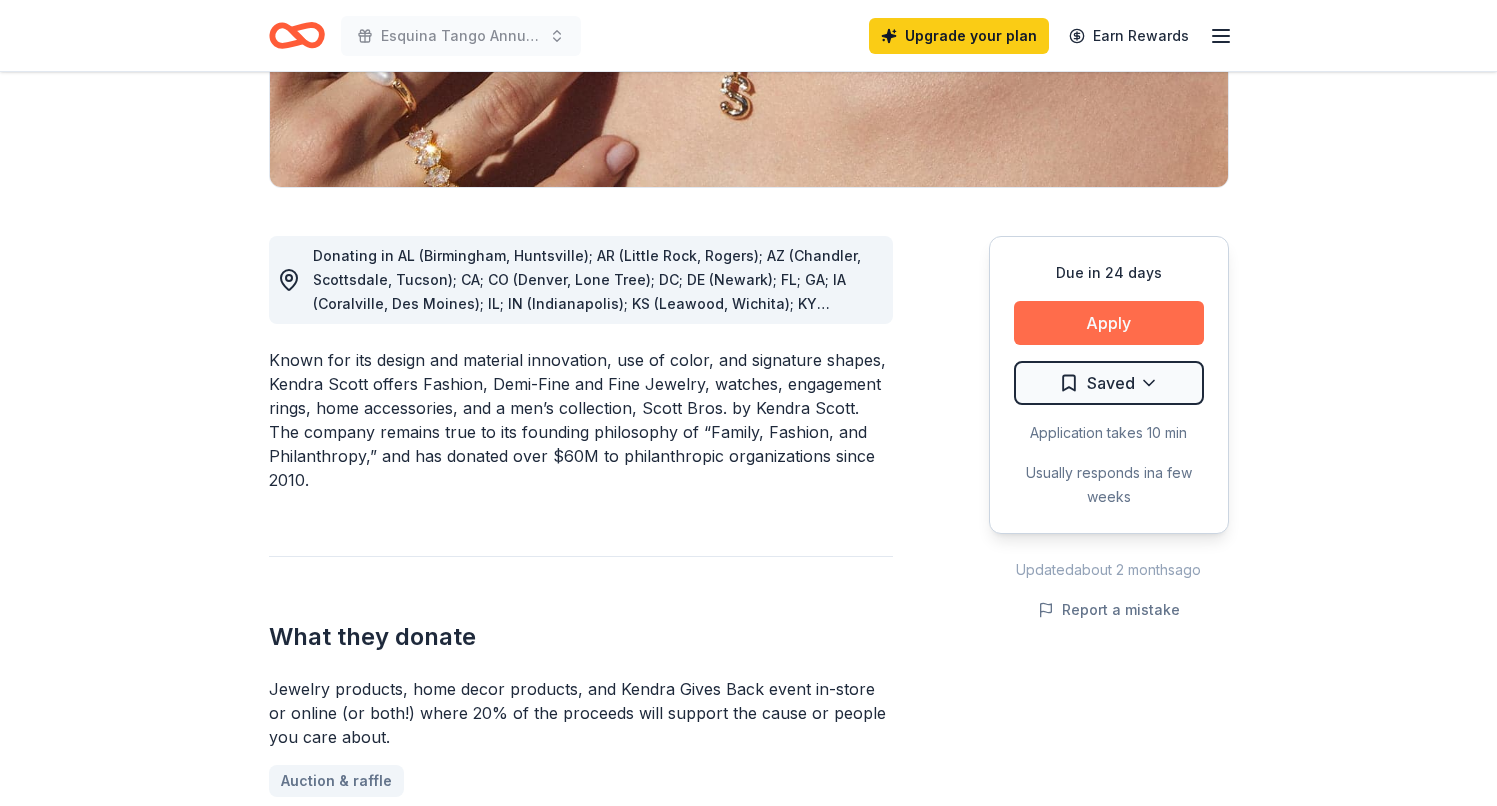 click on "Apply" at bounding box center (1109, 323) 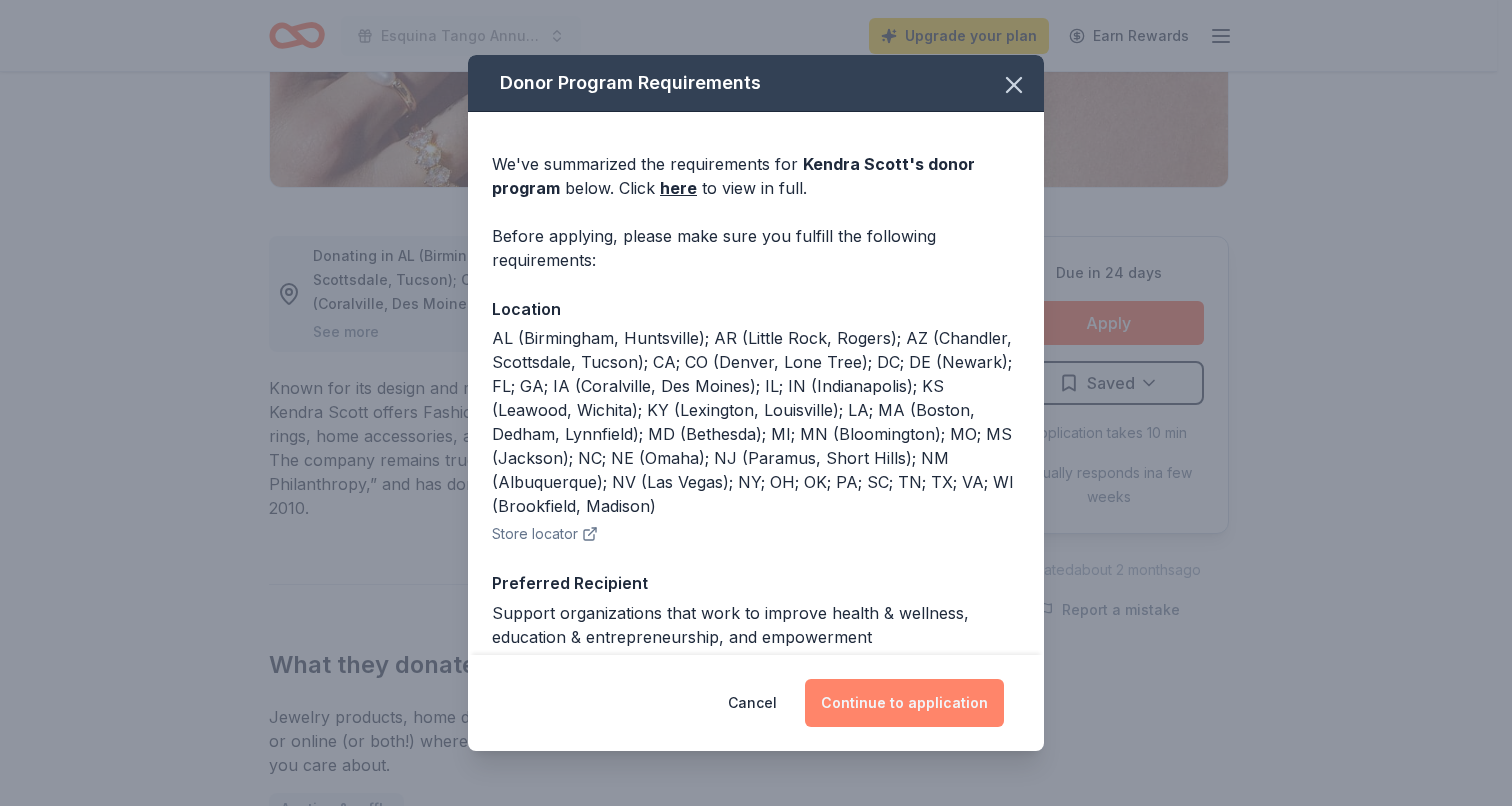 click on "Continue to application" at bounding box center (904, 703) 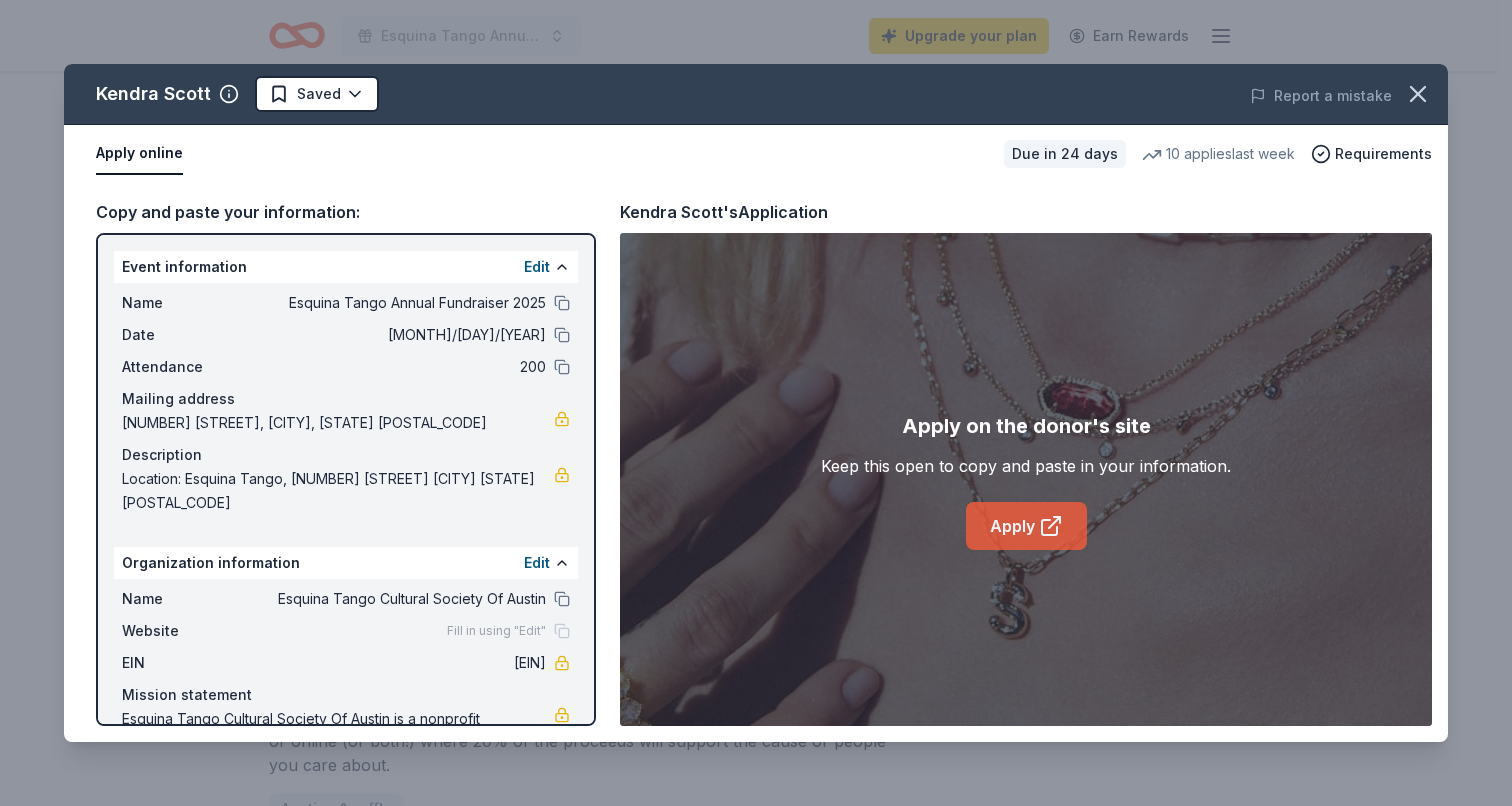 click on "Apply" at bounding box center [1026, 526] 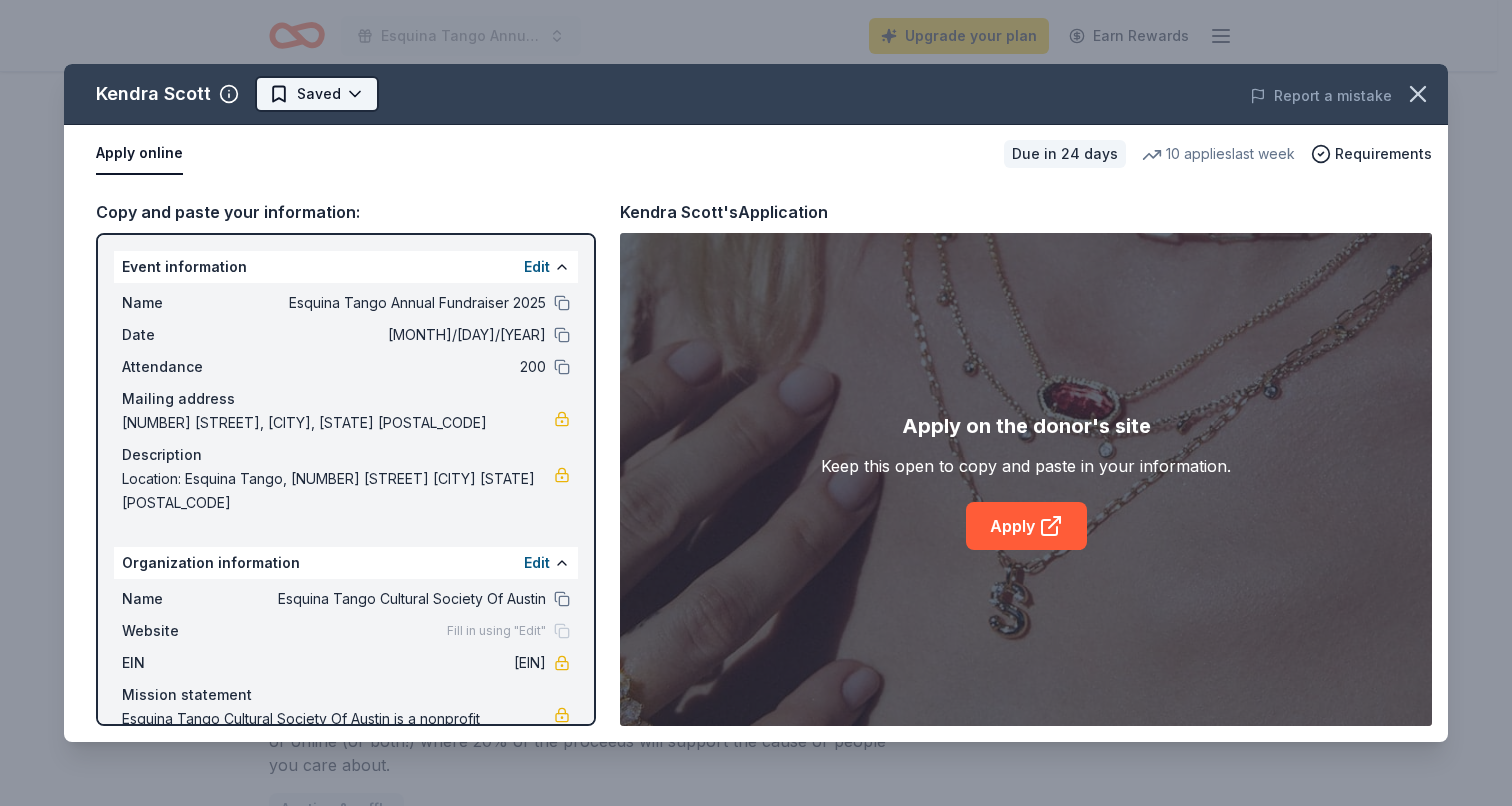 click on "Esquina Tango Annual Fundraiser 2025 Upgrade your plan Earn Rewards Due in 24 days Share Kendra Scott 4.7 • 118  reviews 10   applies  last week approval rate Share Donating in AL (Birmingham, Huntsville); AR (Little Rock, Rogers); AZ (Chandler, Scottsdale, Tucson); CA; CO (Denver, Lone Tree); DC; DE (Newark); FL; GA; IA (Coralville, Des Moines); IL; IN (Indianapolis); KS (Leawood, Wichita); KY (Lexington, Louisville); LA; MA (Boston, Dedham, Lynnfield); MD (Bethesda); MI; MN (Bloomington); MO; MS (Jackson); NC; NE (Omaha); NJ (Paramus, Short Hills); NM (Albuquerque); NV (Las Vegas); NY; OH; OK; PA; SC; TN; TX; VA; WI (Brookfield, Madison) See more What they donate Jewelry products, home decor products, and Kendra Gives Back event in-store or online (or both!) where 20% of the proceeds will support the cause or people you care about. Auction & raffle Donation can be picked up Who they donate to  Preferred Education Health Social Justice Wellness & Fitness 501(c)(3) preferred approval rate 20 % approved 30 %" at bounding box center [756, -17] 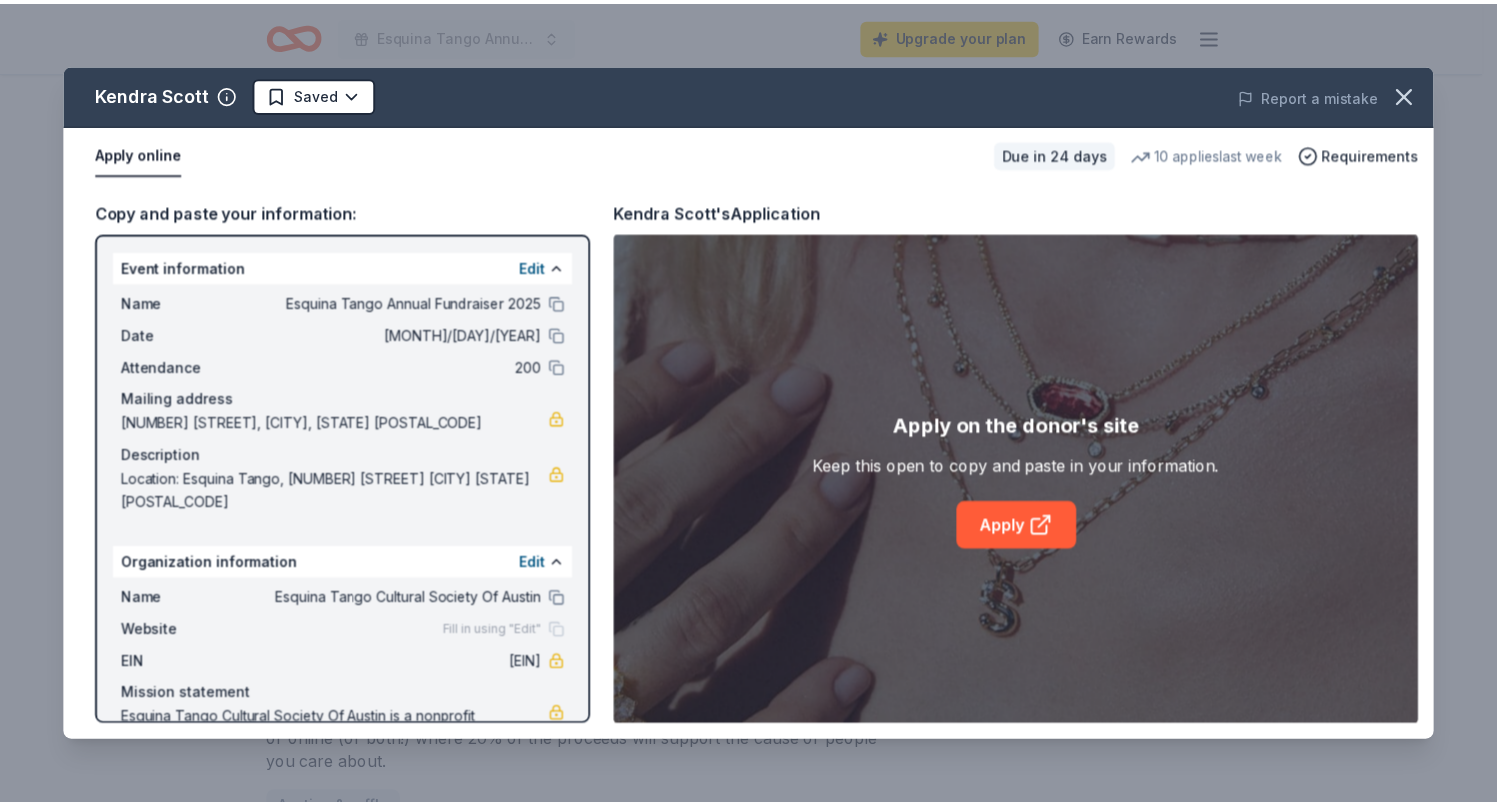 scroll, scrollTop: 0, scrollLeft: 0, axis: both 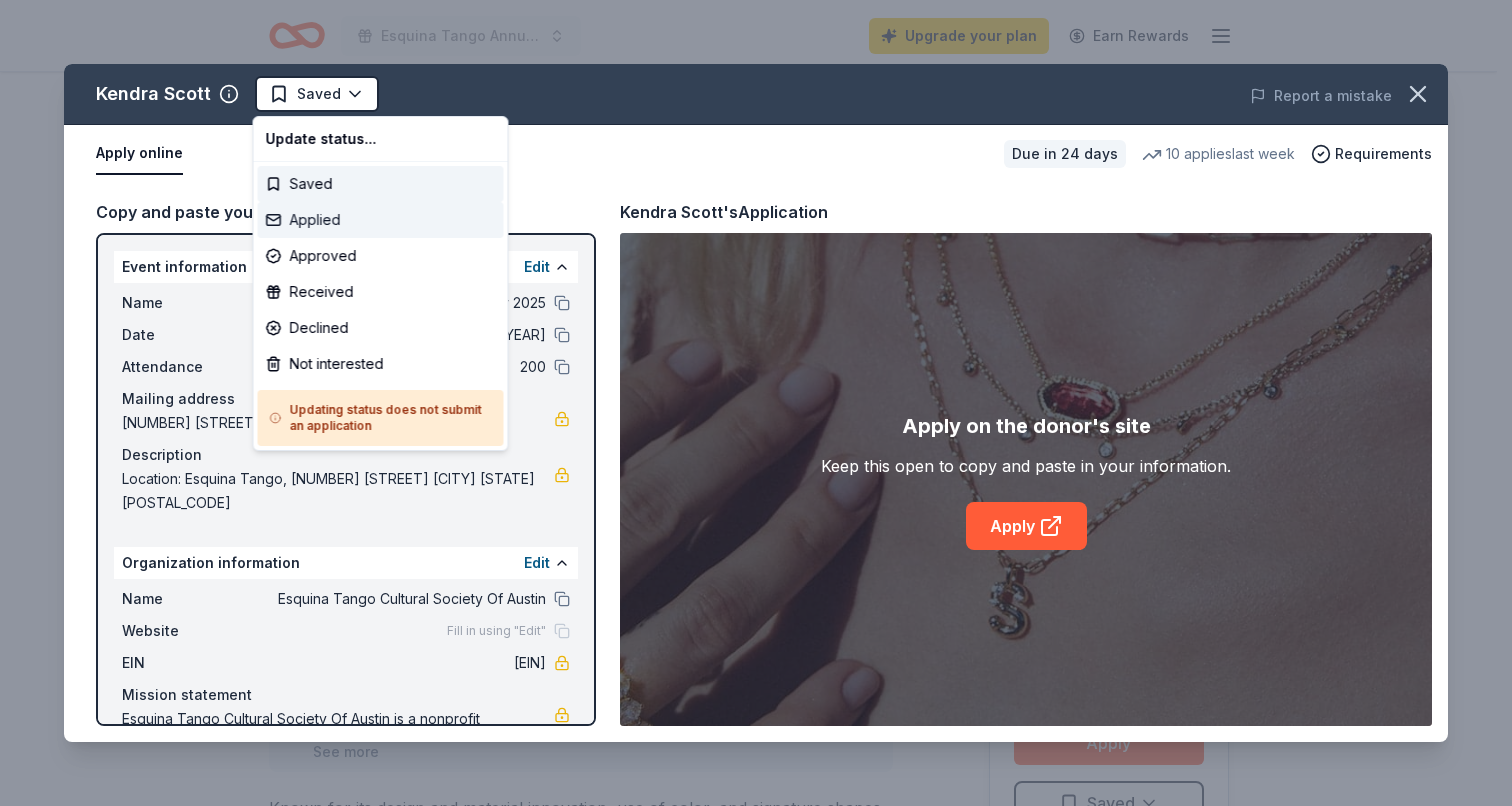 click on "Applied" at bounding box center [381, 220] 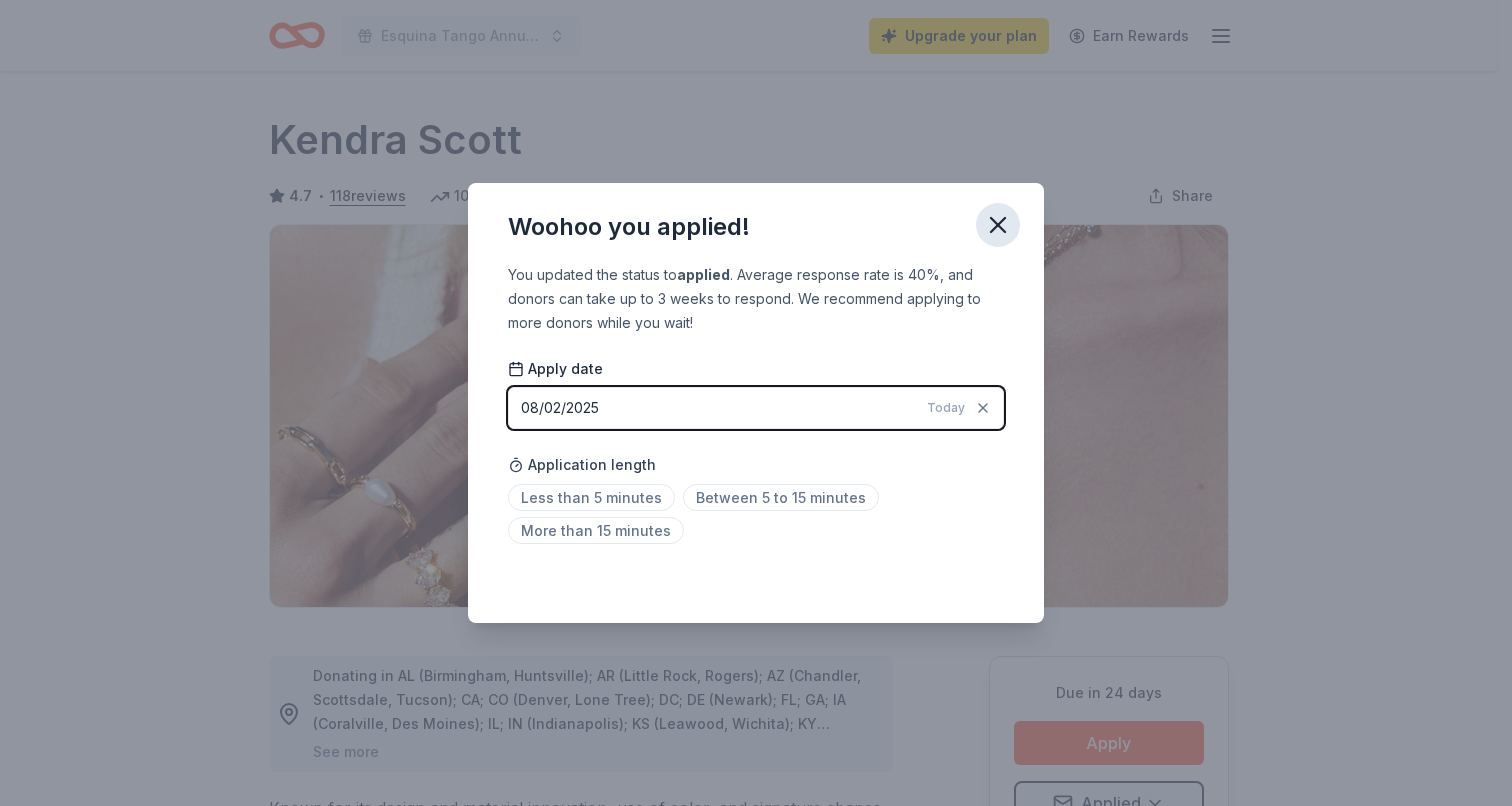 click 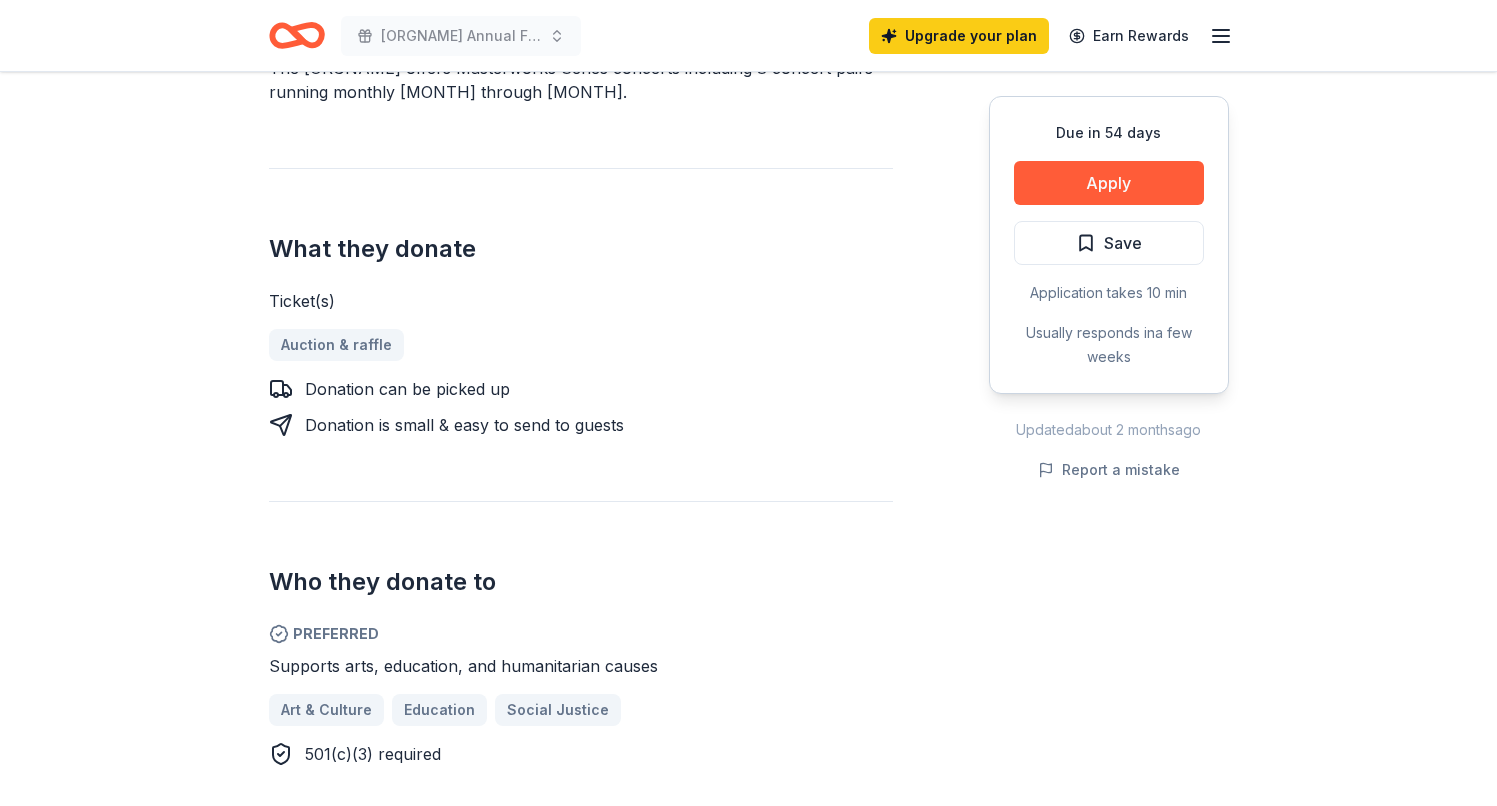 scroll, scrollTop: 675, scrollLeft: 0, axis: vertical 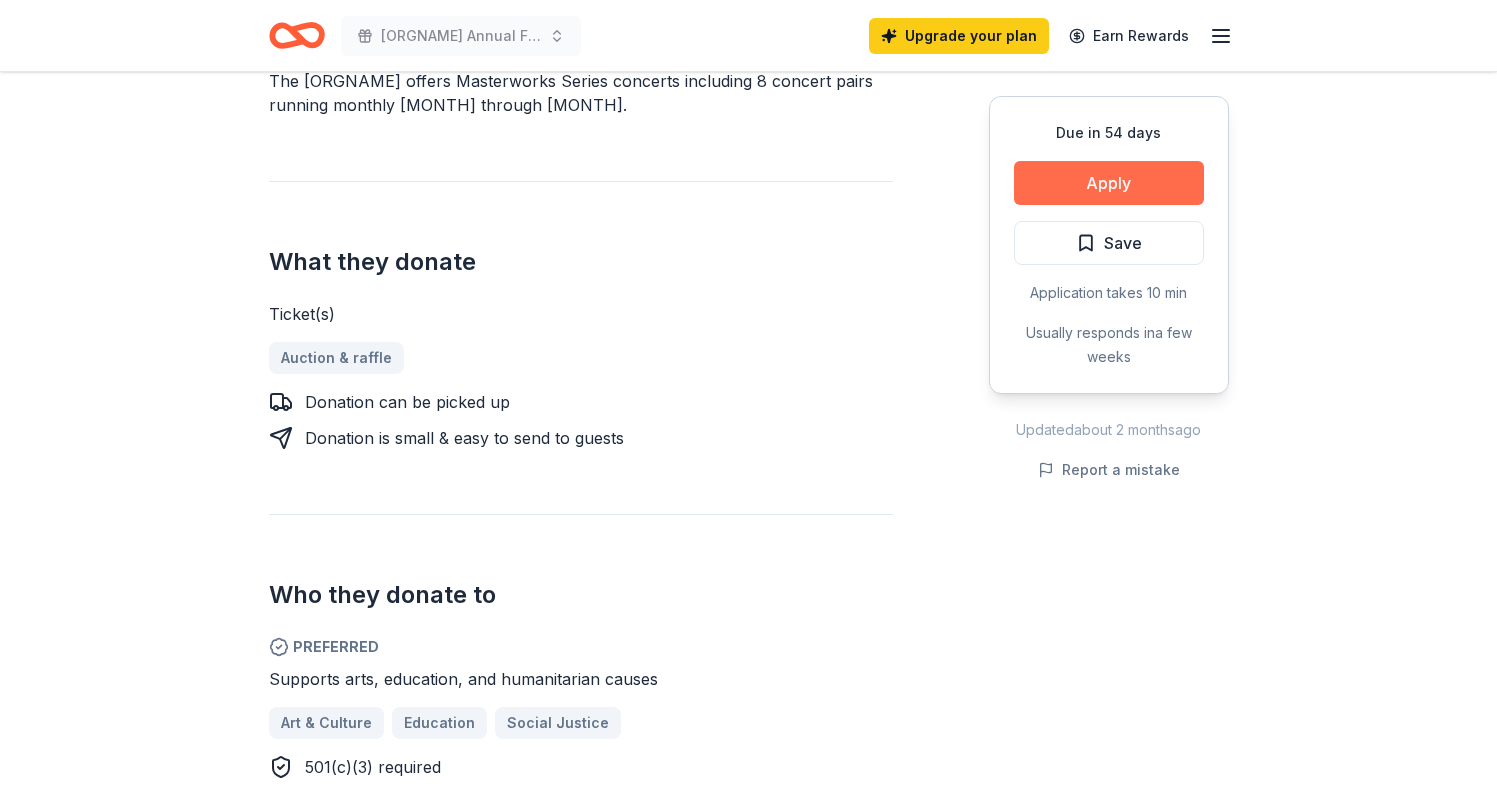 click on "Apply" at bounding box center [1109, 183] 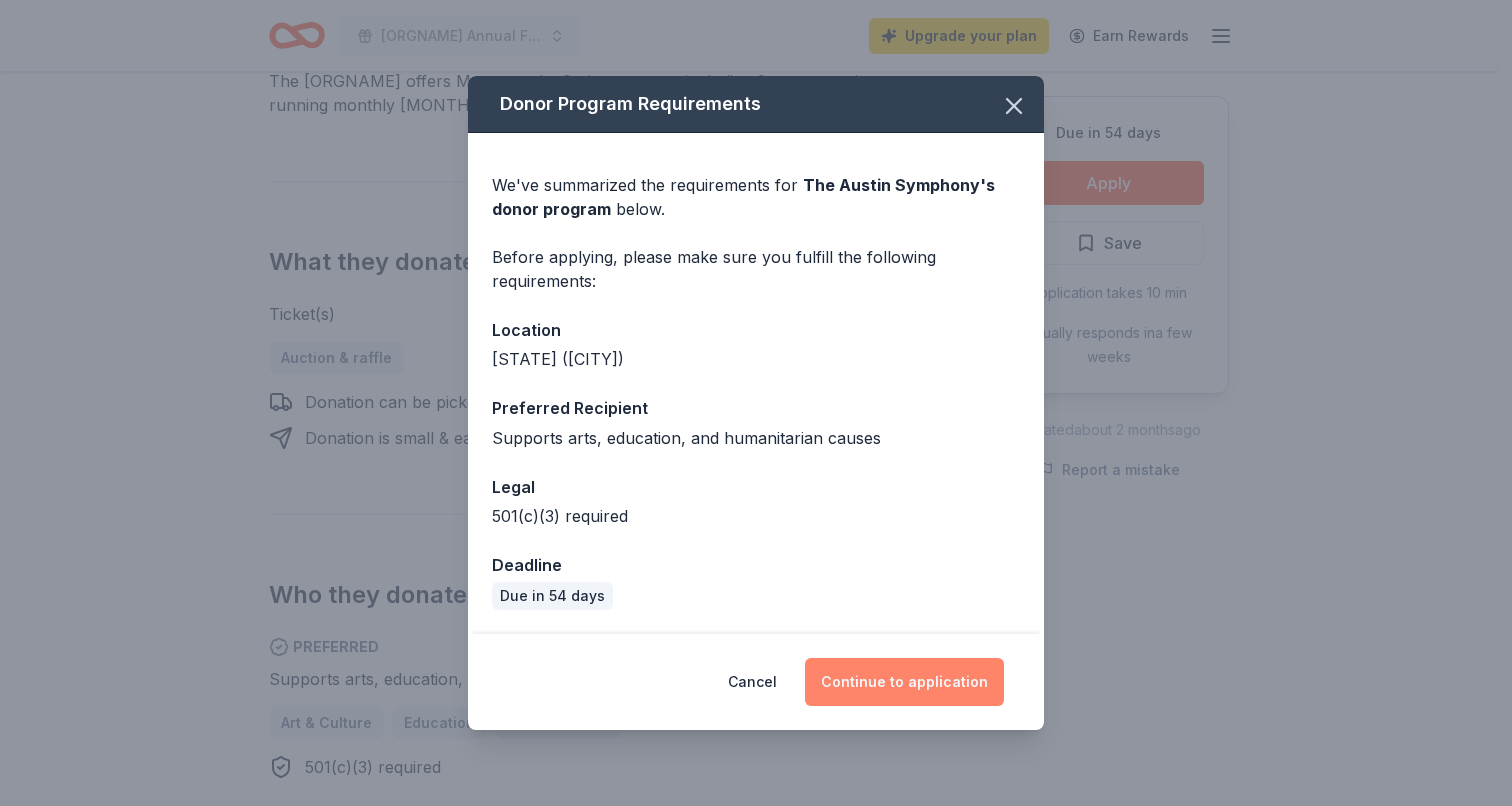 click on "Continue to application" at bounding box center [904, 682] 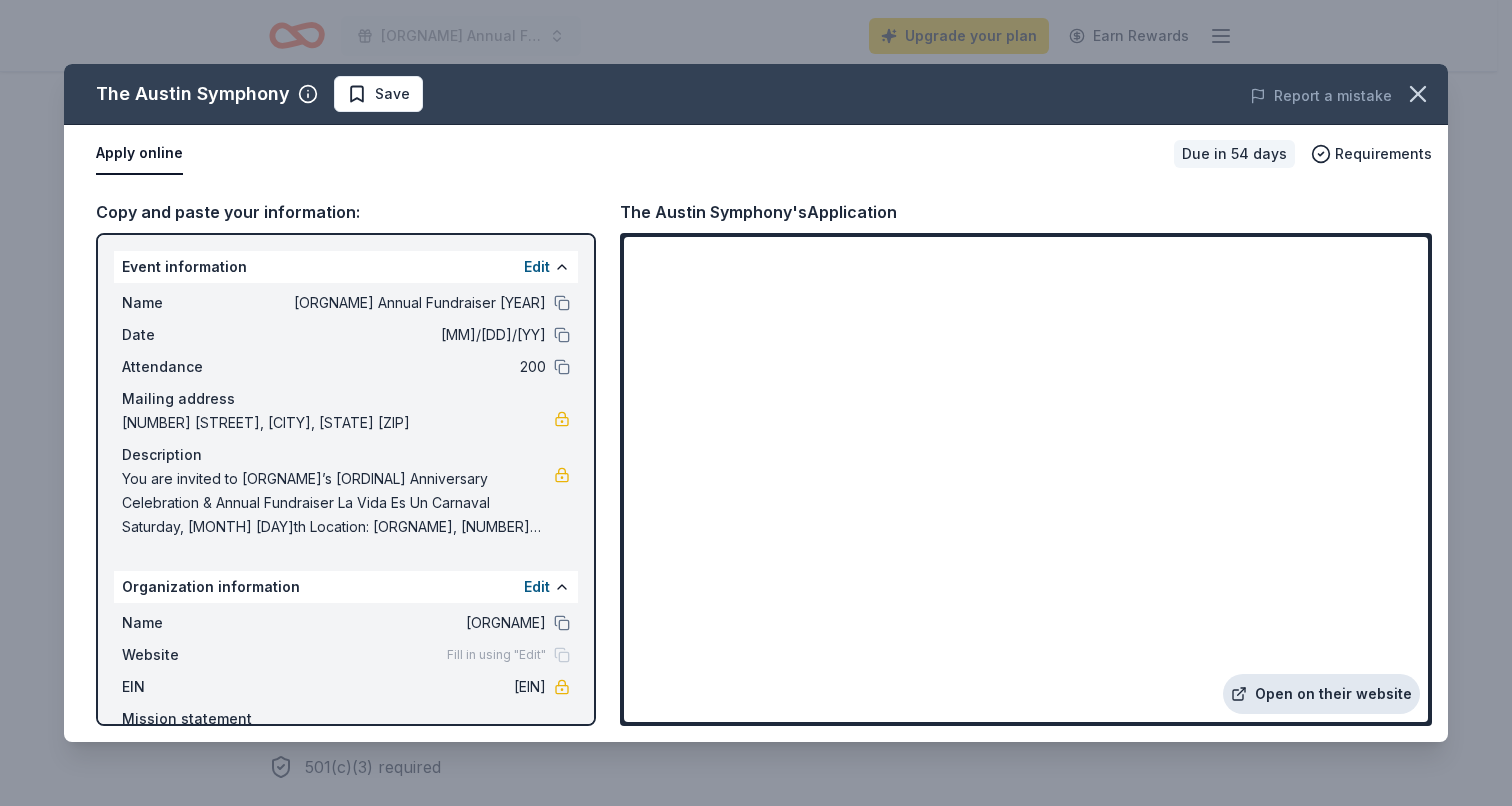 click on "Open on their website" at bounding box center [1321, 694] 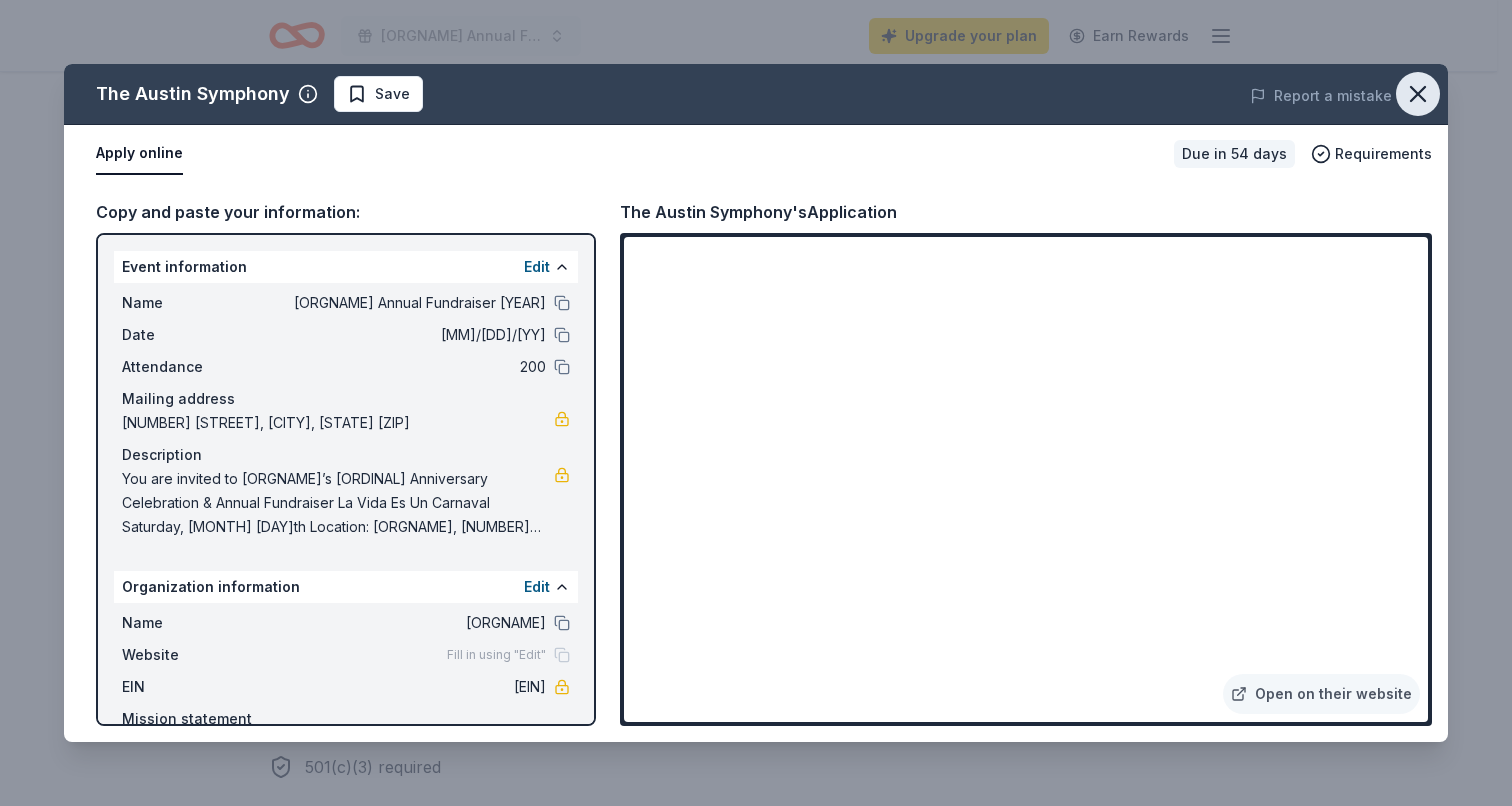 click 